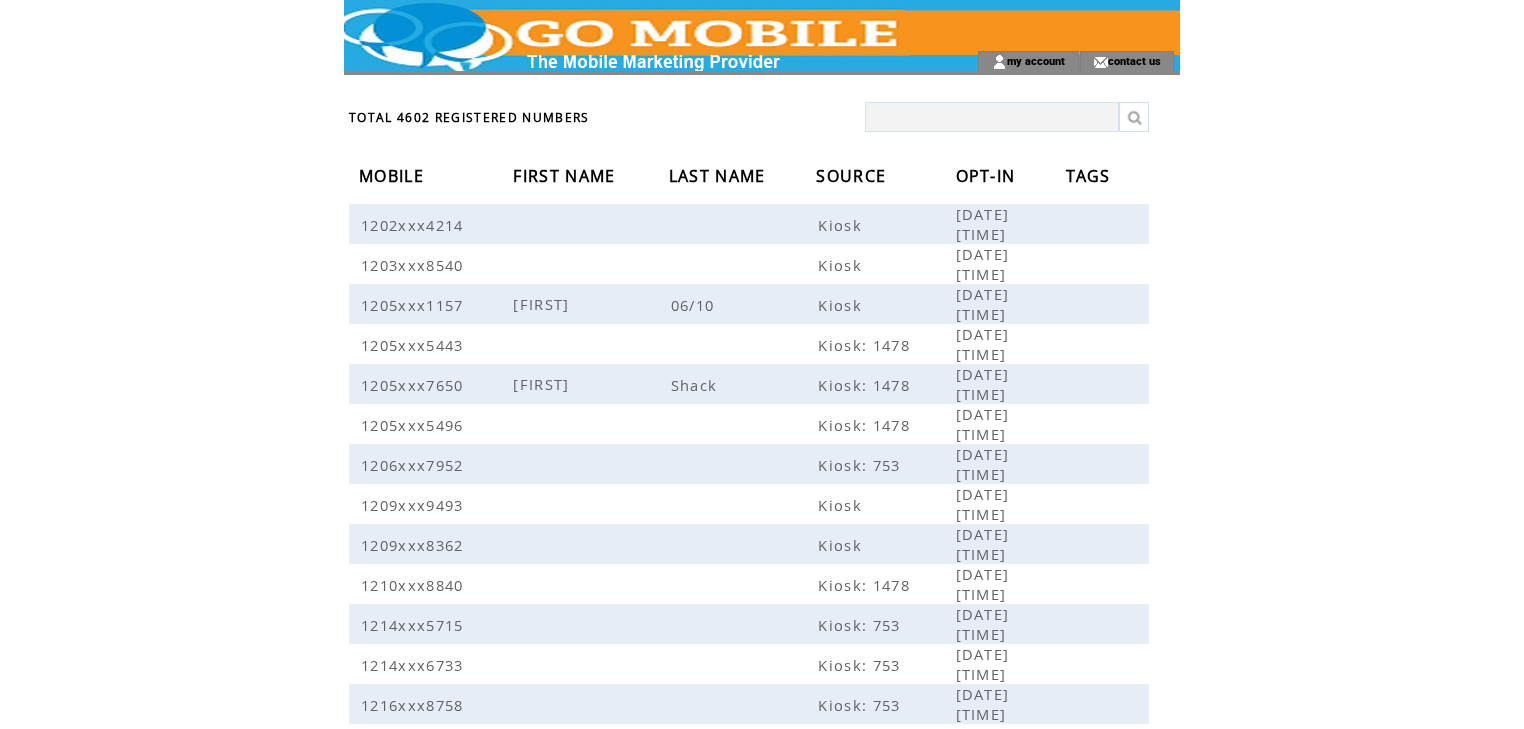 scroll, scrollTop: 0, scrollLeft: 0, axis: both 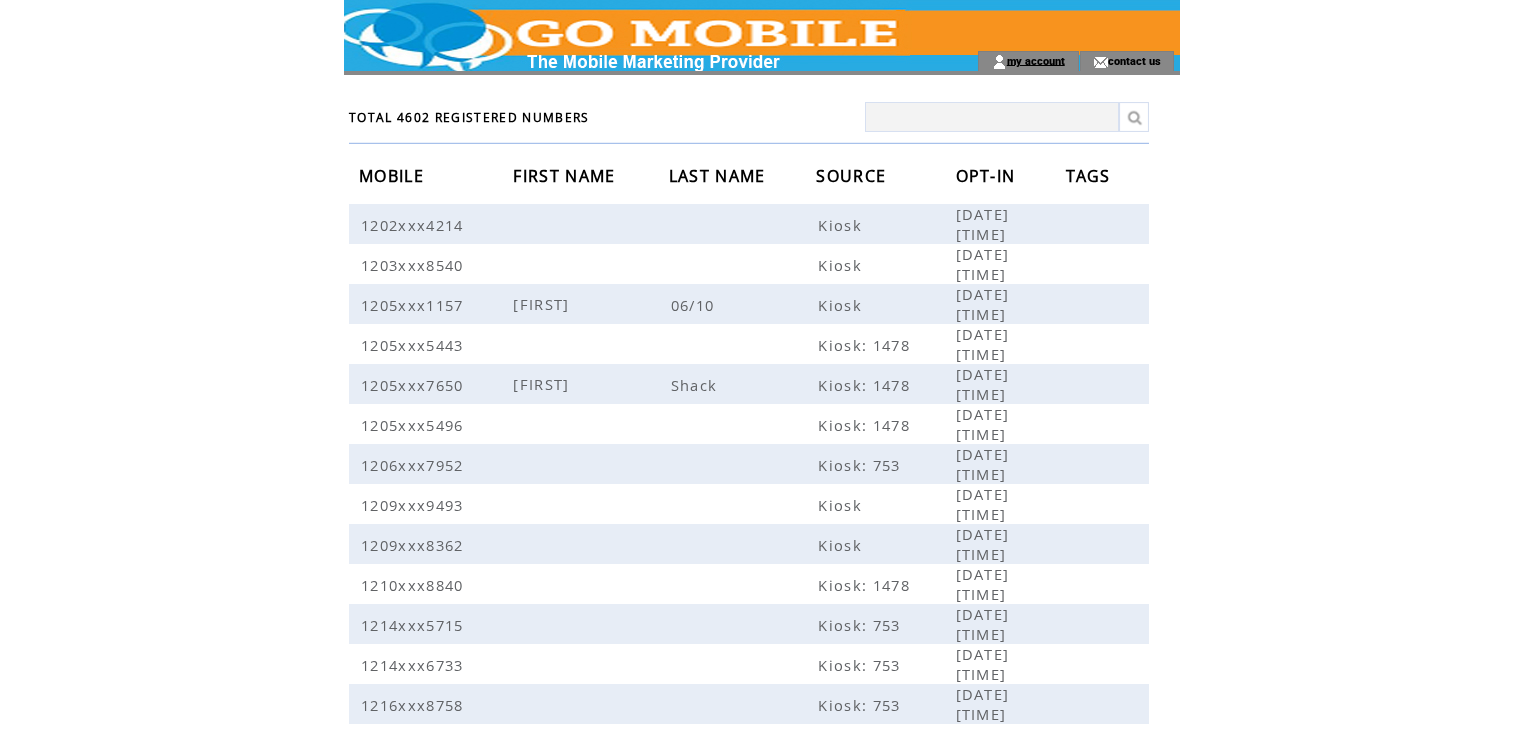 click on "my account" at bounding box center (1036, 60) 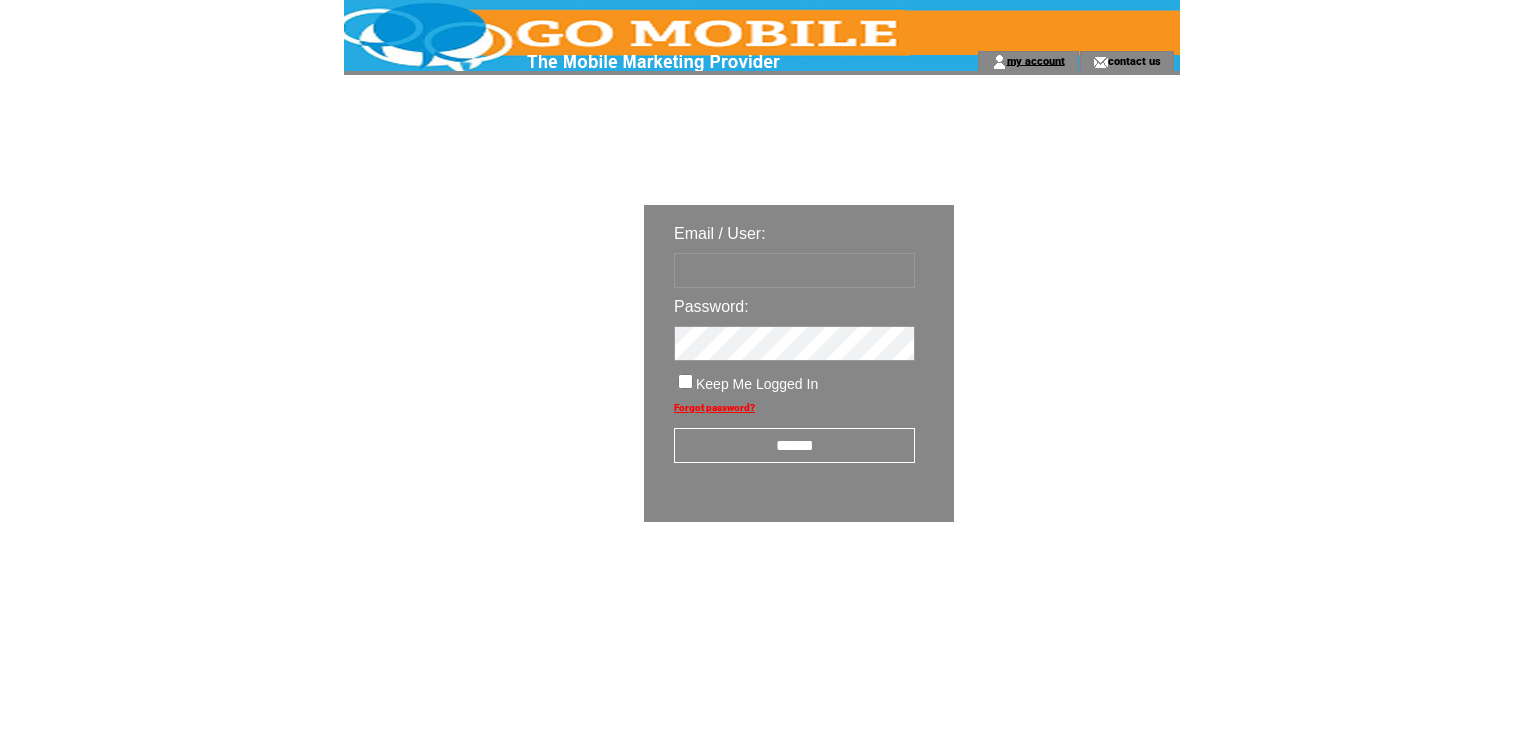 scroll, scrollTop: 0, scrollLeft: 0, axis: both 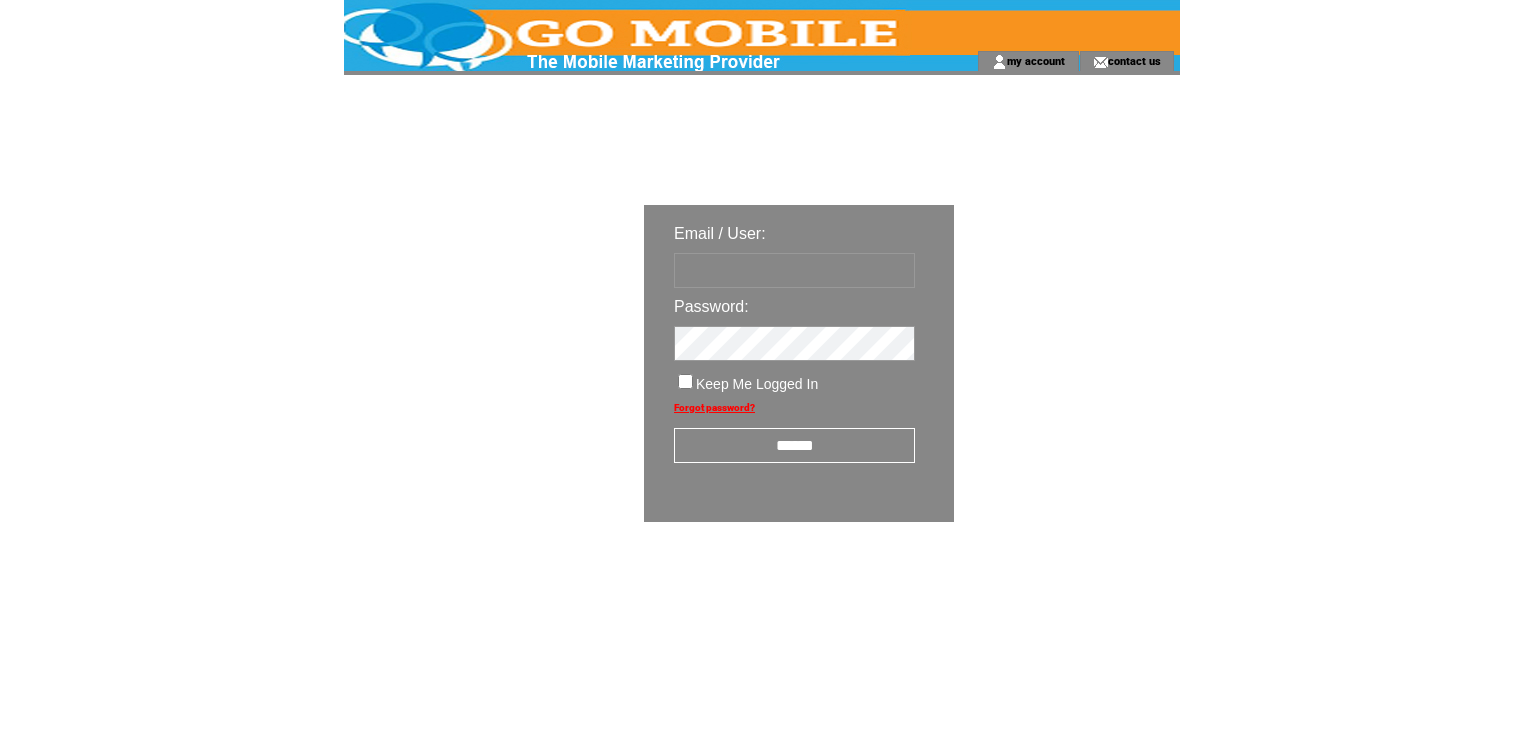 type on "********" 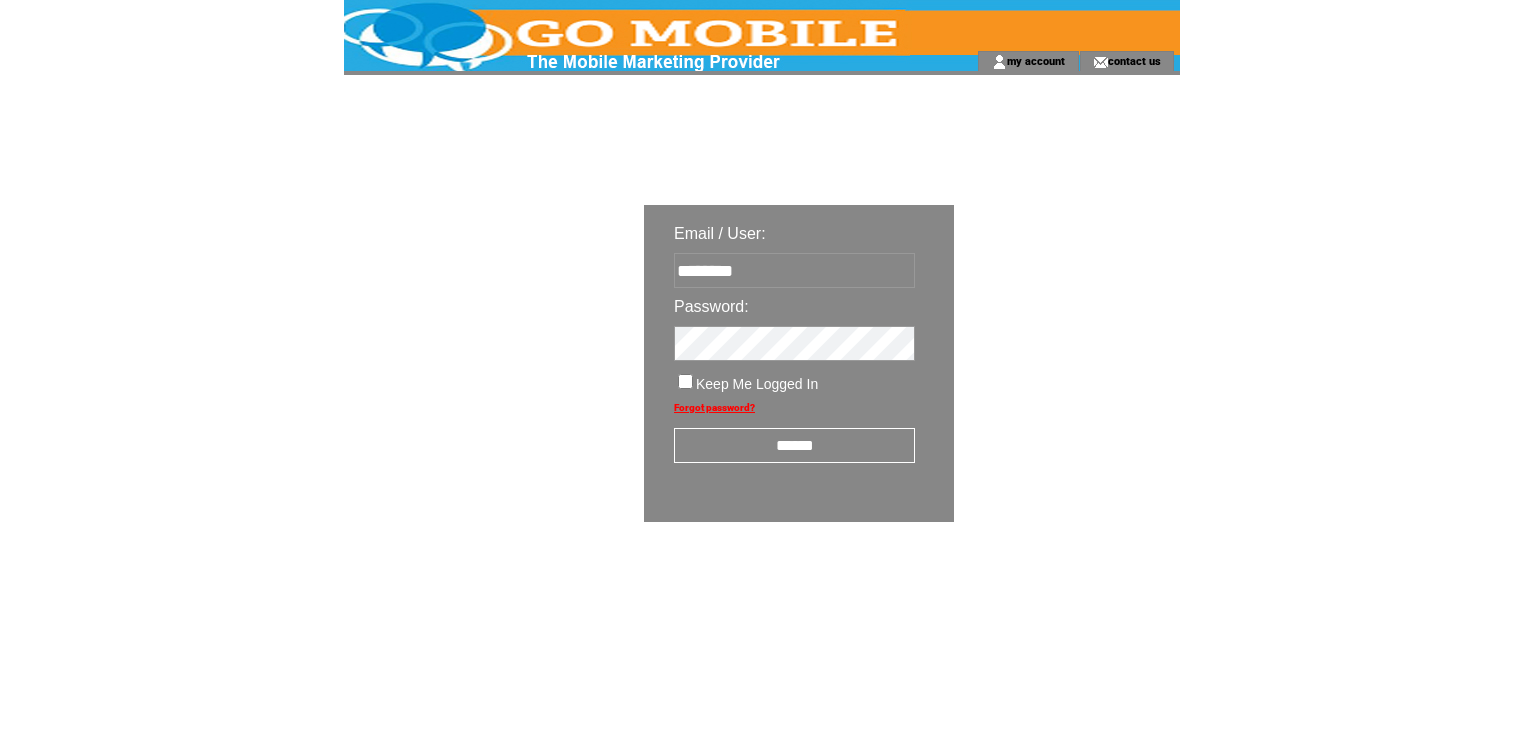 click on "******" at bounding box center (794, 445) 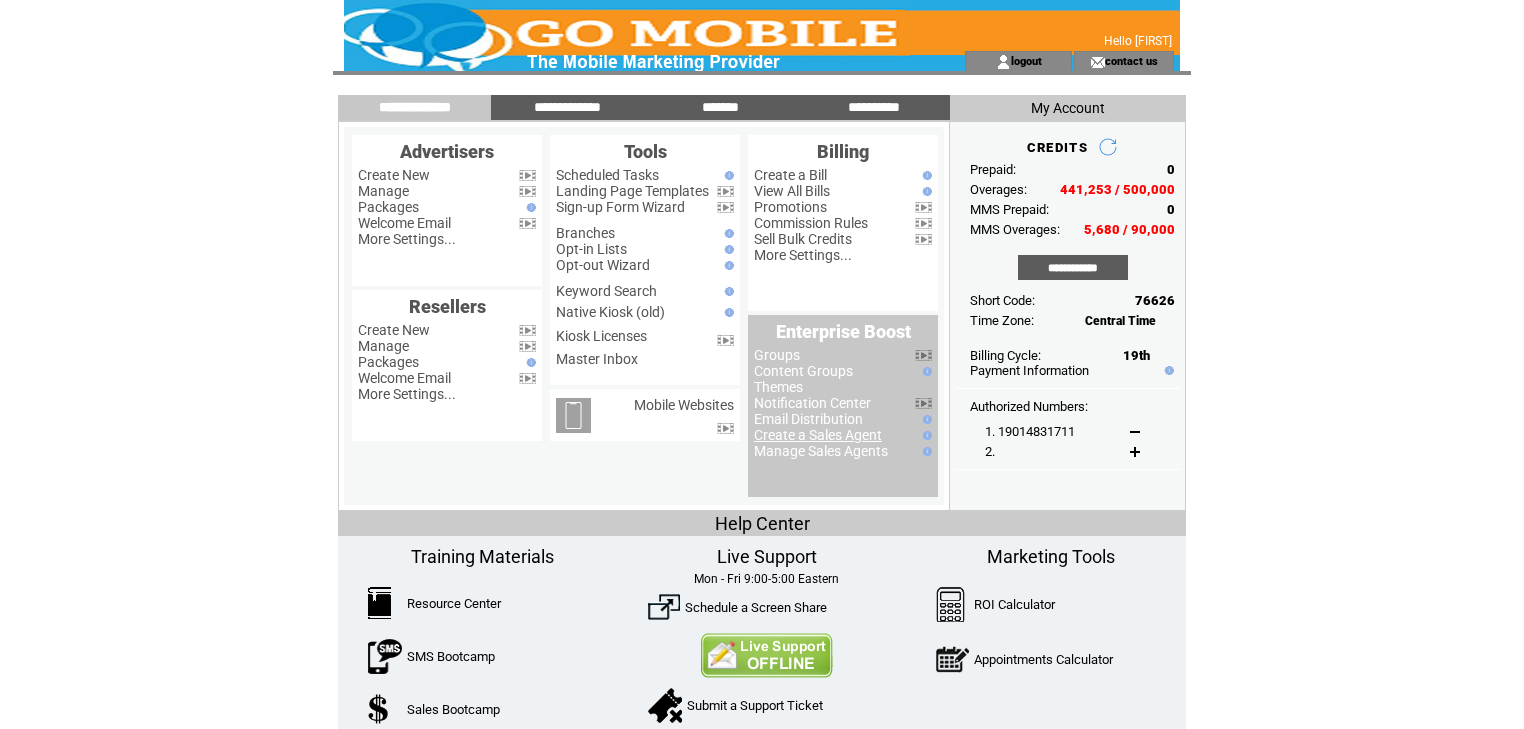 scroll, scrollTop: 0, scrollLeft: 0, axis: both 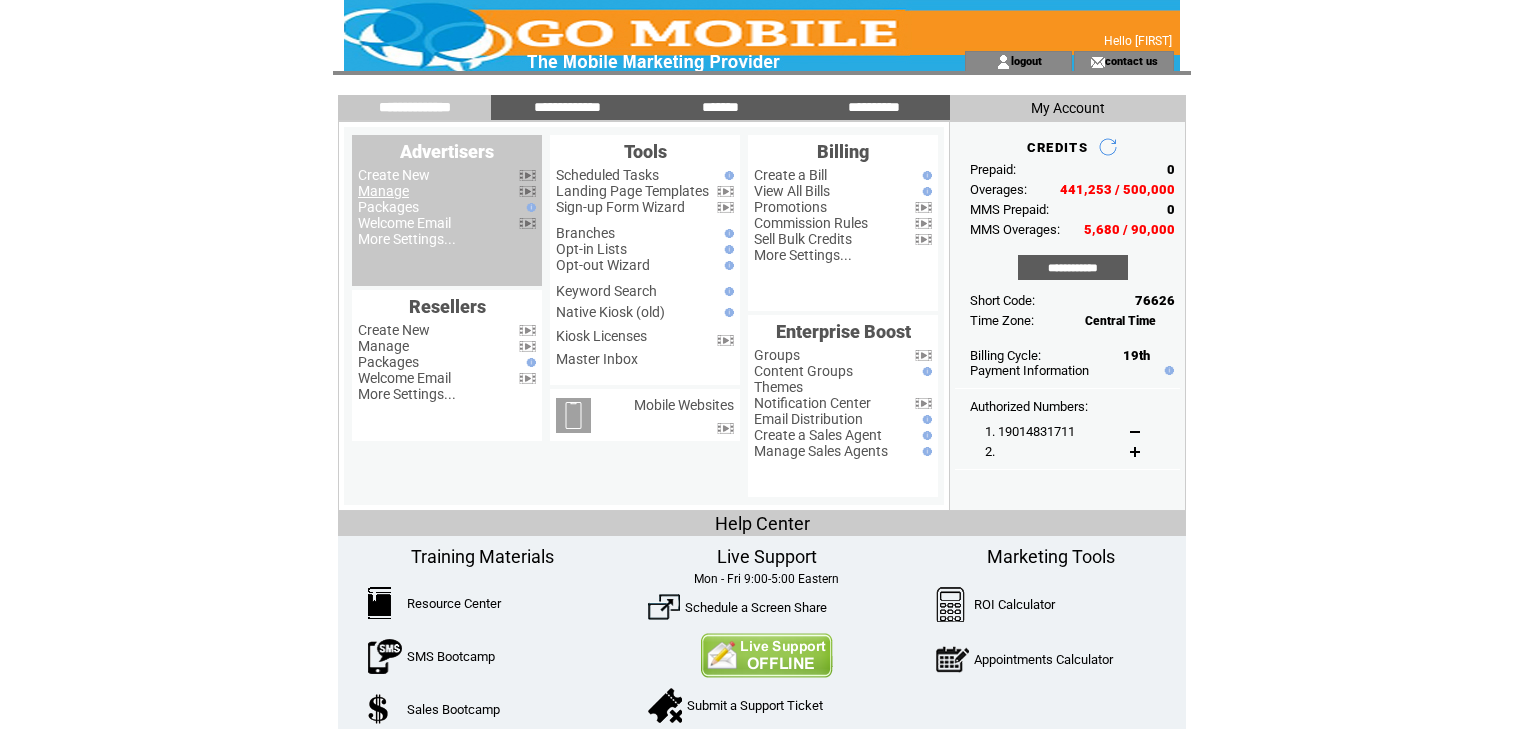 click on "Manage" at bounding box center (383, 191) 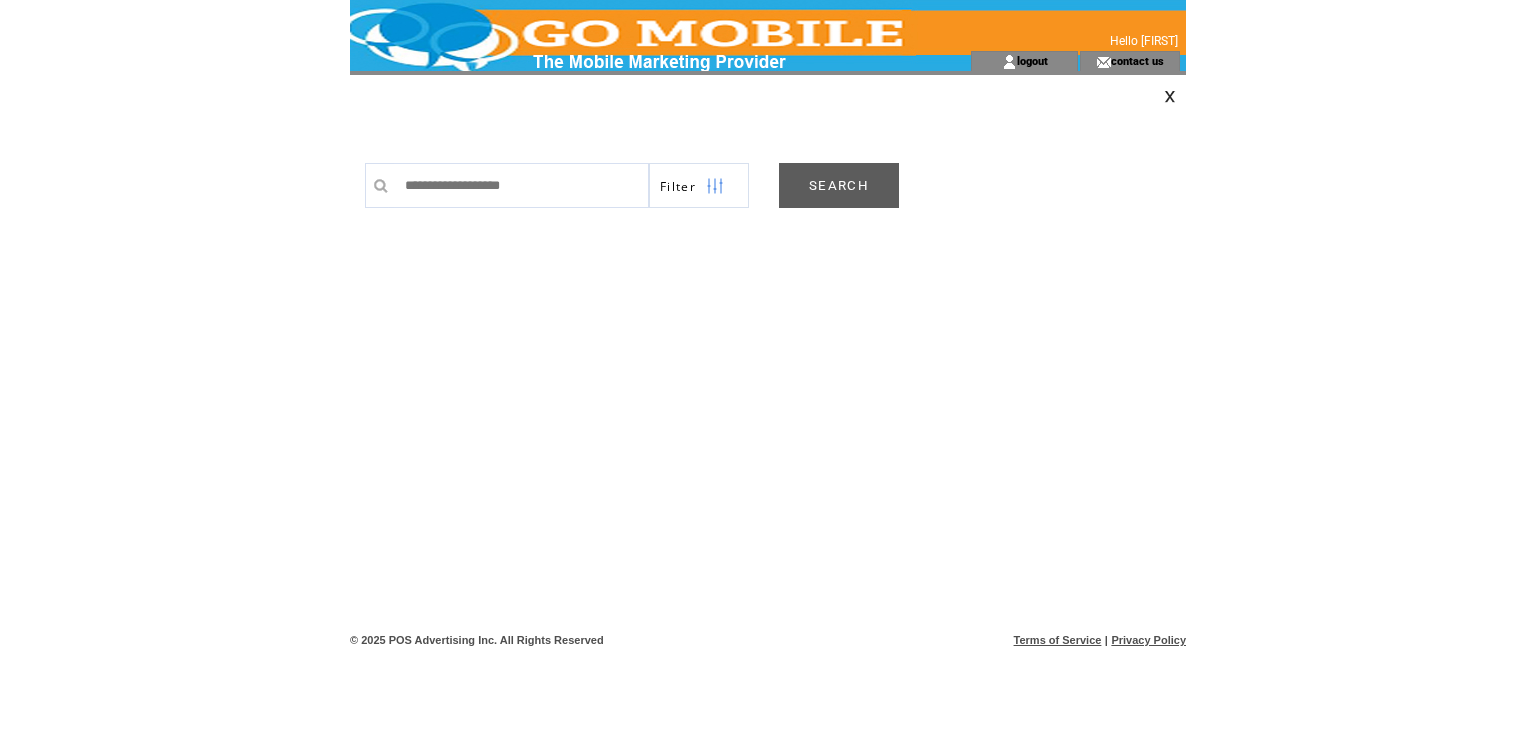 scroll, scrollTop: 0, scrollLeft: 0, axis: both 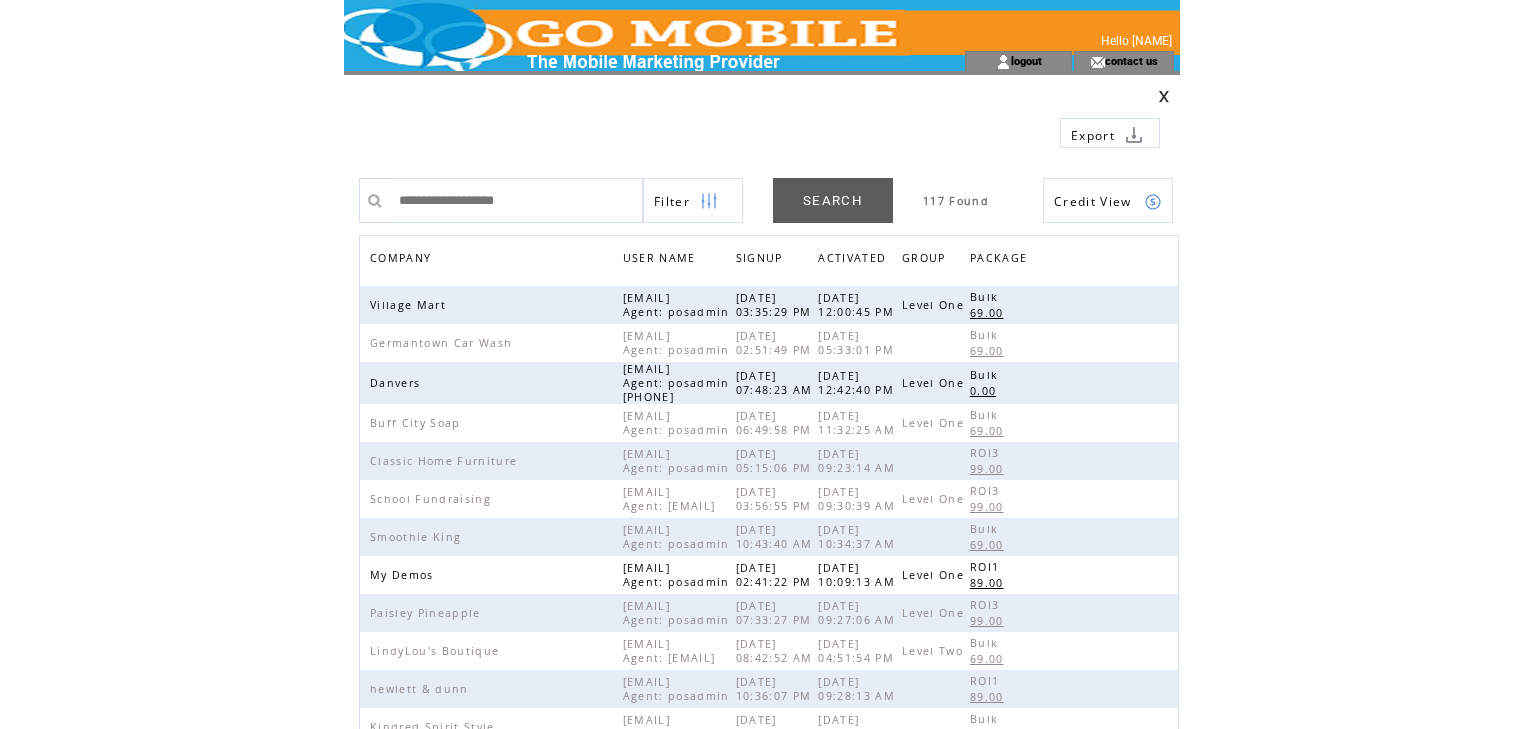 click on "COMPANY" at bounding box center [403, 260] 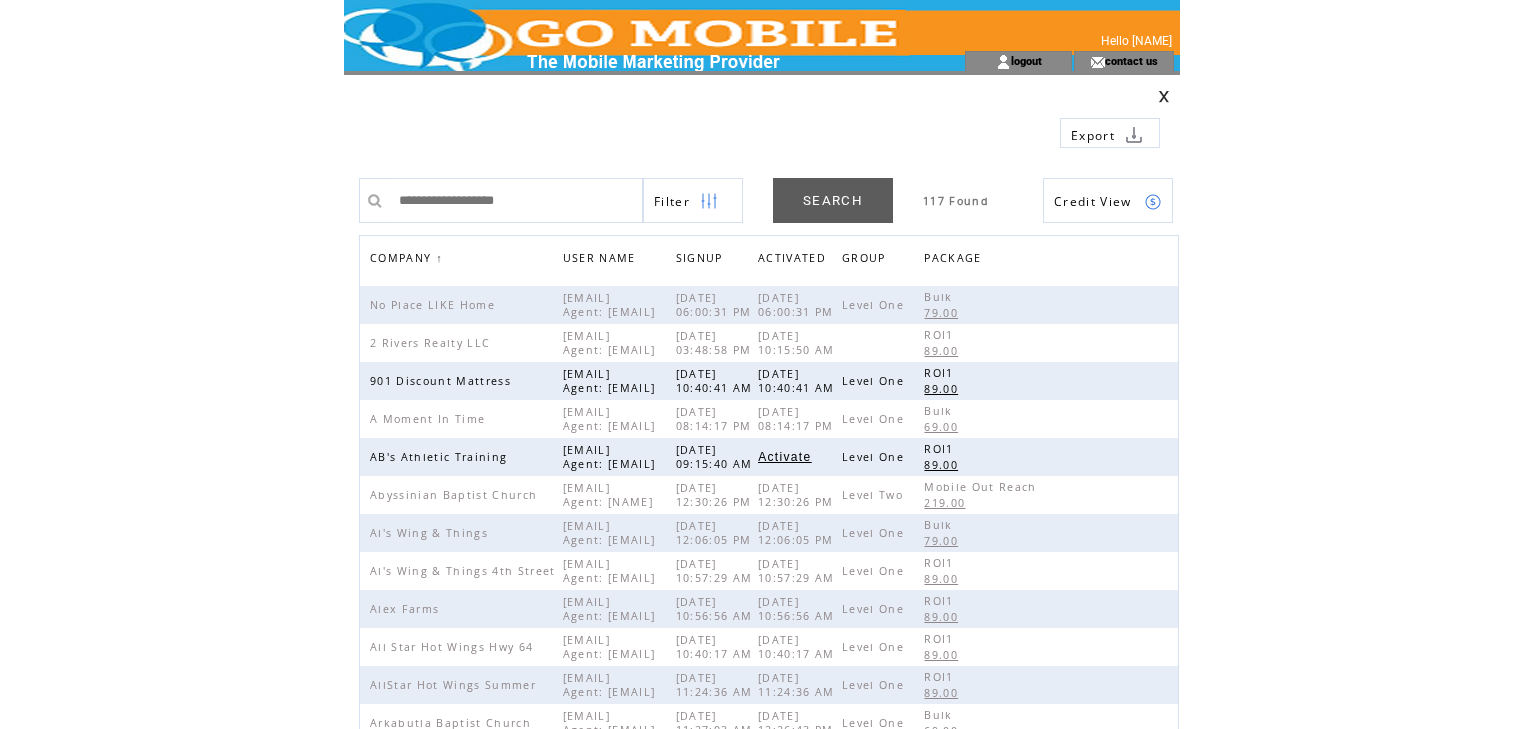 scroll, scrollTop: 0, scrollLeft: 0, axis: both 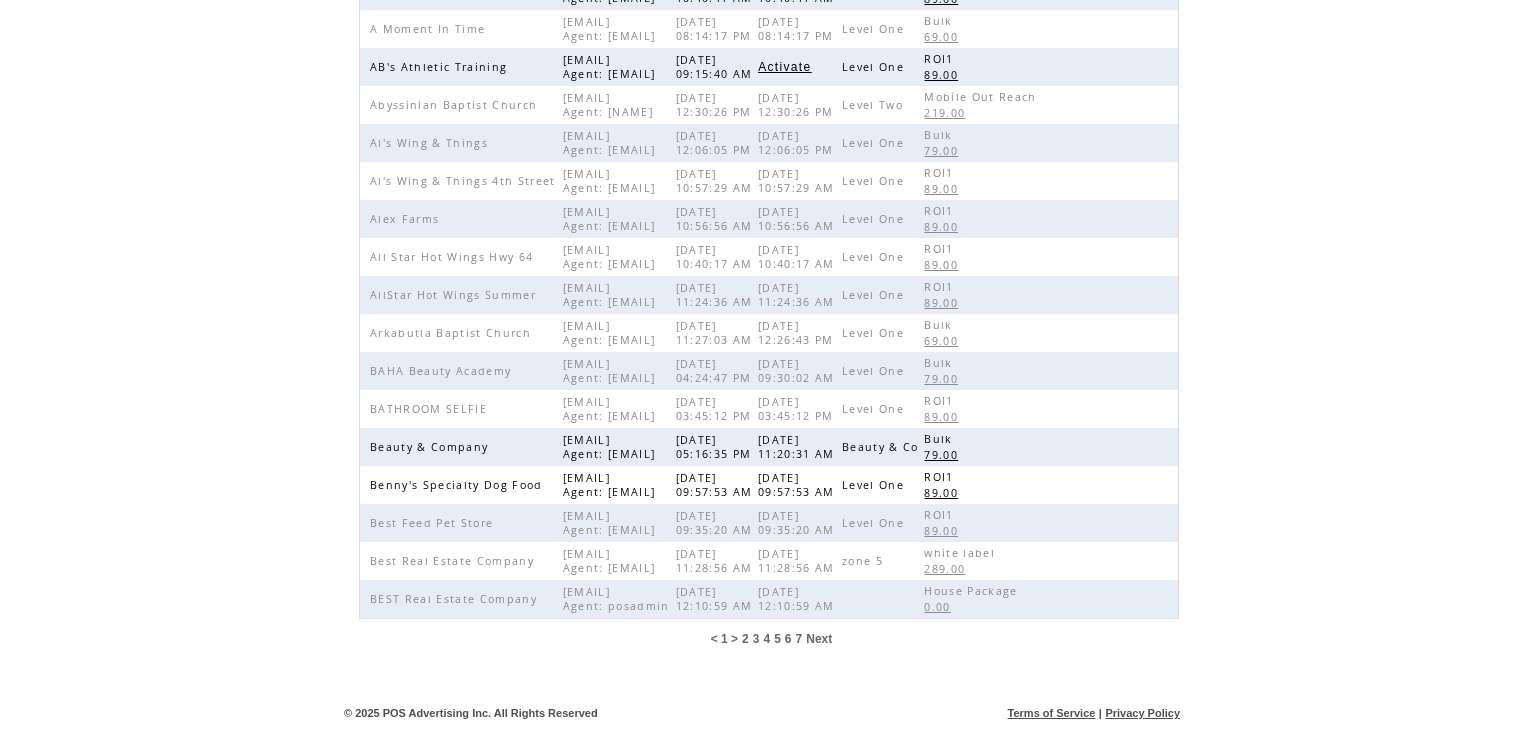 click on "7" at bounding box center (799, 639) 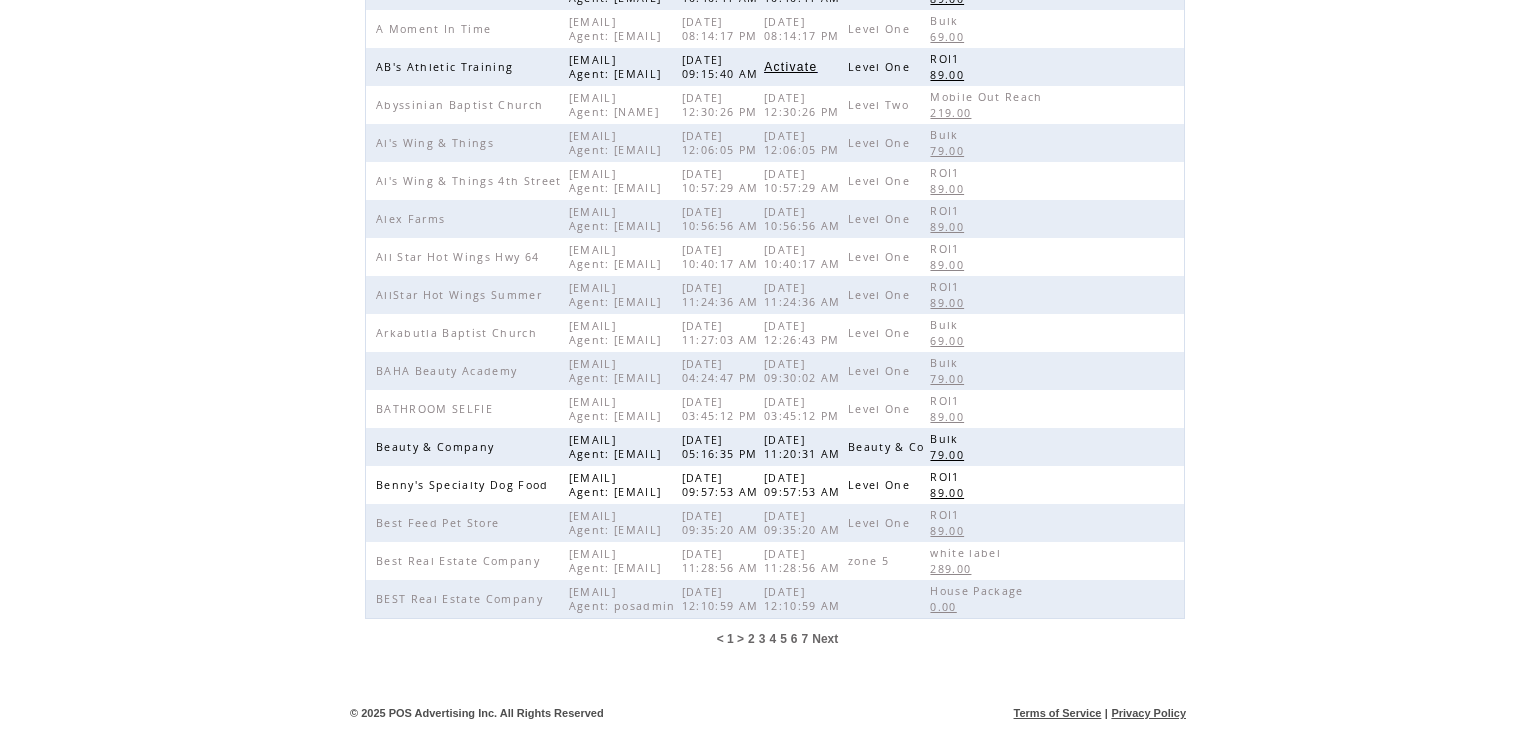 scroll, scrollTop: 0, scrollLeft: 0, axis: both 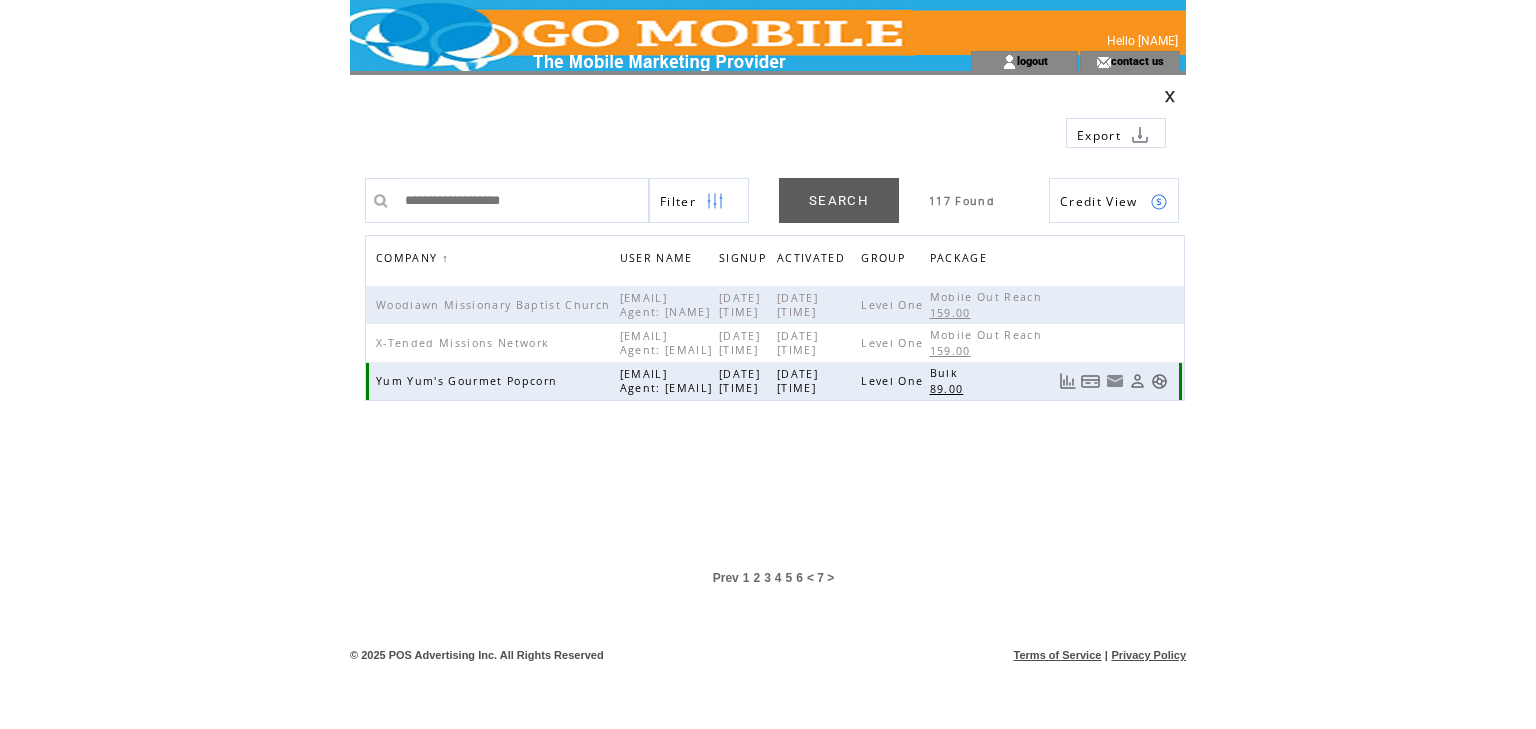 click at bounding box center (1137, 381) 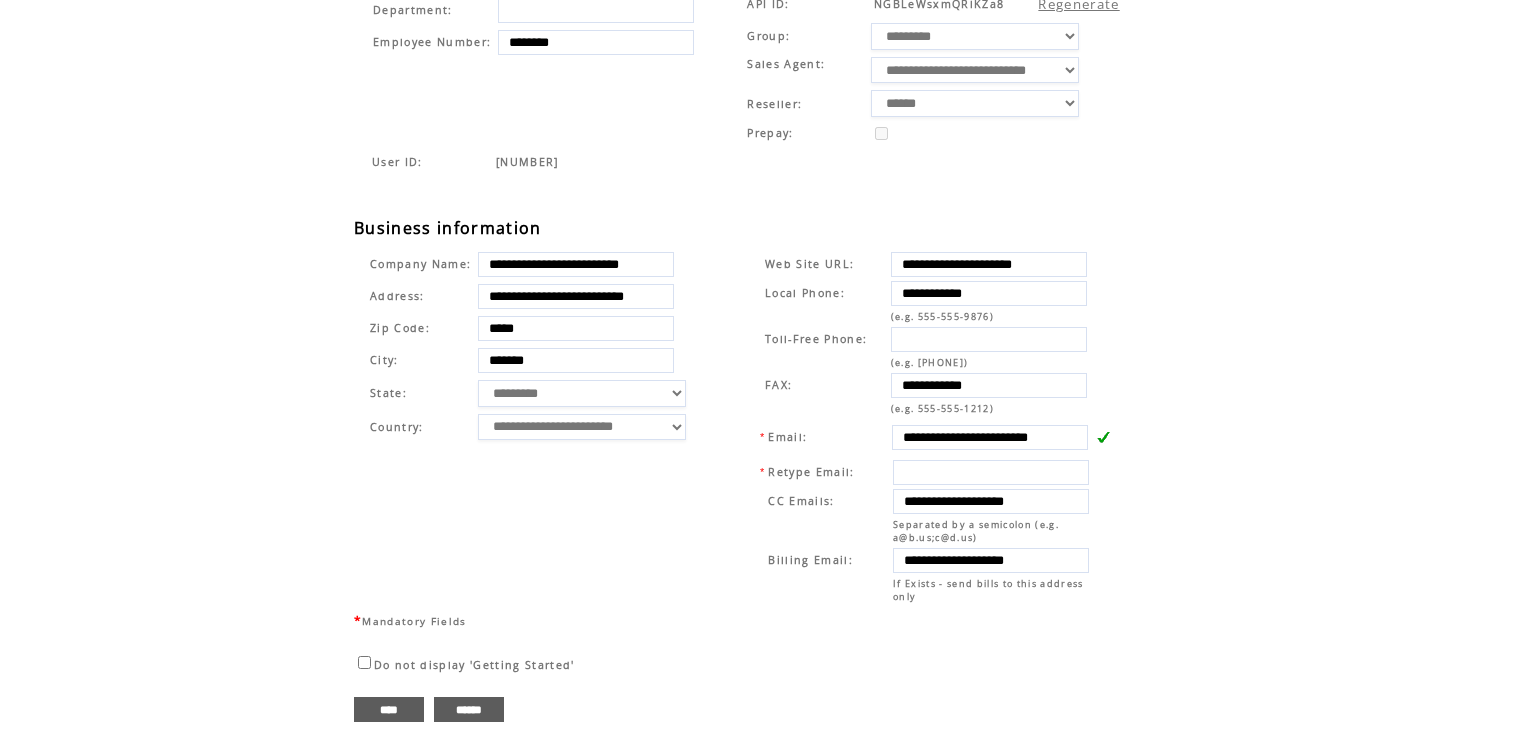 scroll, scrollTop: 502, scrollLeft: 0, axis: vertical 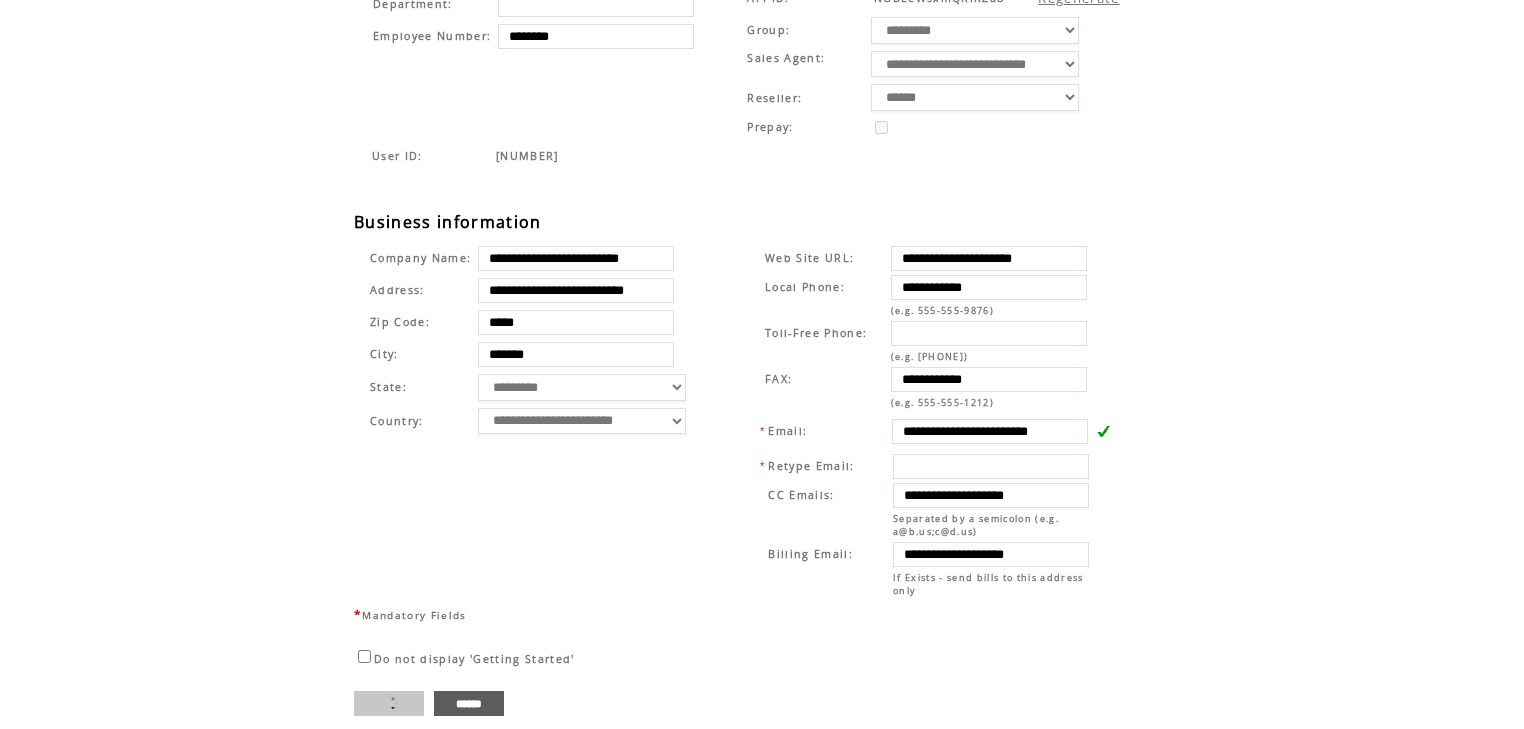 click on "****" at bounding box center (389, 703) 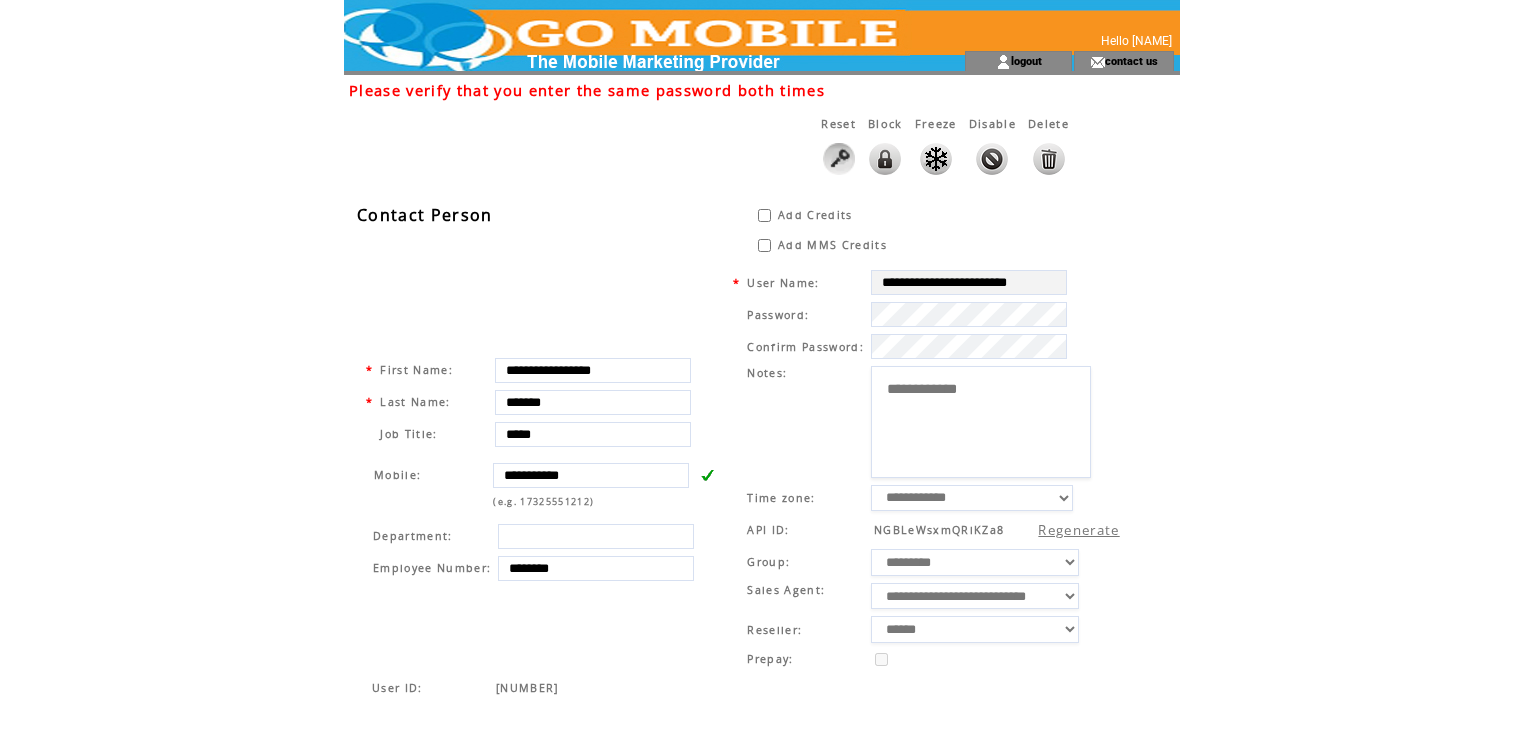 scroll, scrollTop: 0, scrollLeft: 0, axis: both 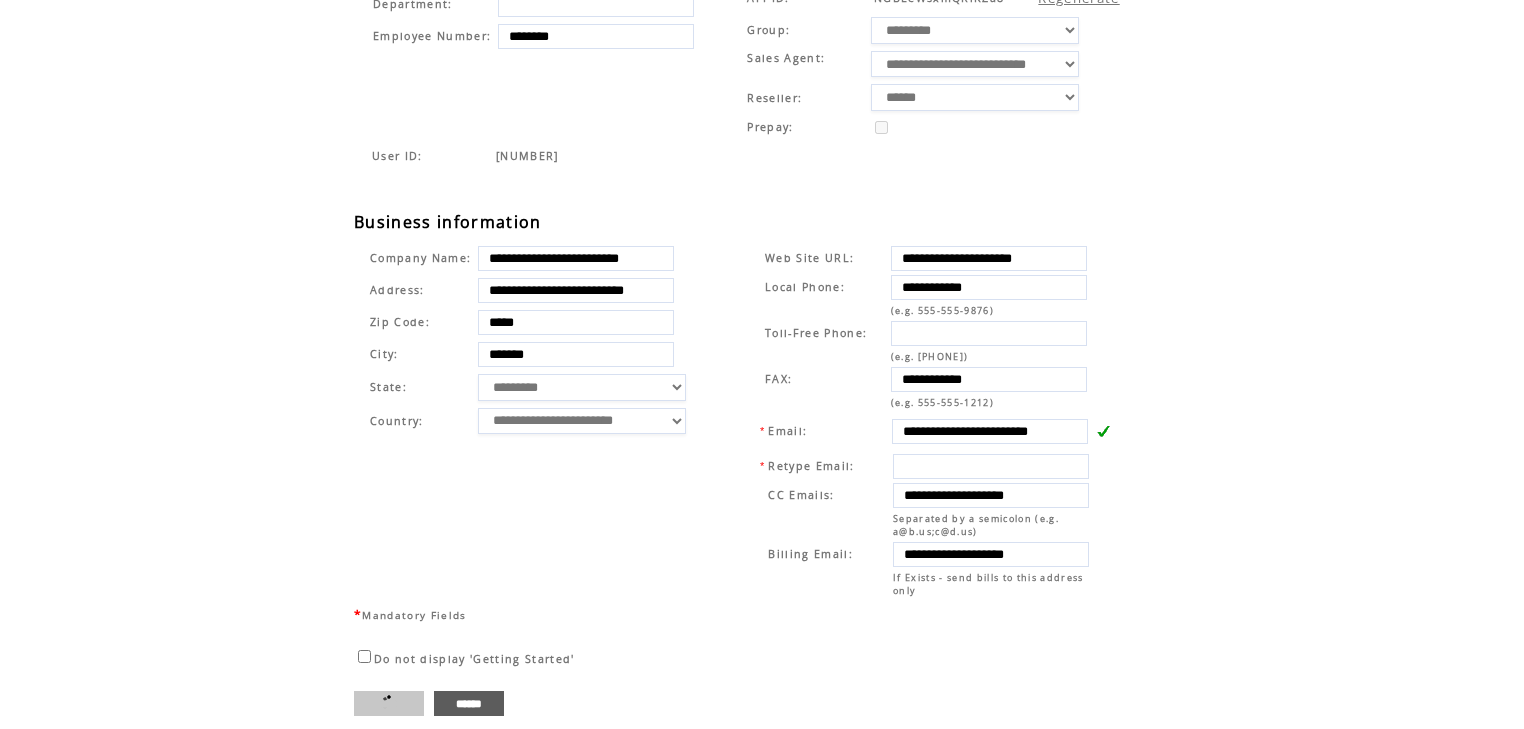 click on "****" at bounding box center [389, 703] 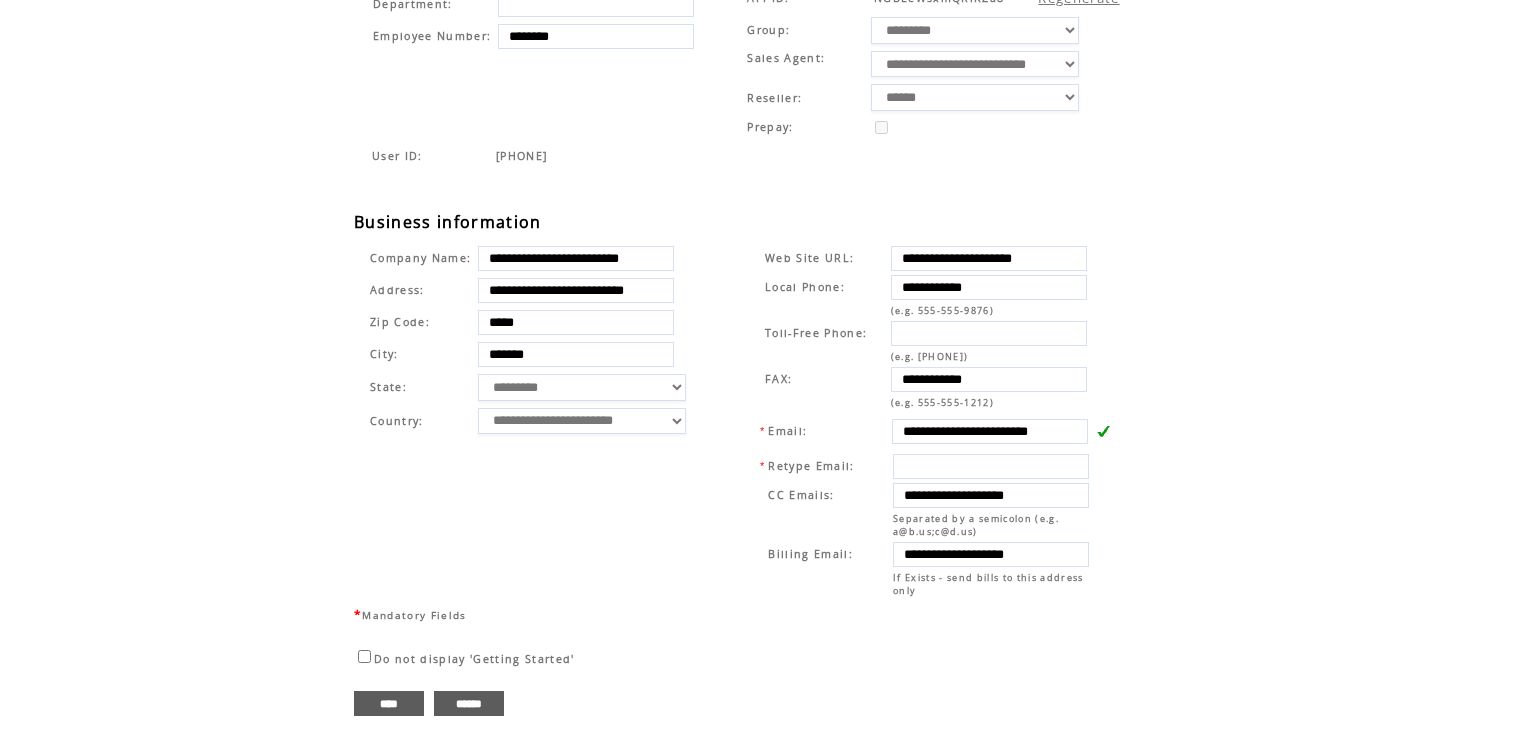 scroll, scrollTop: 532, scrollLeft: 0, axis: vertical 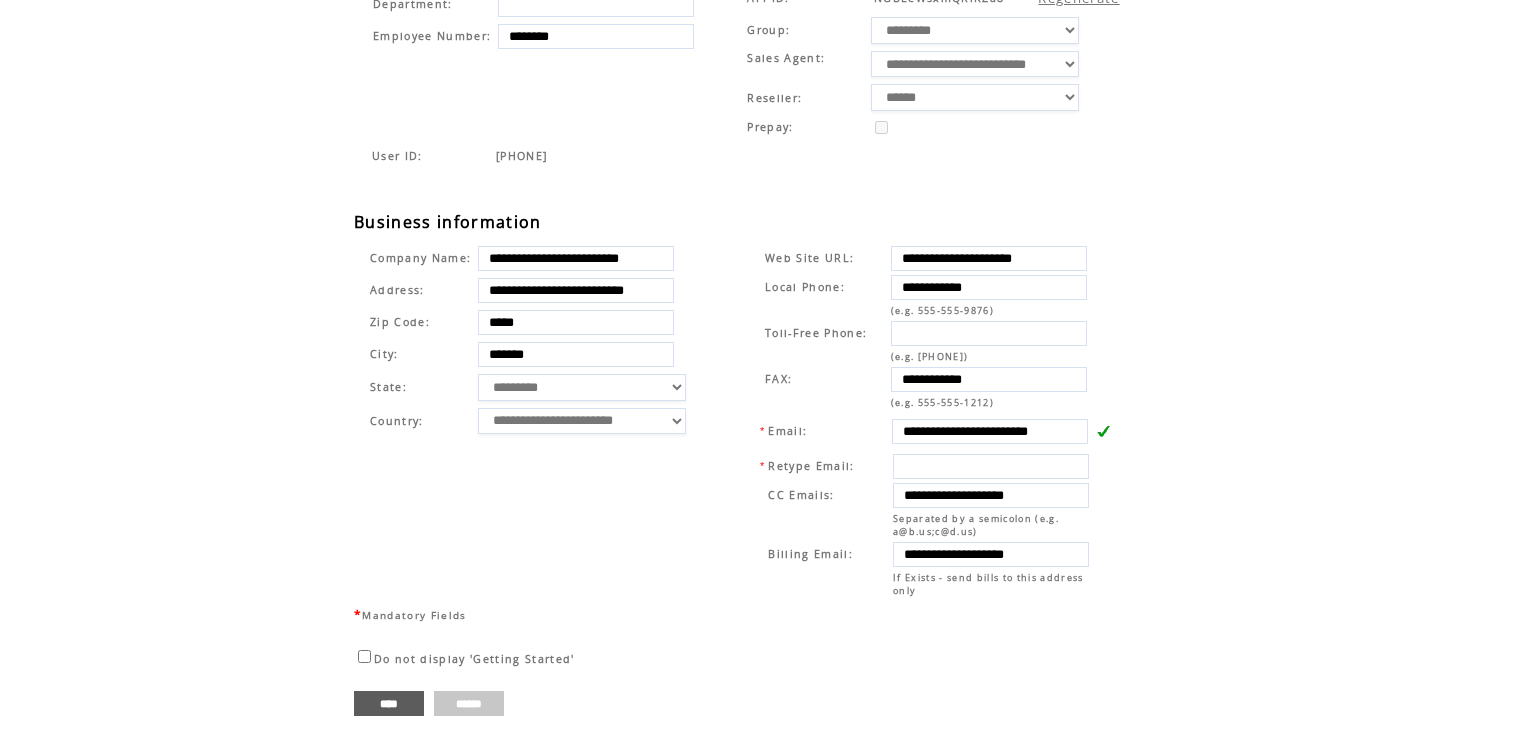 click on "******" at bounding box center [469, 703] 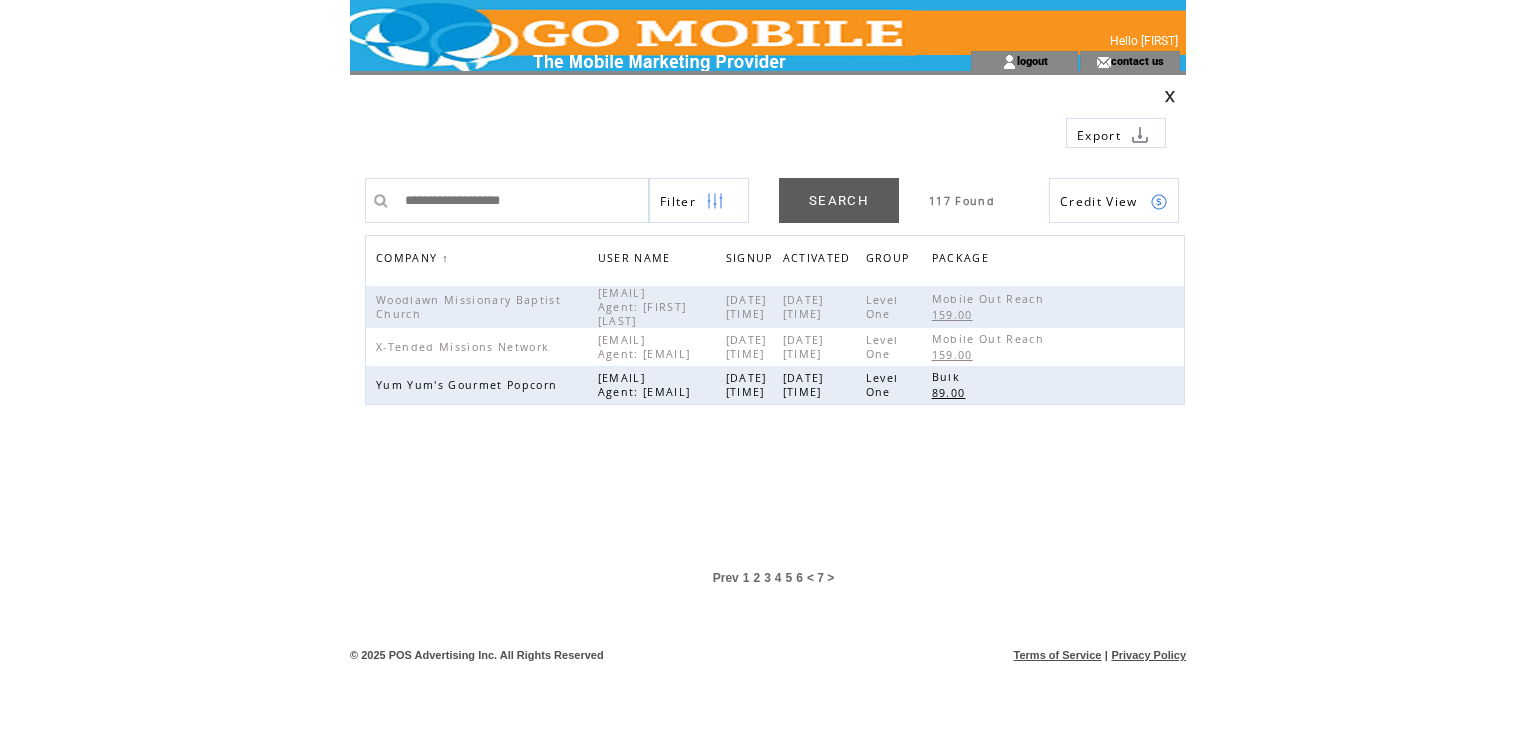 scroll, scrollTop: 0, scrollLeft: 0, axis: both 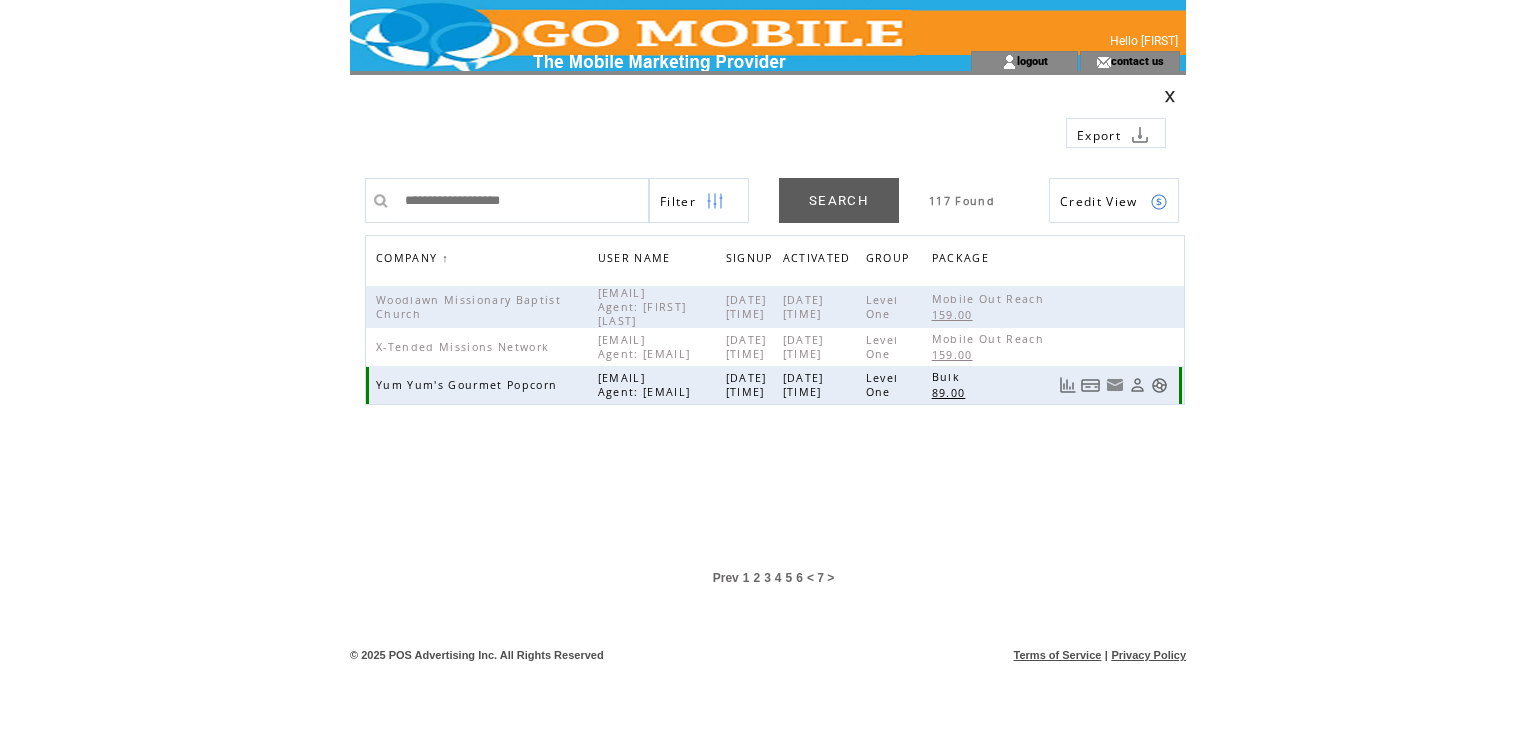 click at bounding box center (1159, 385) 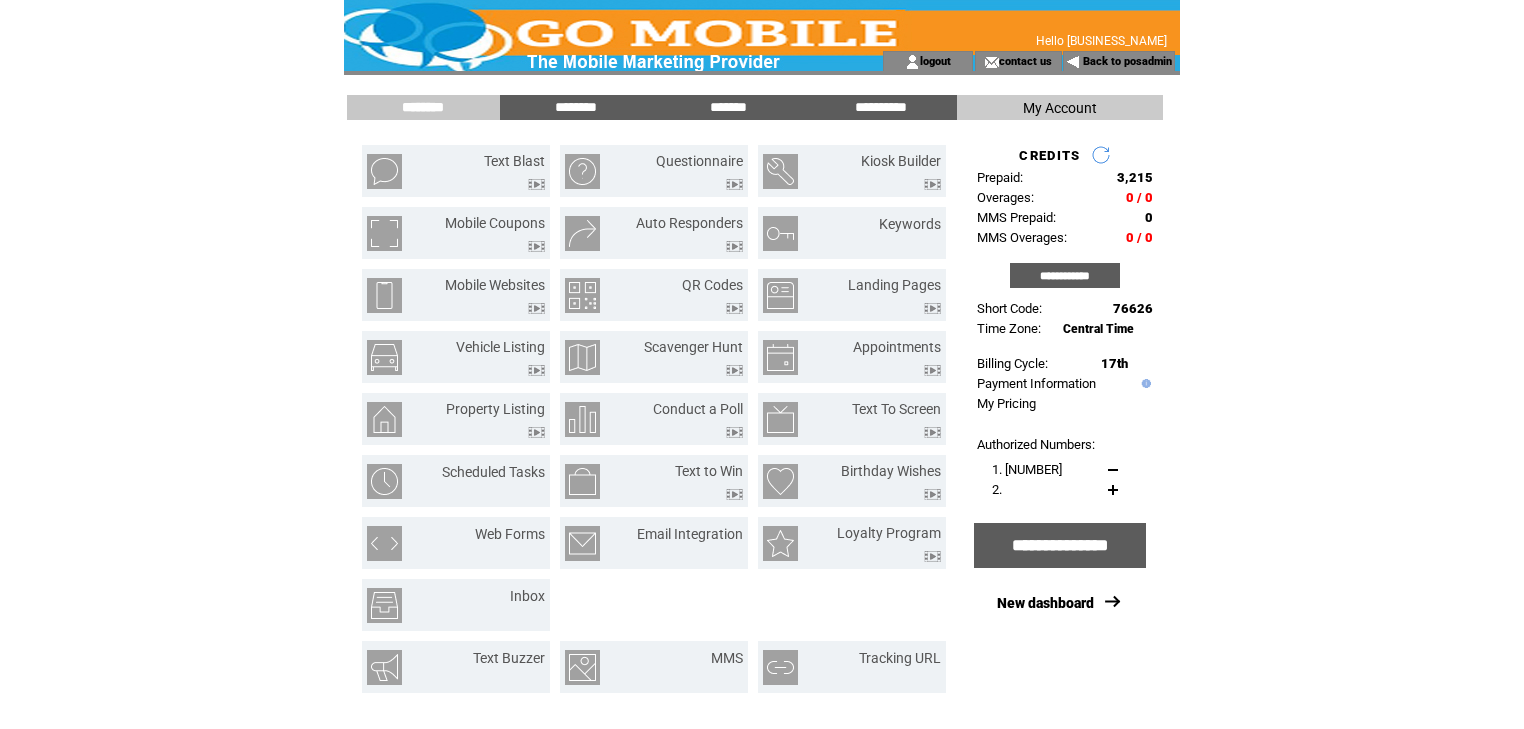 scroll, scrollTop: 0, scrollLeft: 0, axis: both 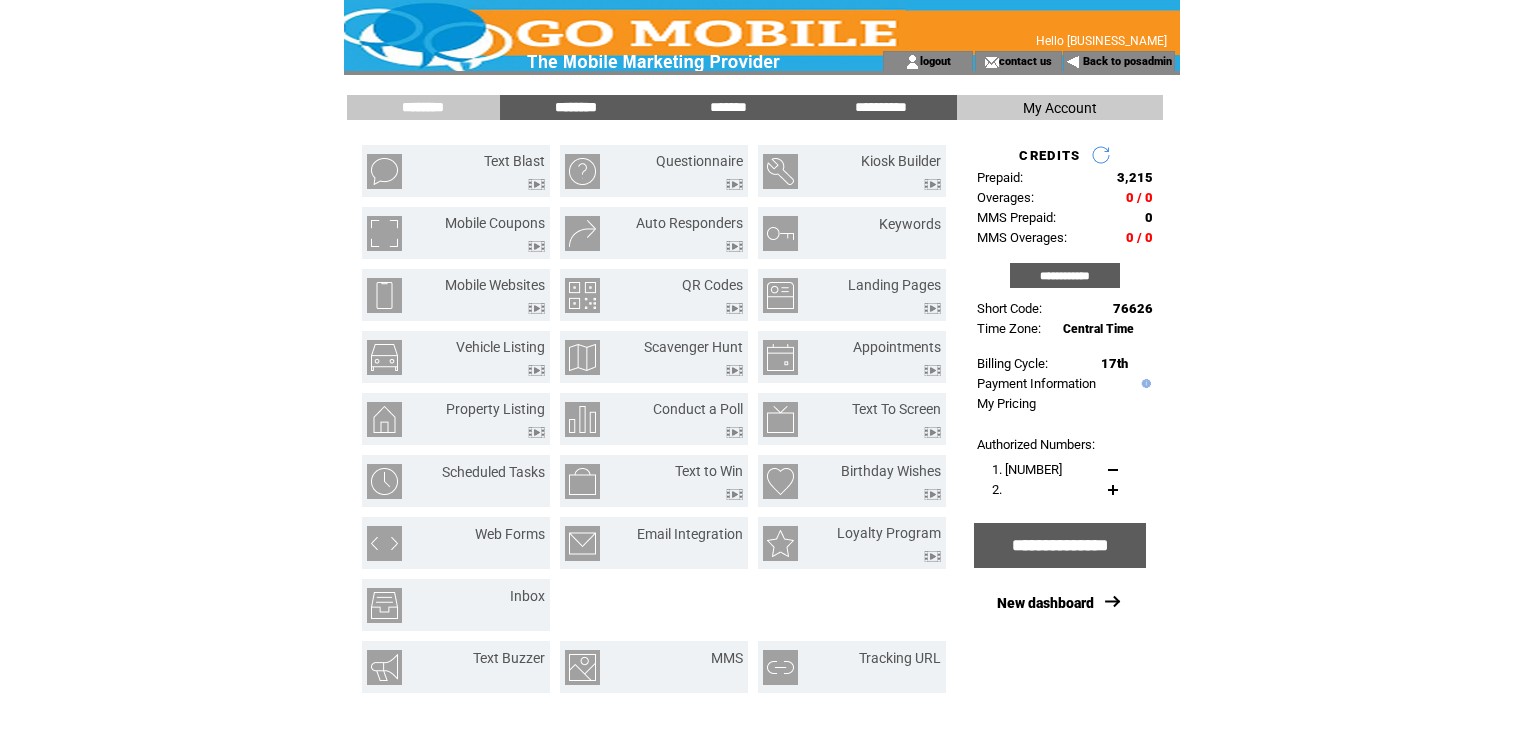 click on "********" at bounding box center (576, 107) 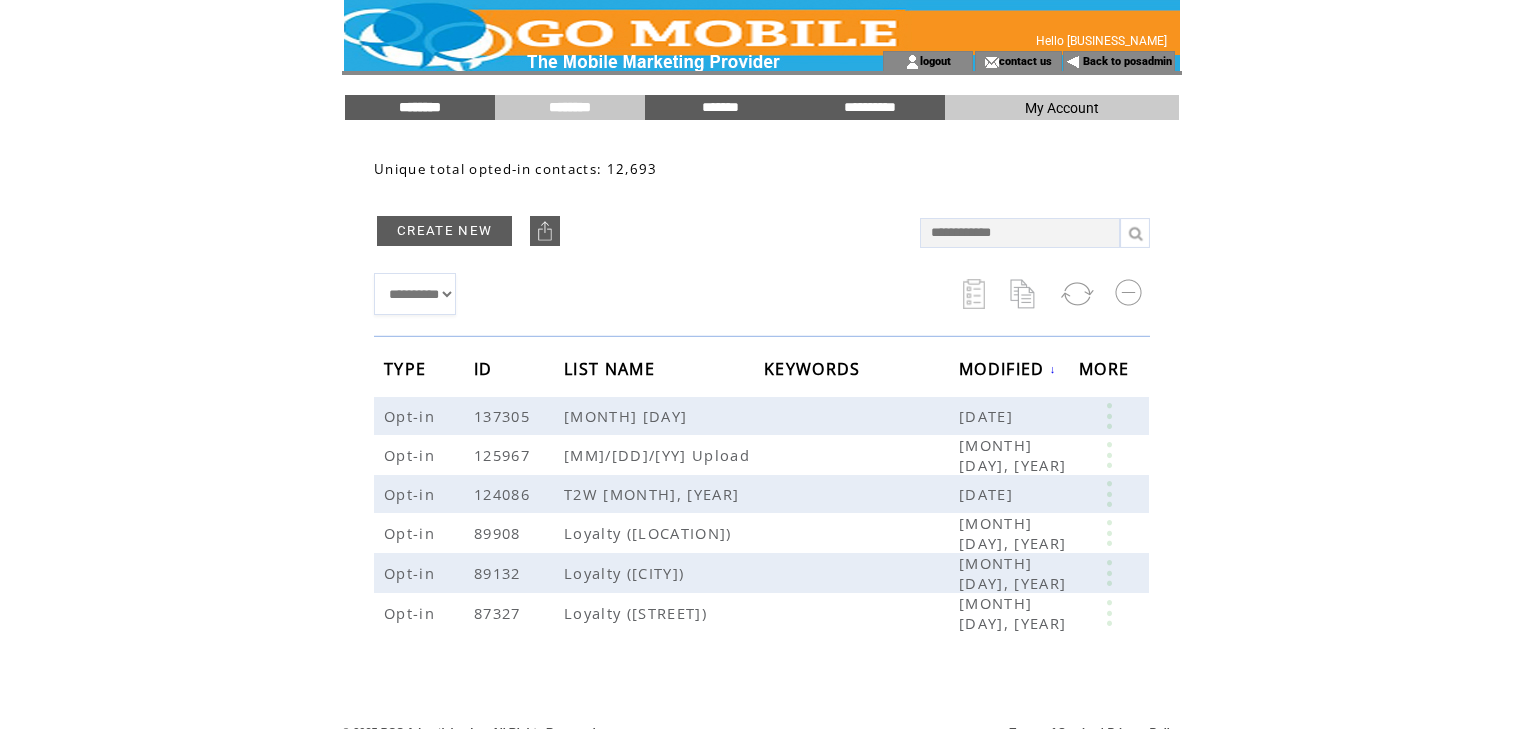 click on "********" at bounding box center [420, 107] 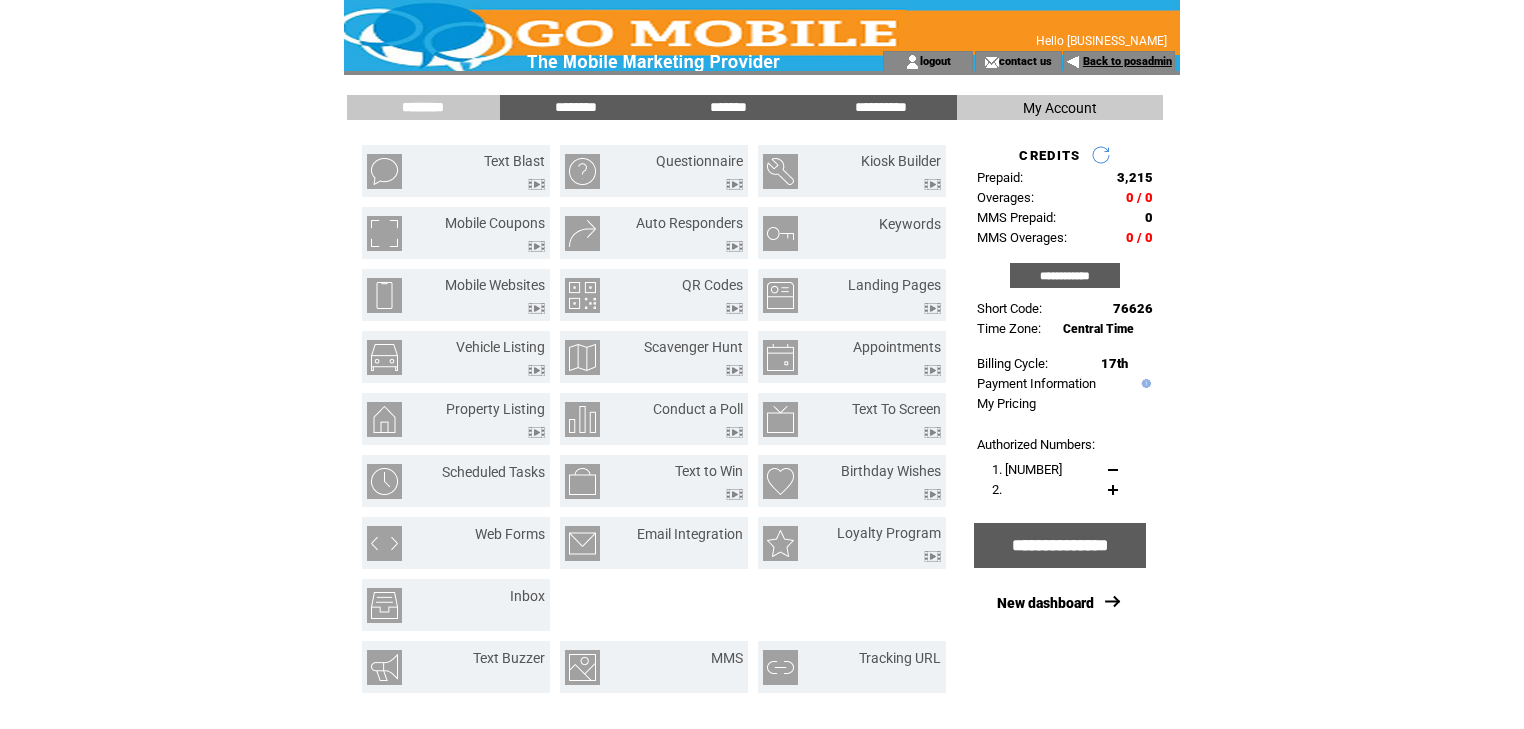 click on "Back to posadmin" at bounding box center (1127, 61) 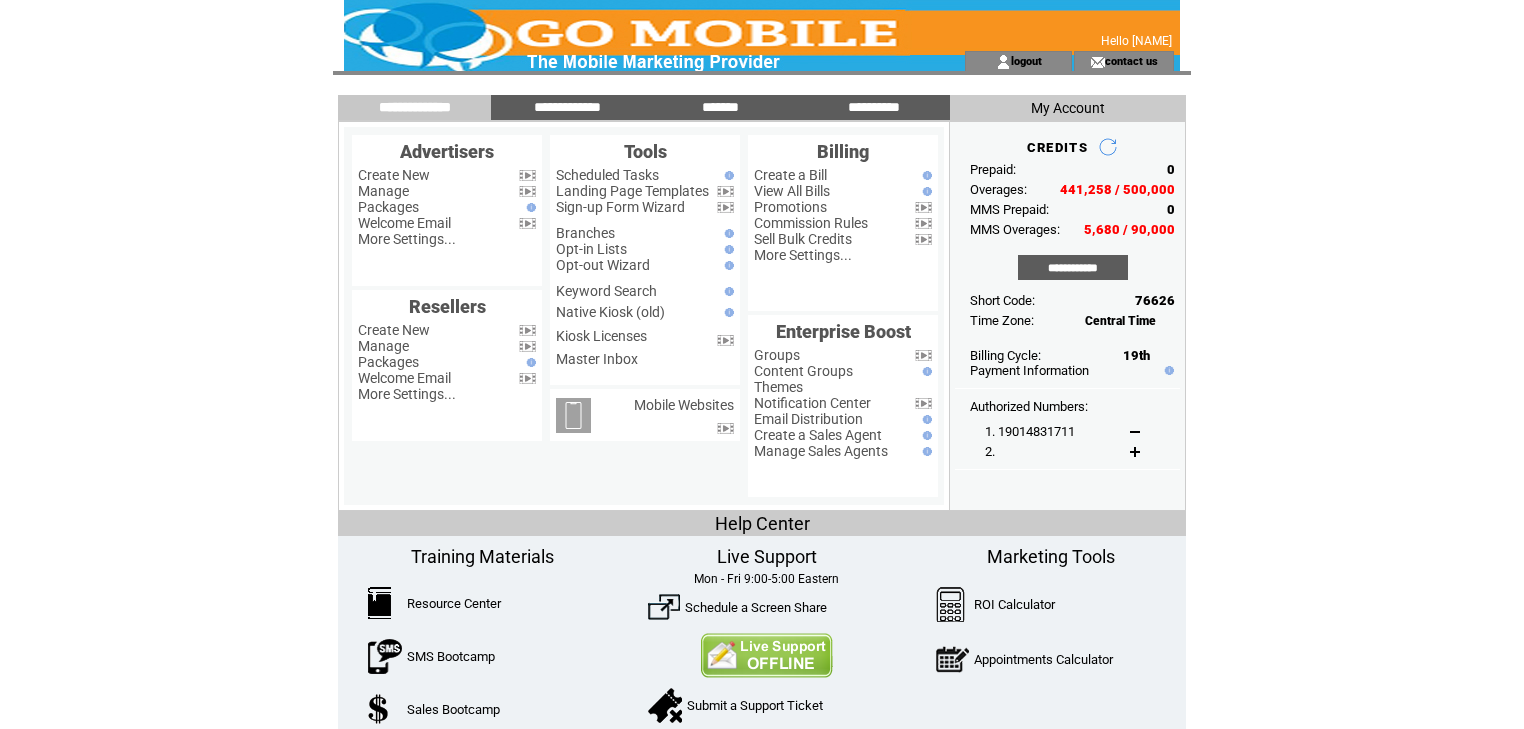 scroll, scrollTop: 0, scrollLeft: 0, axis: both 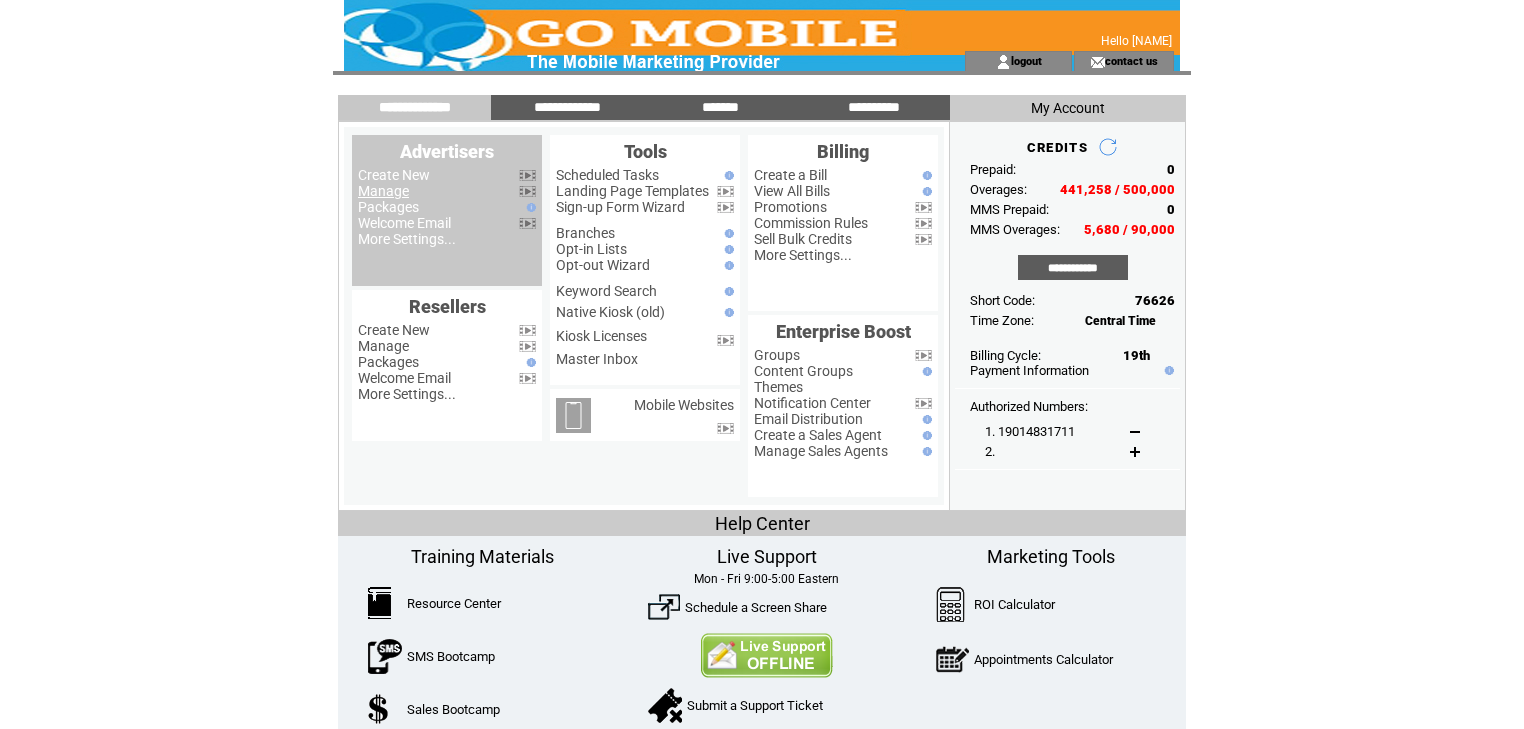 click on "Manage" at bounding box center [383, 191] 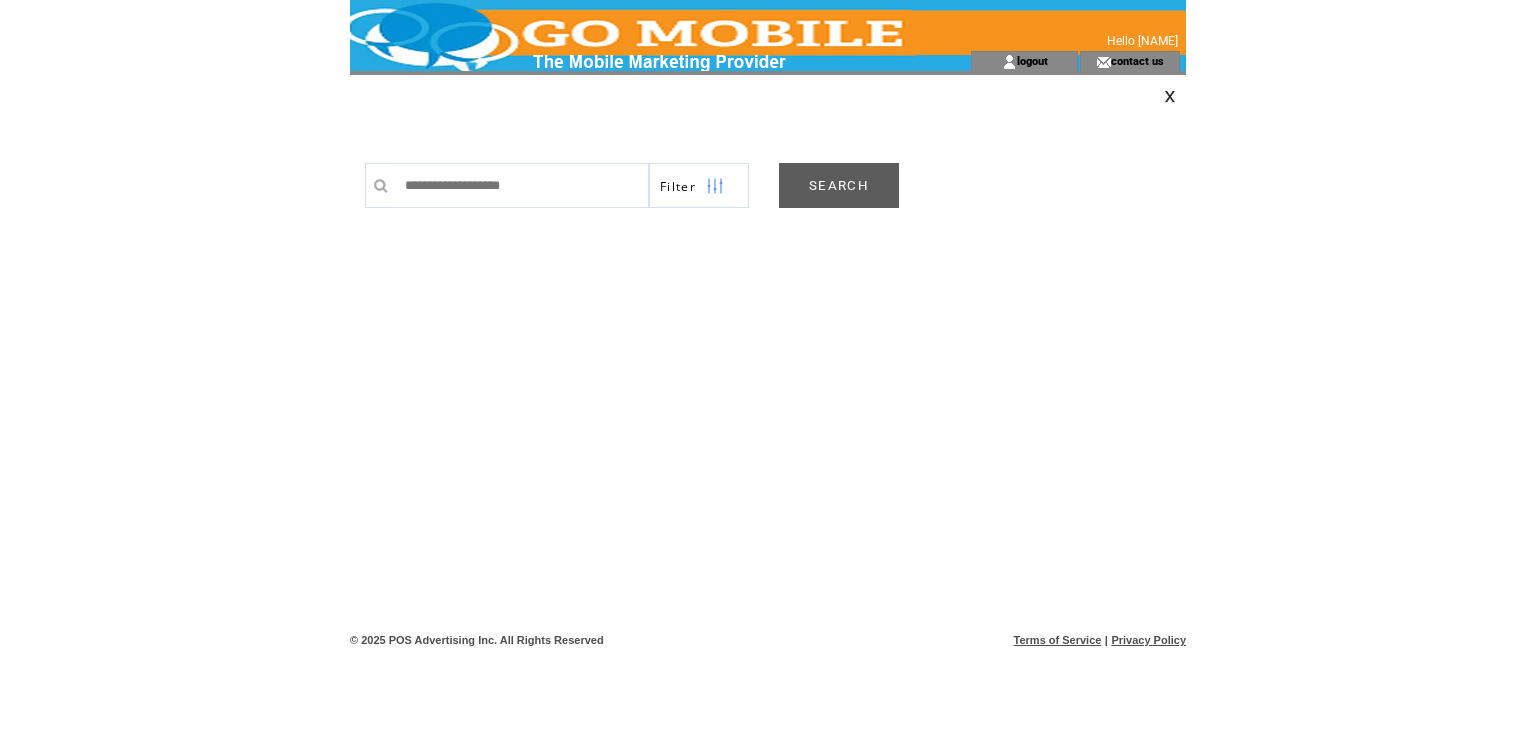 scroll, scrollTop: 0, scrollLeft: 0, axis: both 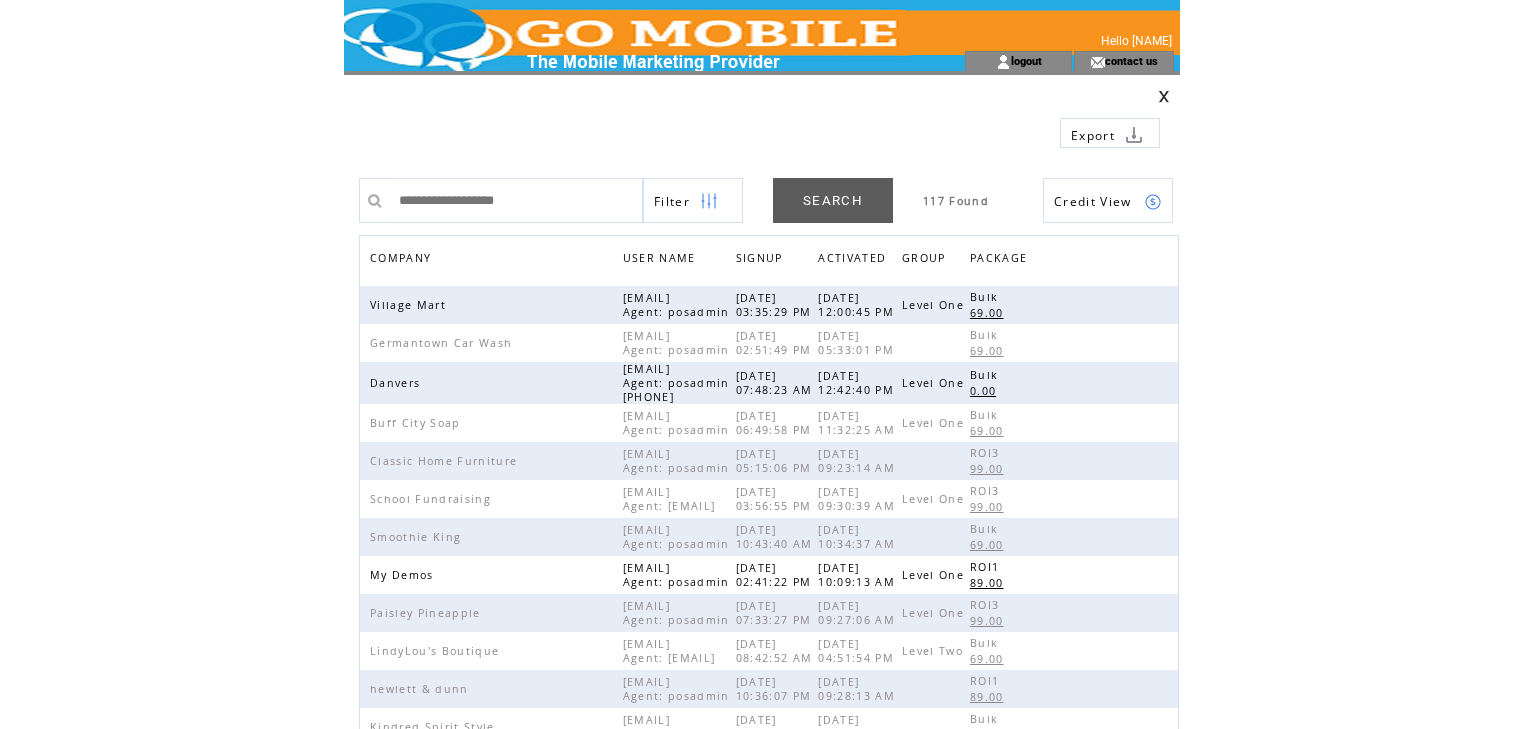 click on "COMPANY" at bounding box center [403, 260] 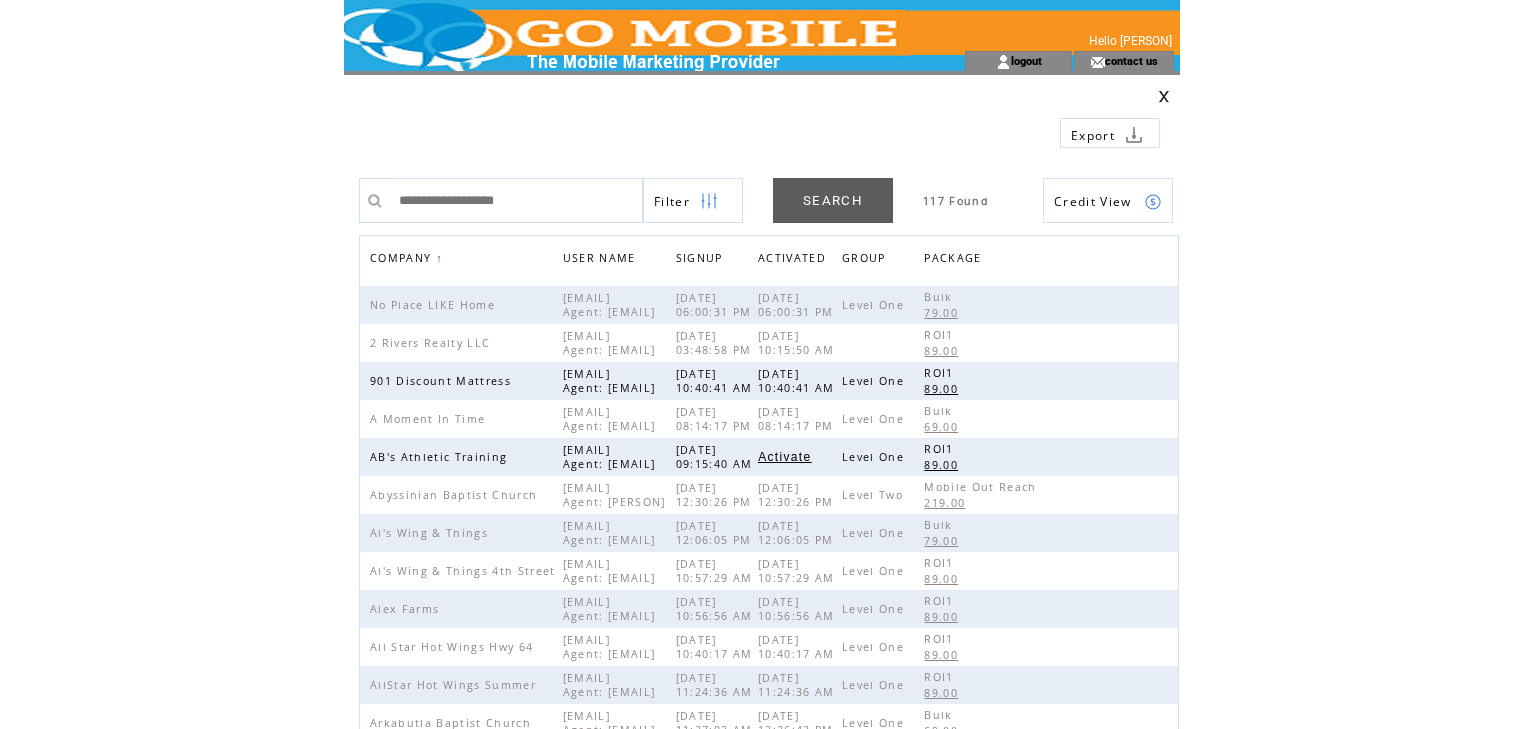 scroll, scrollTop: 0, scrollLeft: 0, axis: both 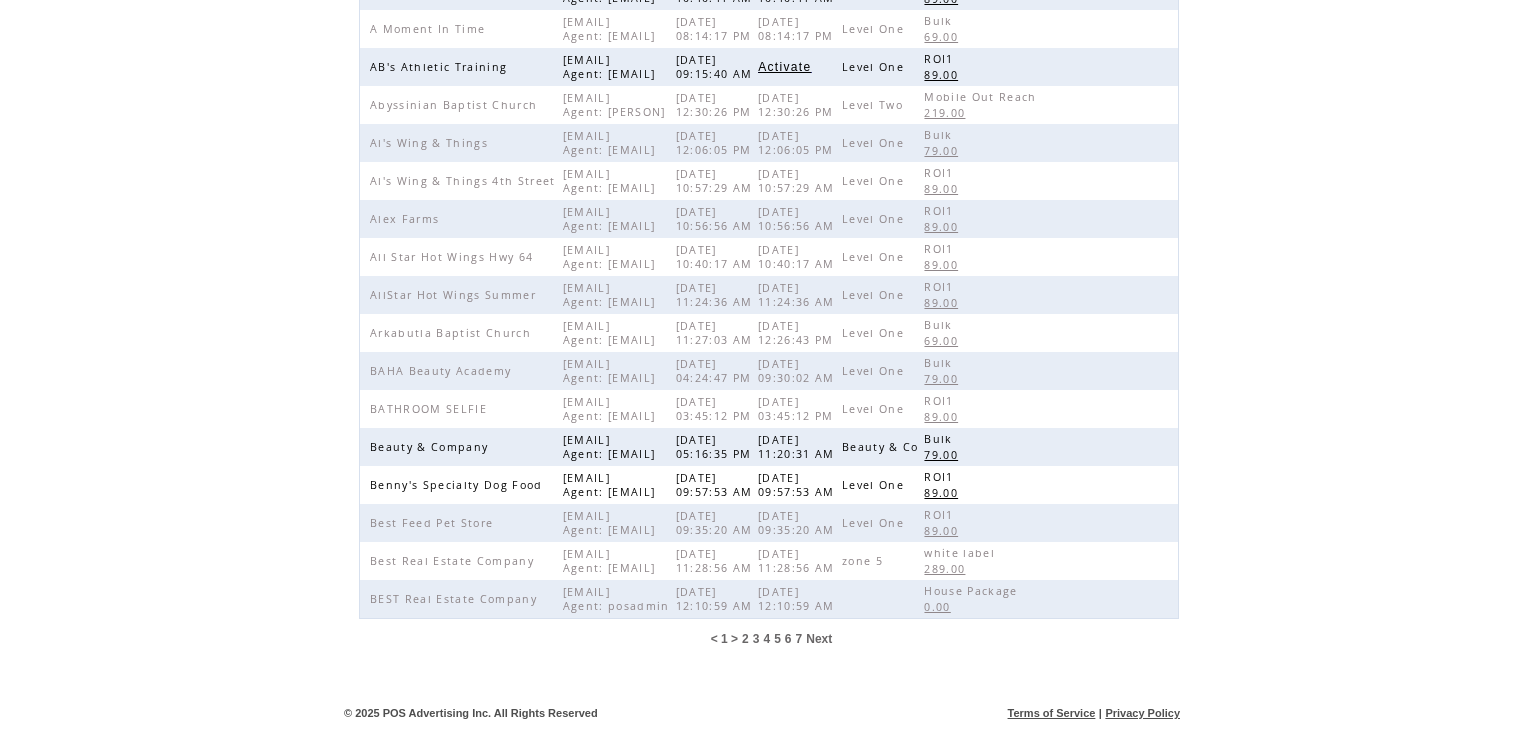 click on "6" at bounding box center (788, 639) 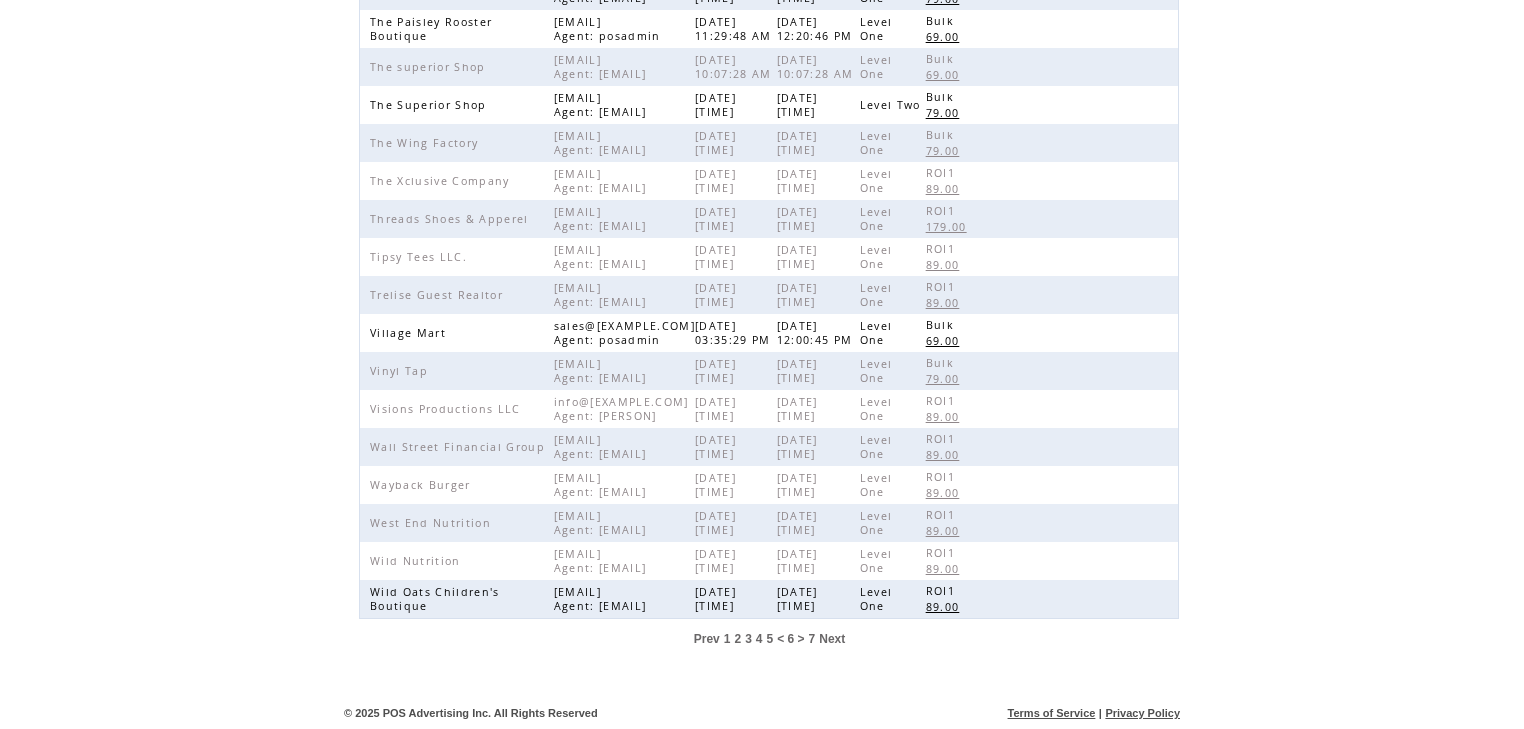 click on "7" at bounding box center (812, 639) 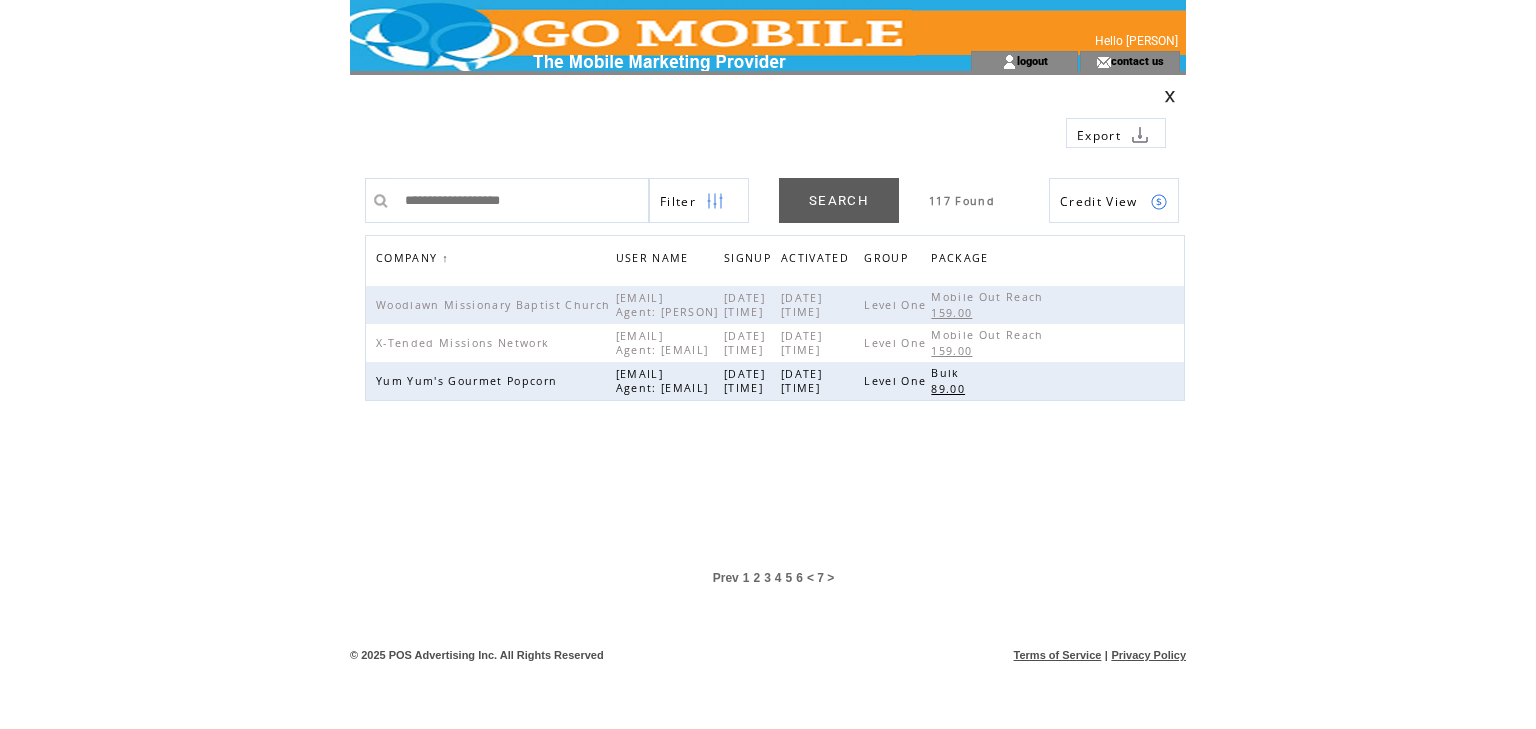 scroll, scrollTop: 0, scrollLeft: 0, axis: both 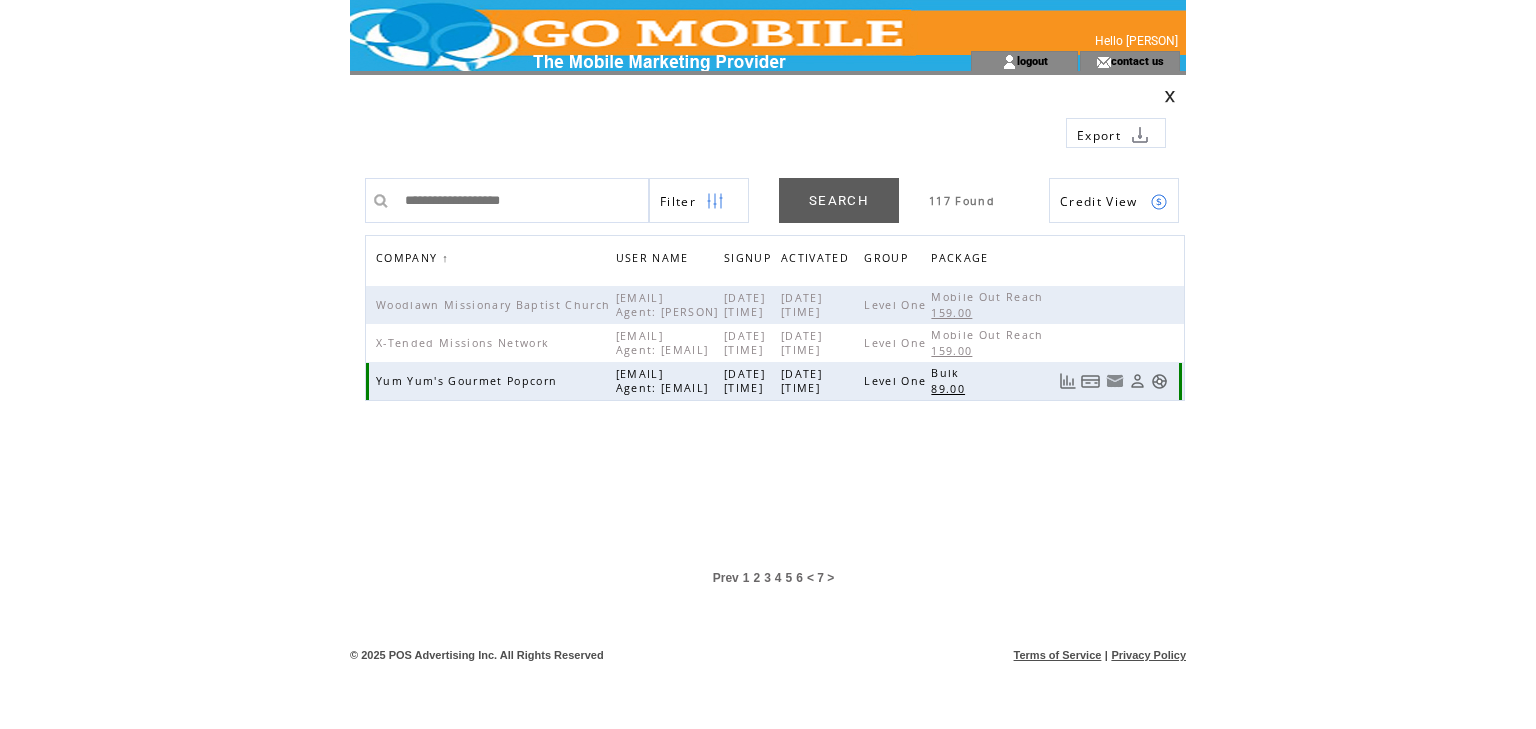 click at bounding box center (1159, 381) 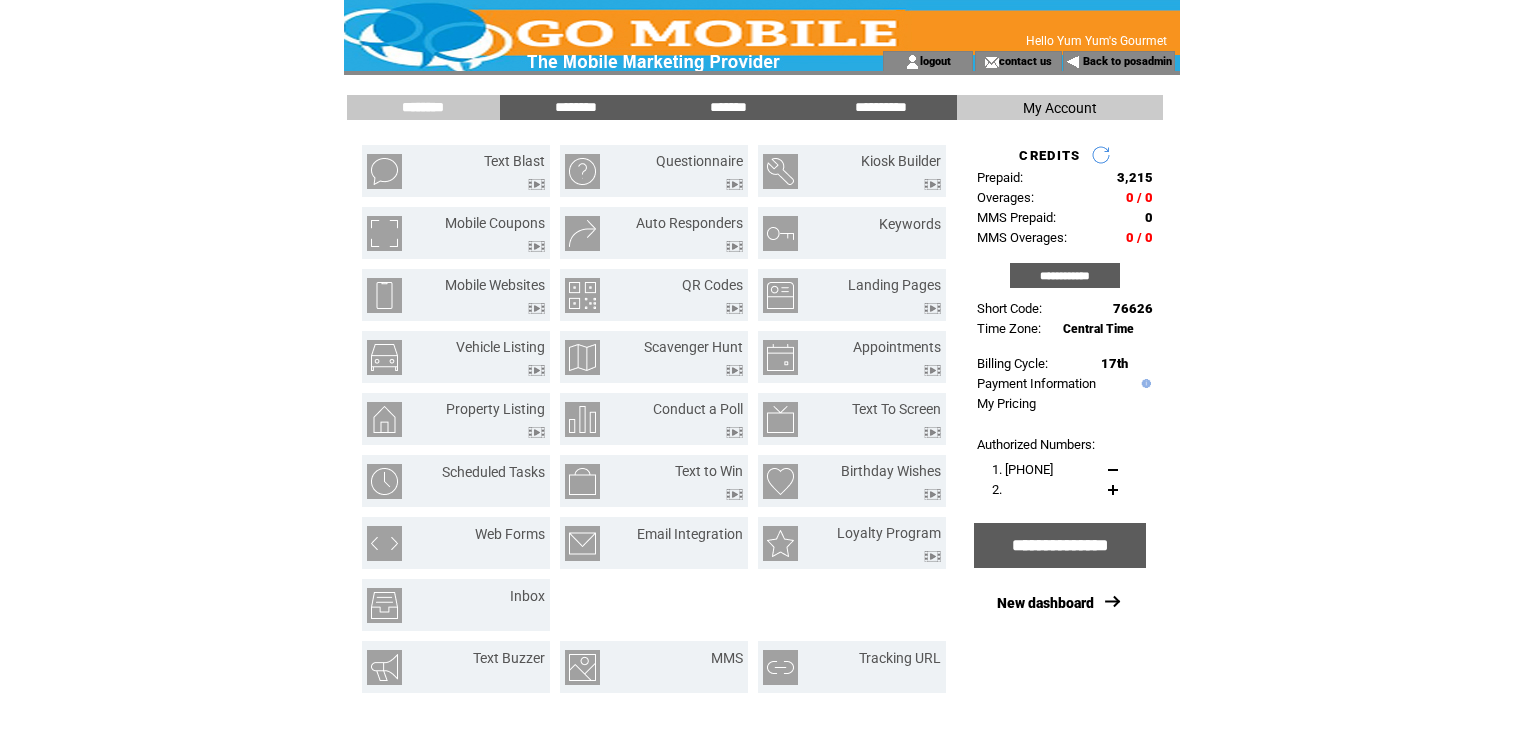 scroll, scrollTop: 0, scrollLeft: 0, axis: both 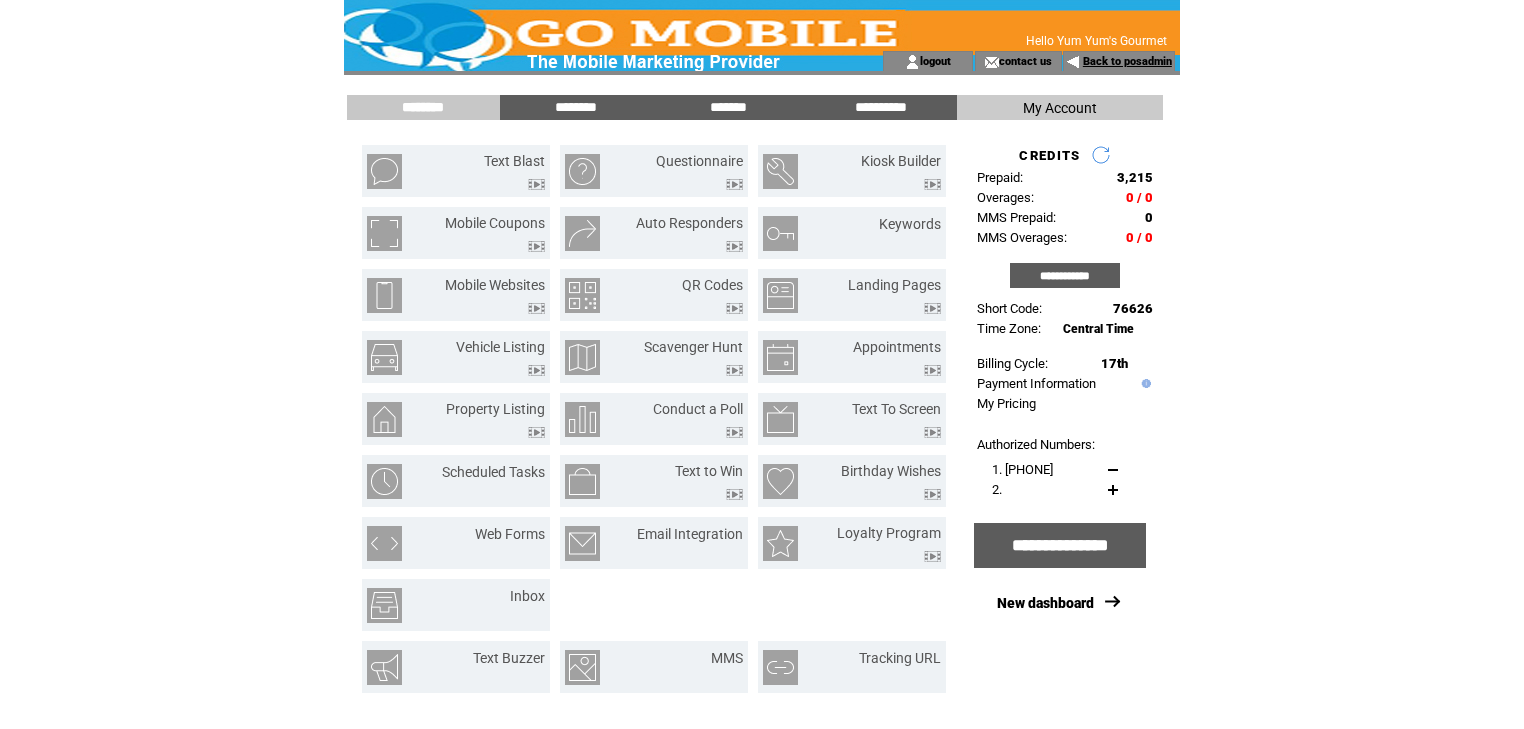 click on "Back to posadmin" at bounding box center [1127, 61] 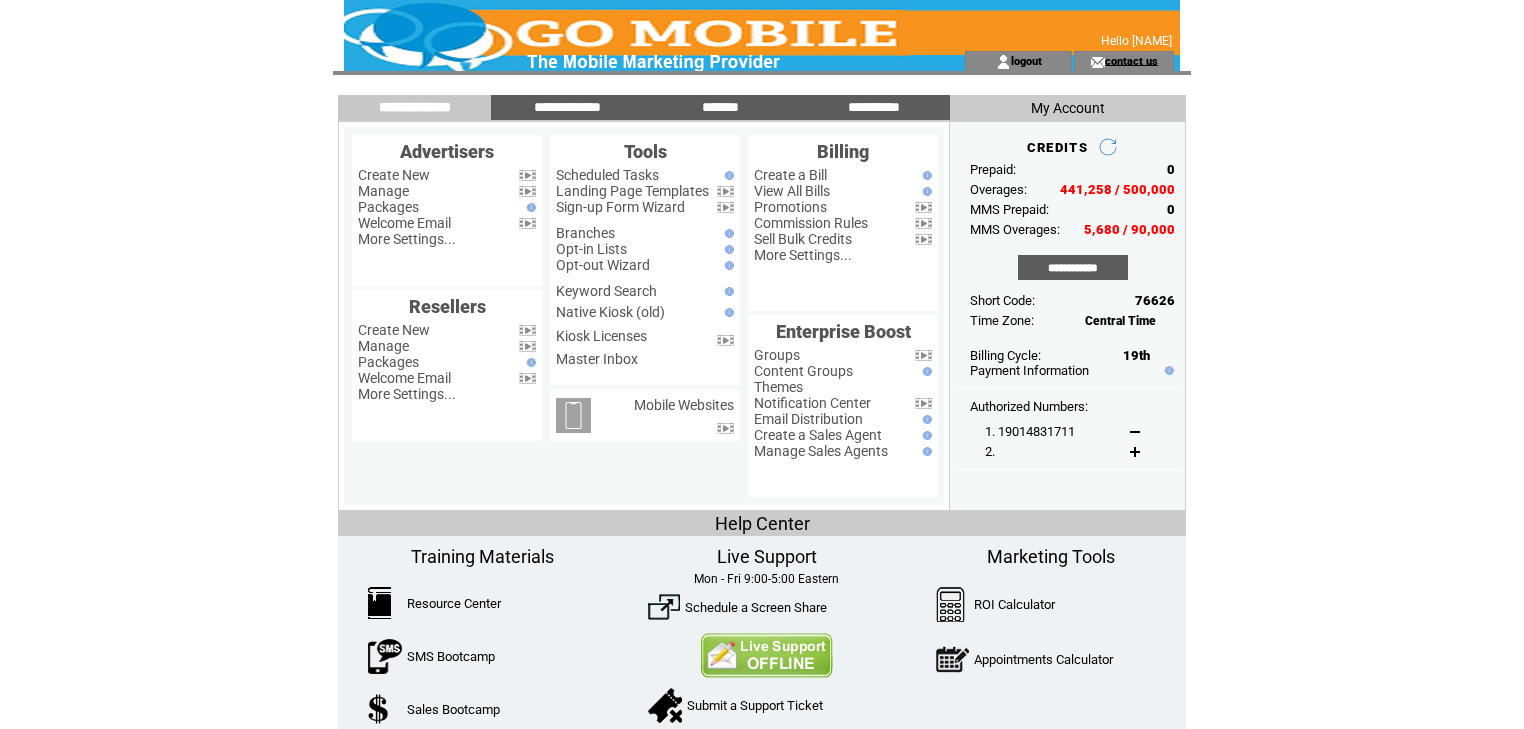 scroll, scrollTop: 0, scrollLeft: 0, axis: both 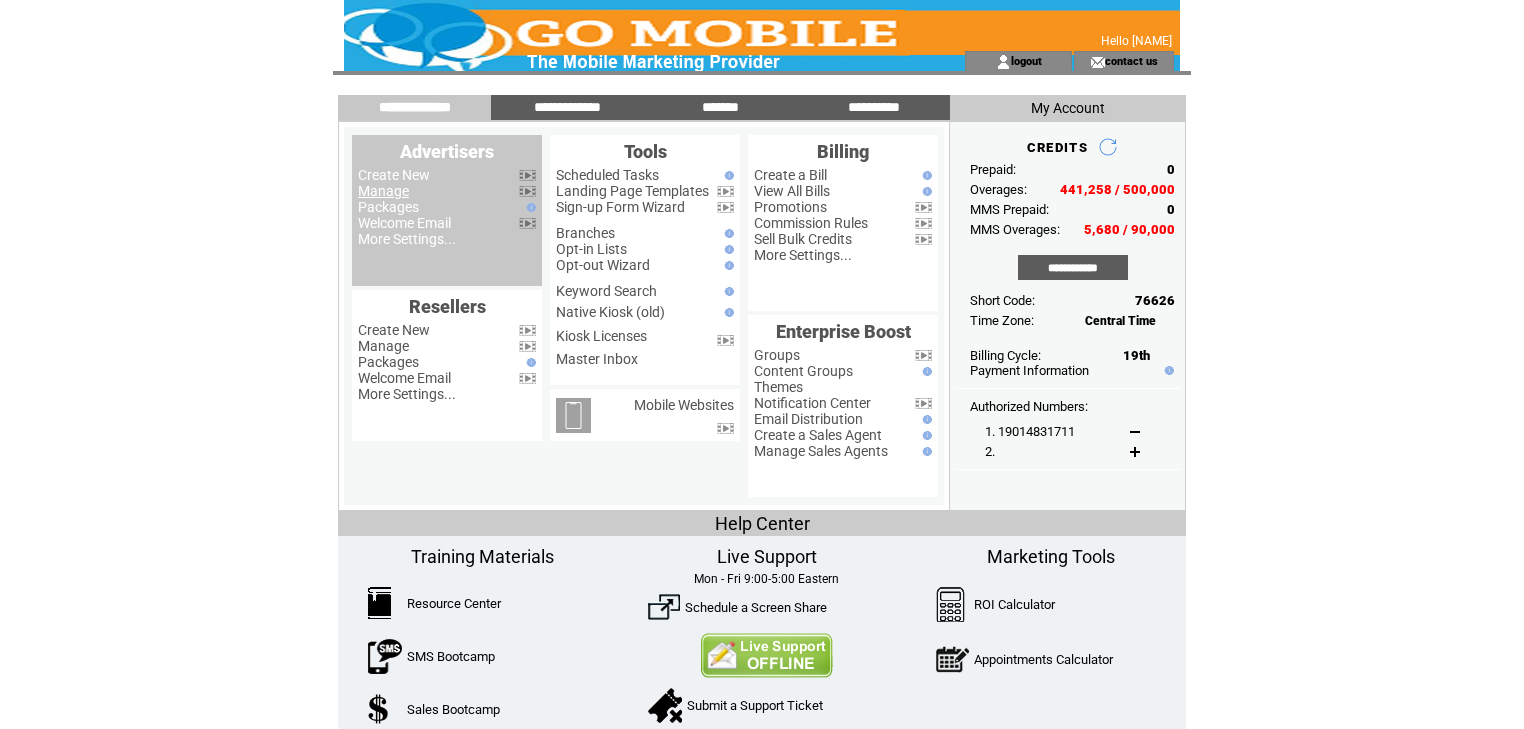 click on "Manage" at bounding box center [383, 191] 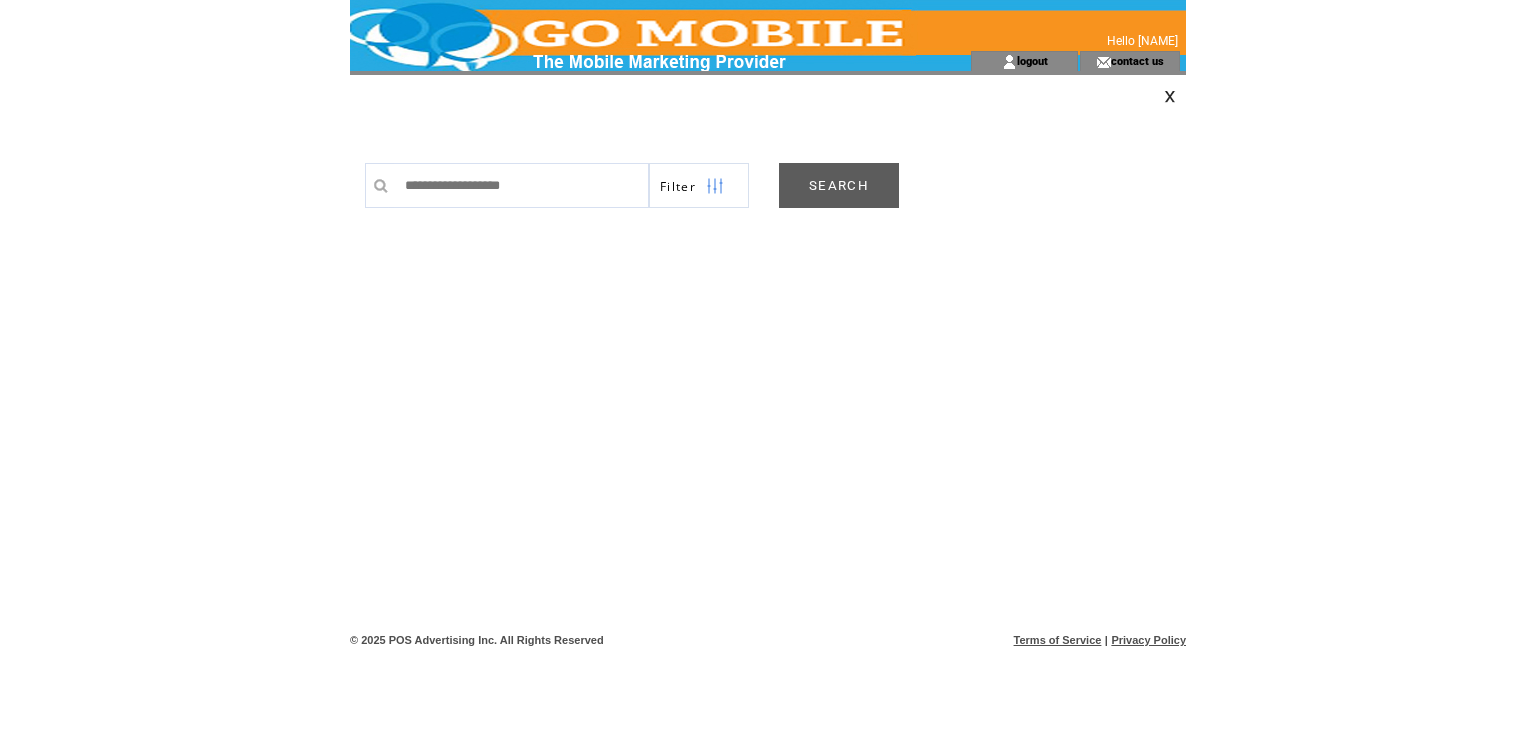 scroll, scrollTop: 0, scrollLeft: 0, axis: both 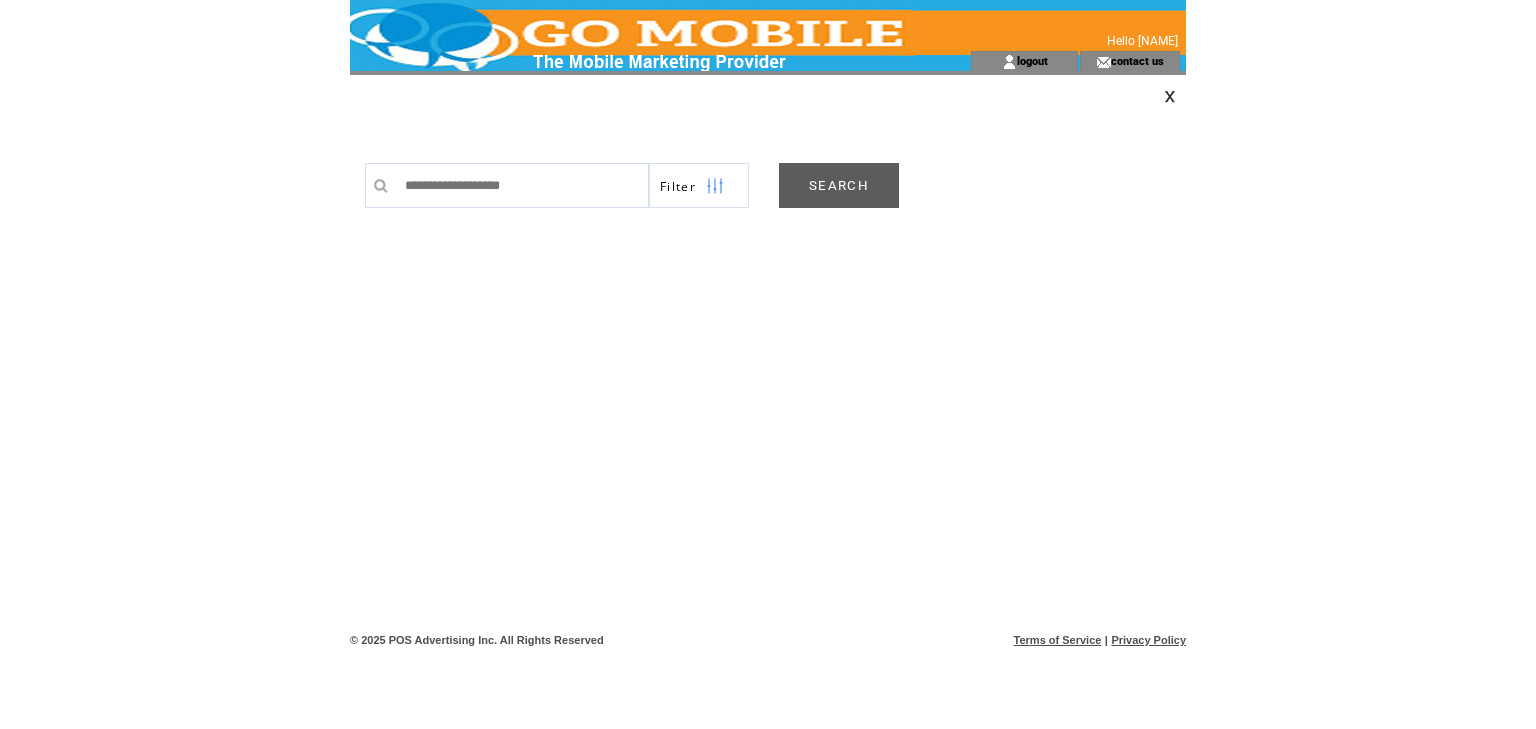 click on "SEARCH" at bounding box center (839, 185) 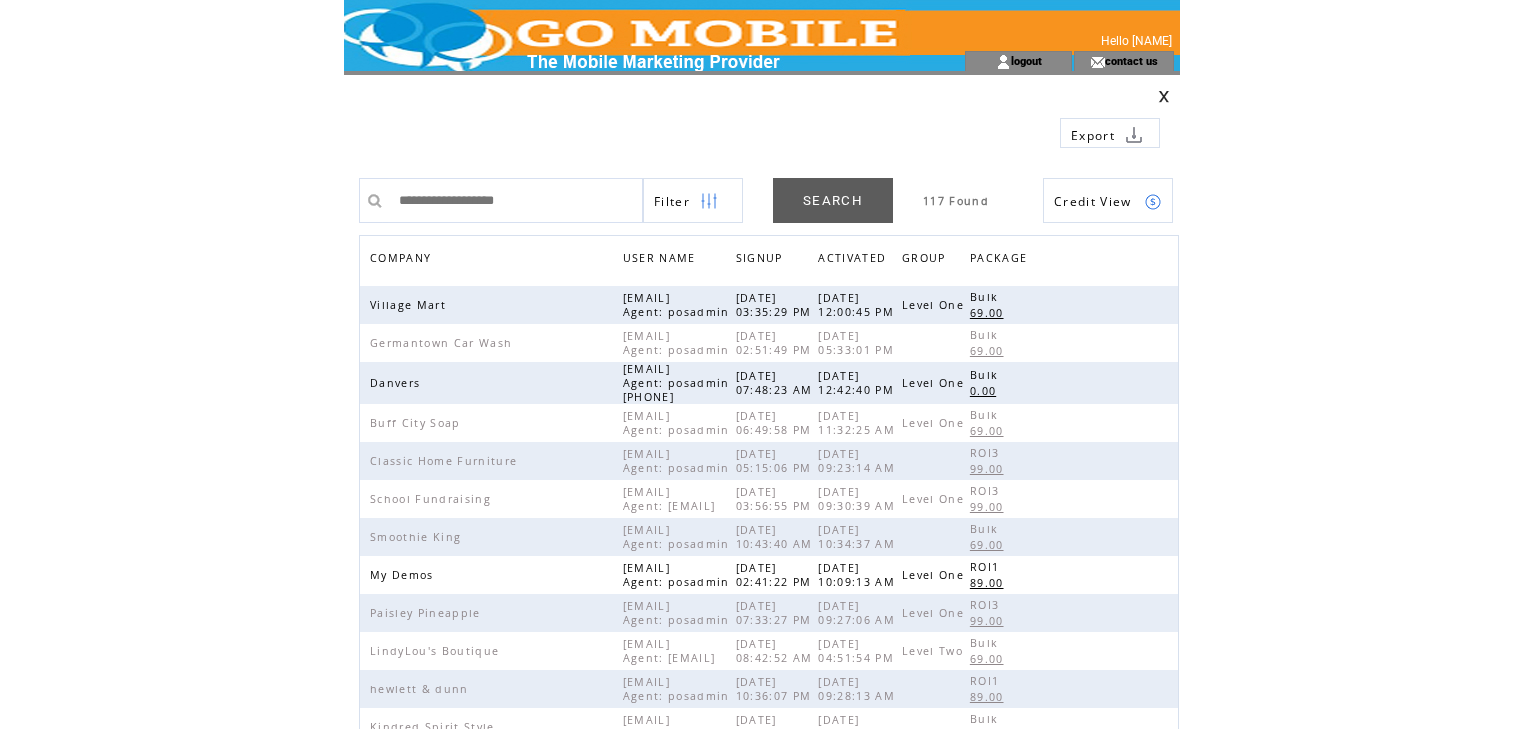 scroll, scrollTop: 0, scrollLeft: 0, axis: both 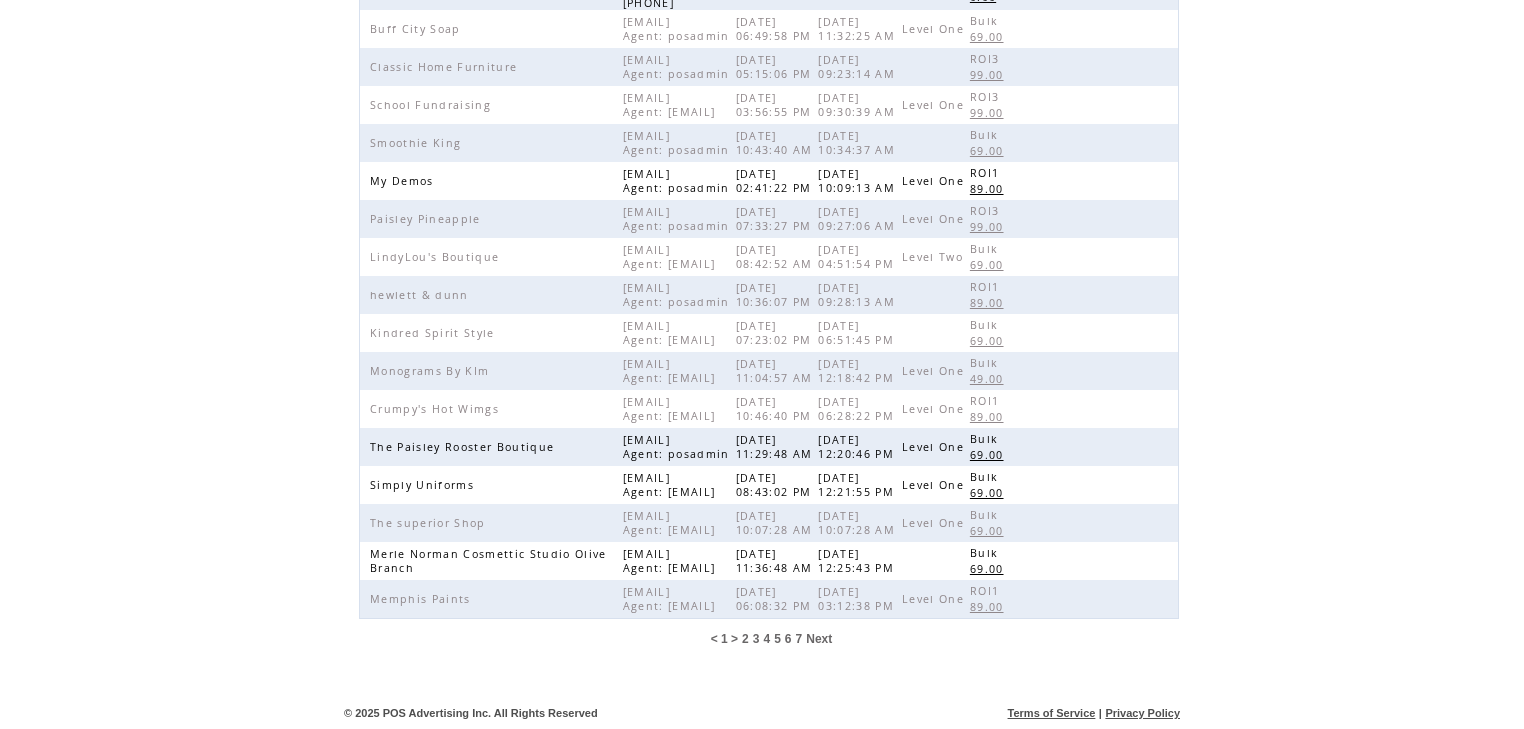 click on "7" at bounding box center (799, 639) 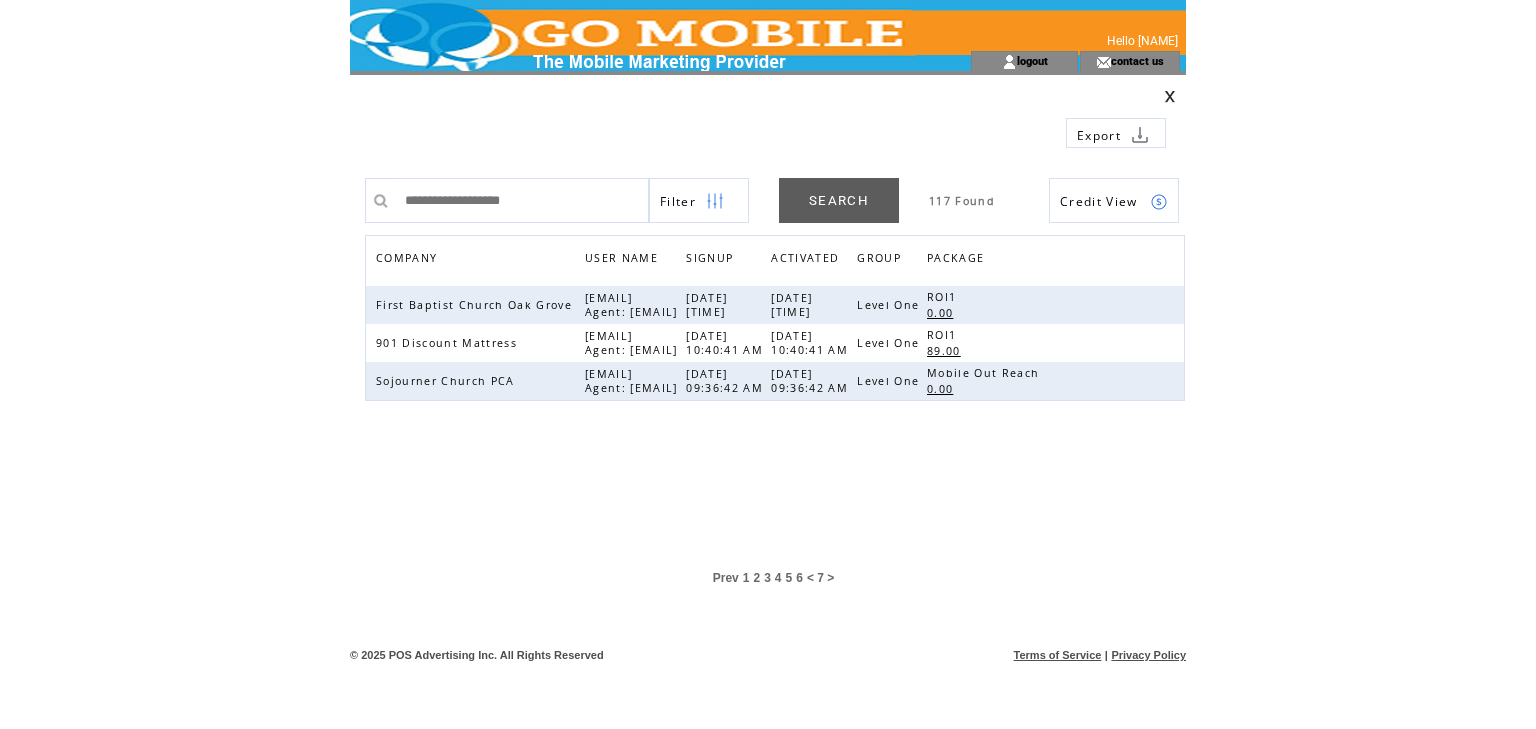 scroll, scrollTop: 0, scrollLeft: 0, axis: both 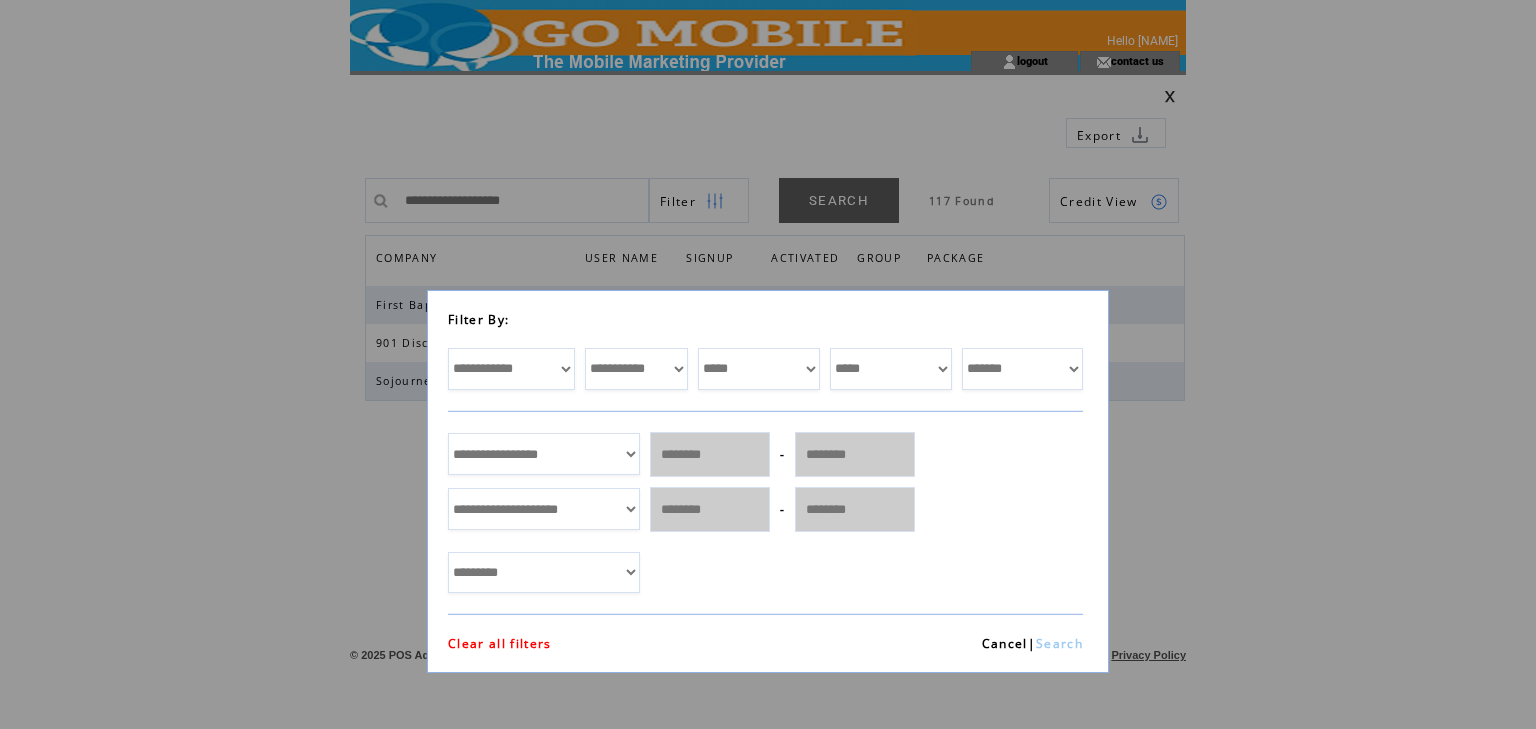 click on "**********" at bounding box center (511, 369) 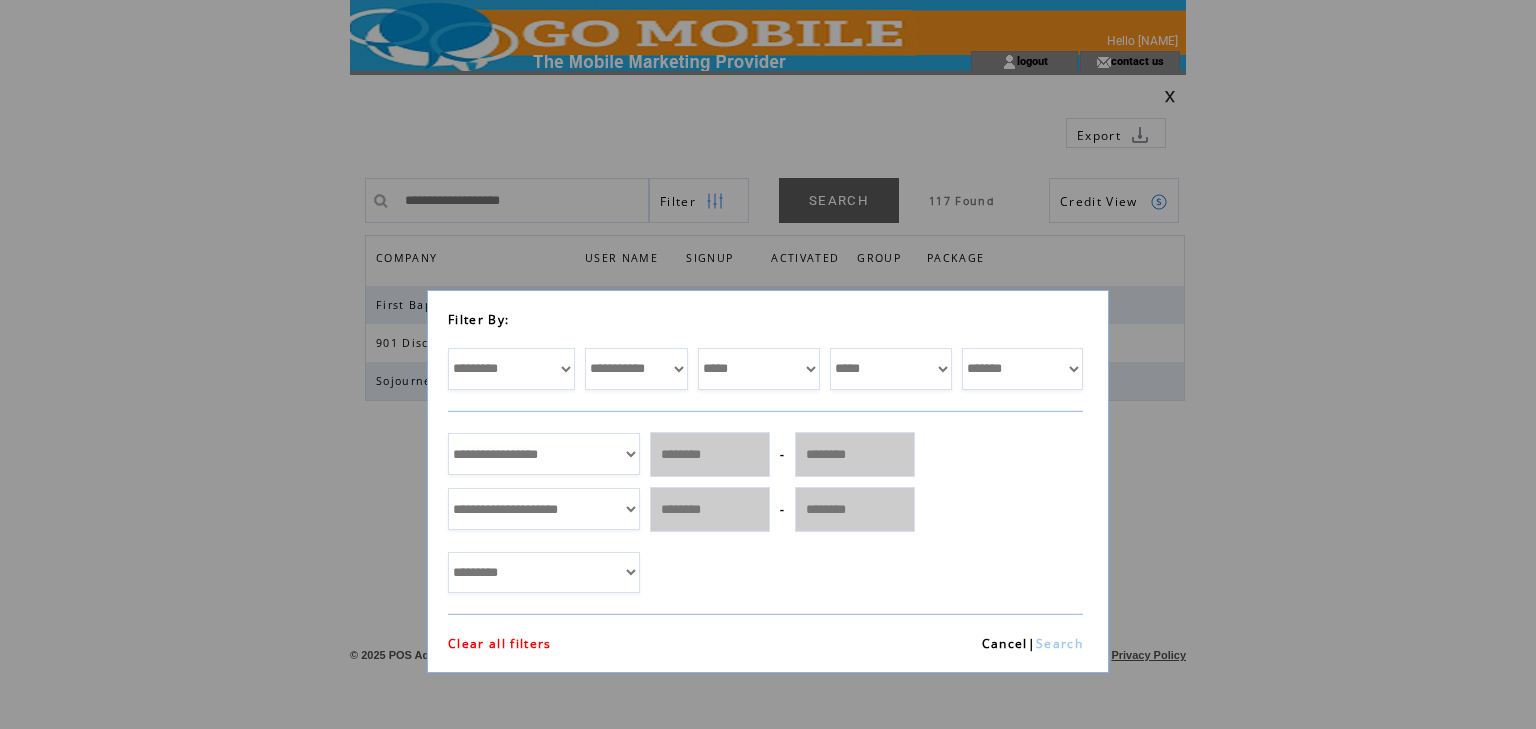 click on "**********" at bounding box center (636, 369) 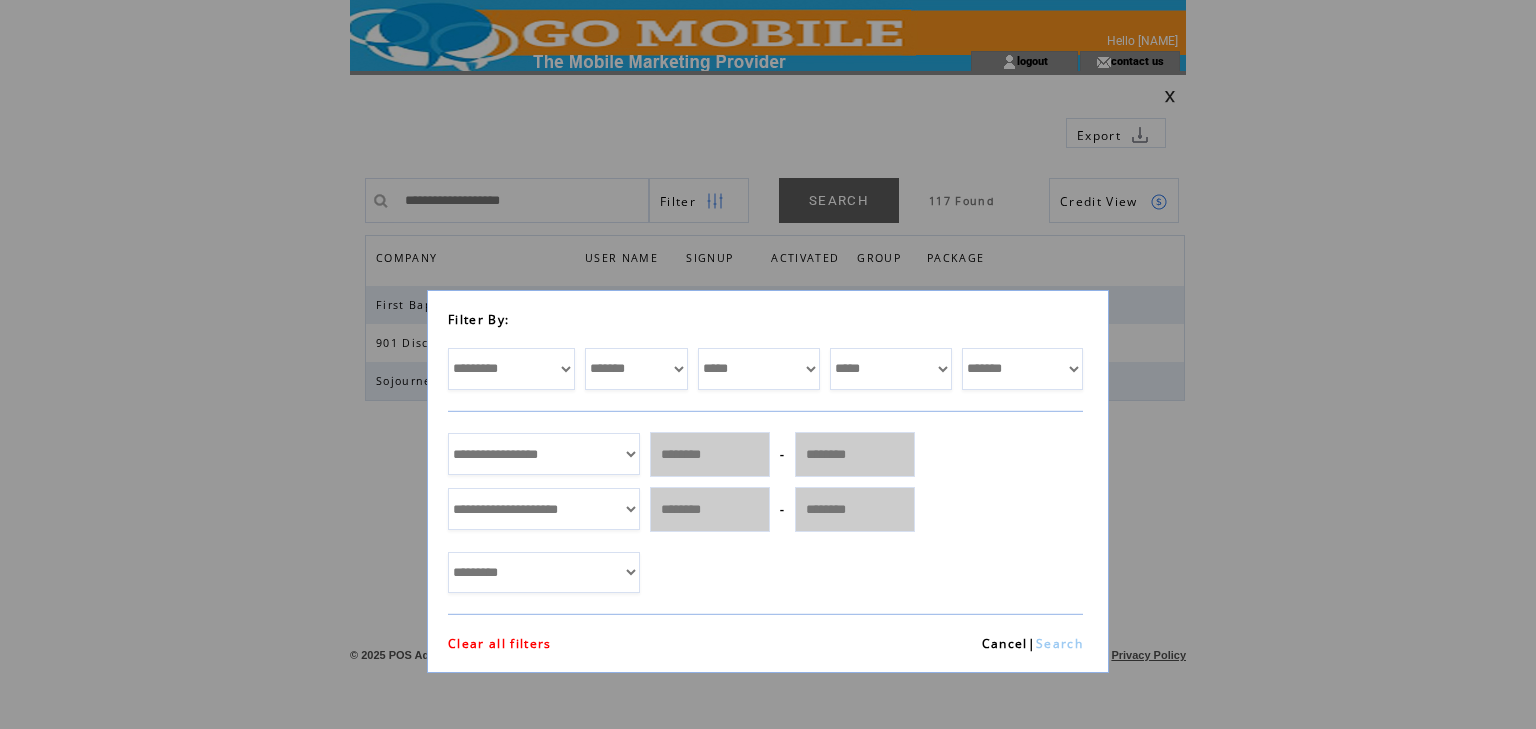 click on "Search" at bounding box center [1059, 643] 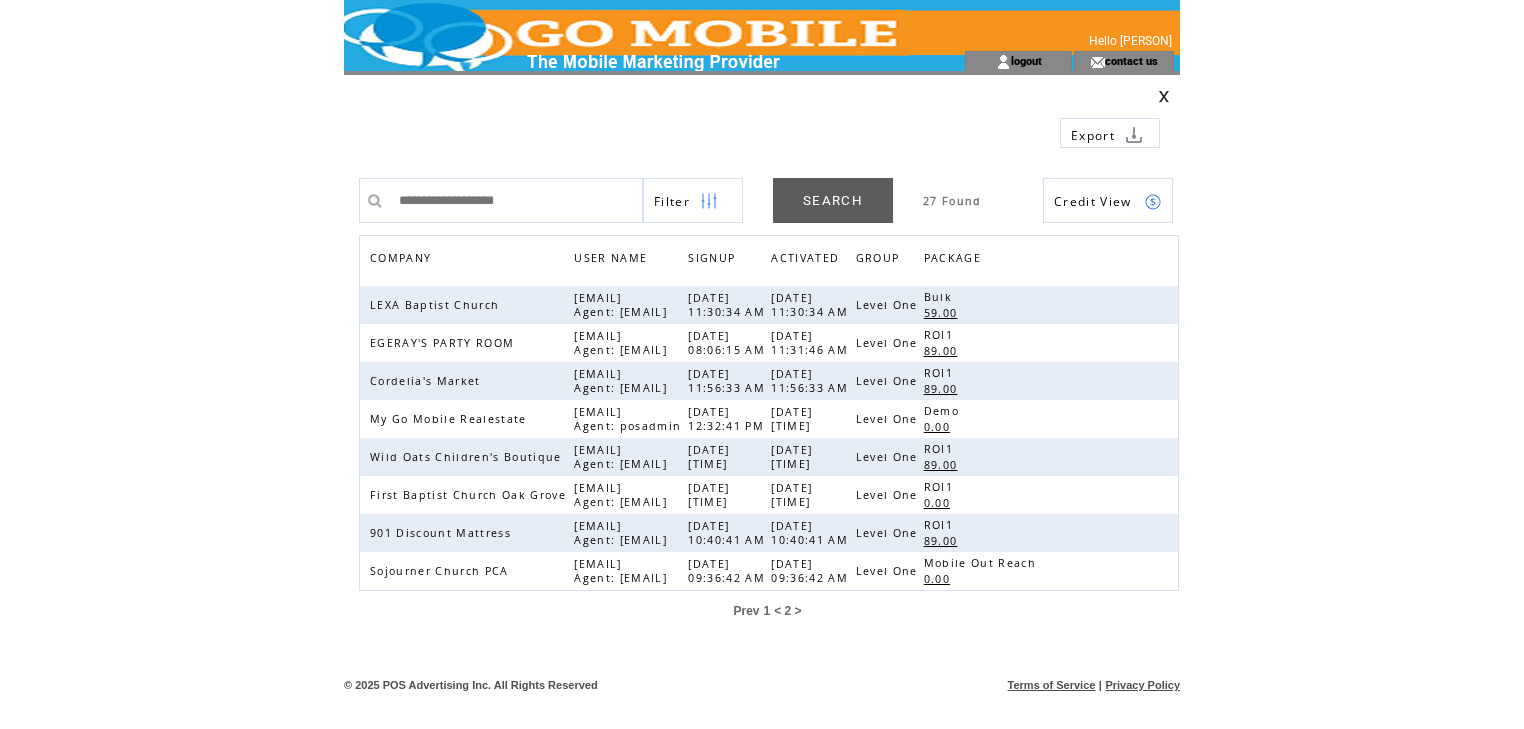 scroll, scrollTop: 0, scrollLeft: 0, axis: both 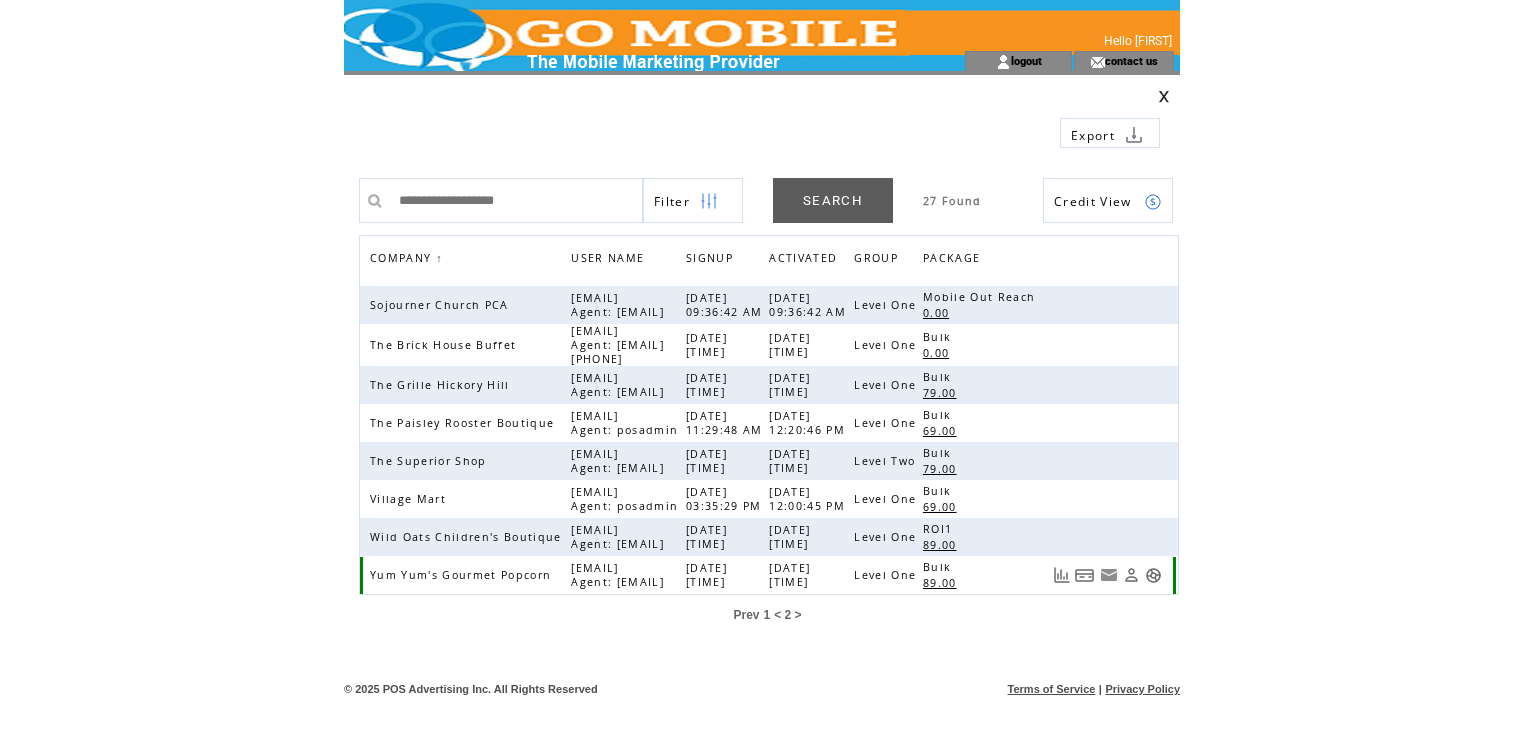click at bounding box center (1153, 575) 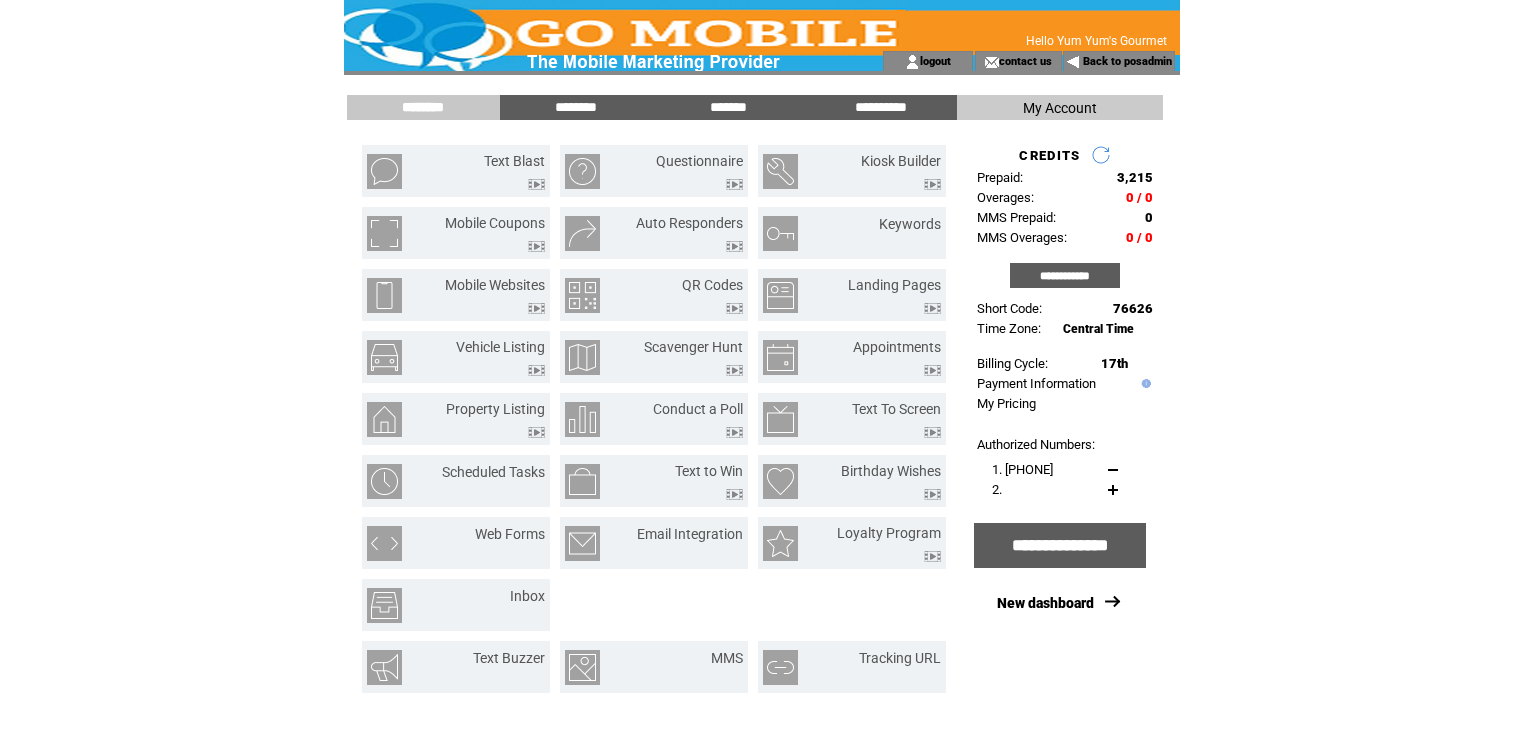 scroll, scrollTop: 0, scrollLeft: 0, axis: both 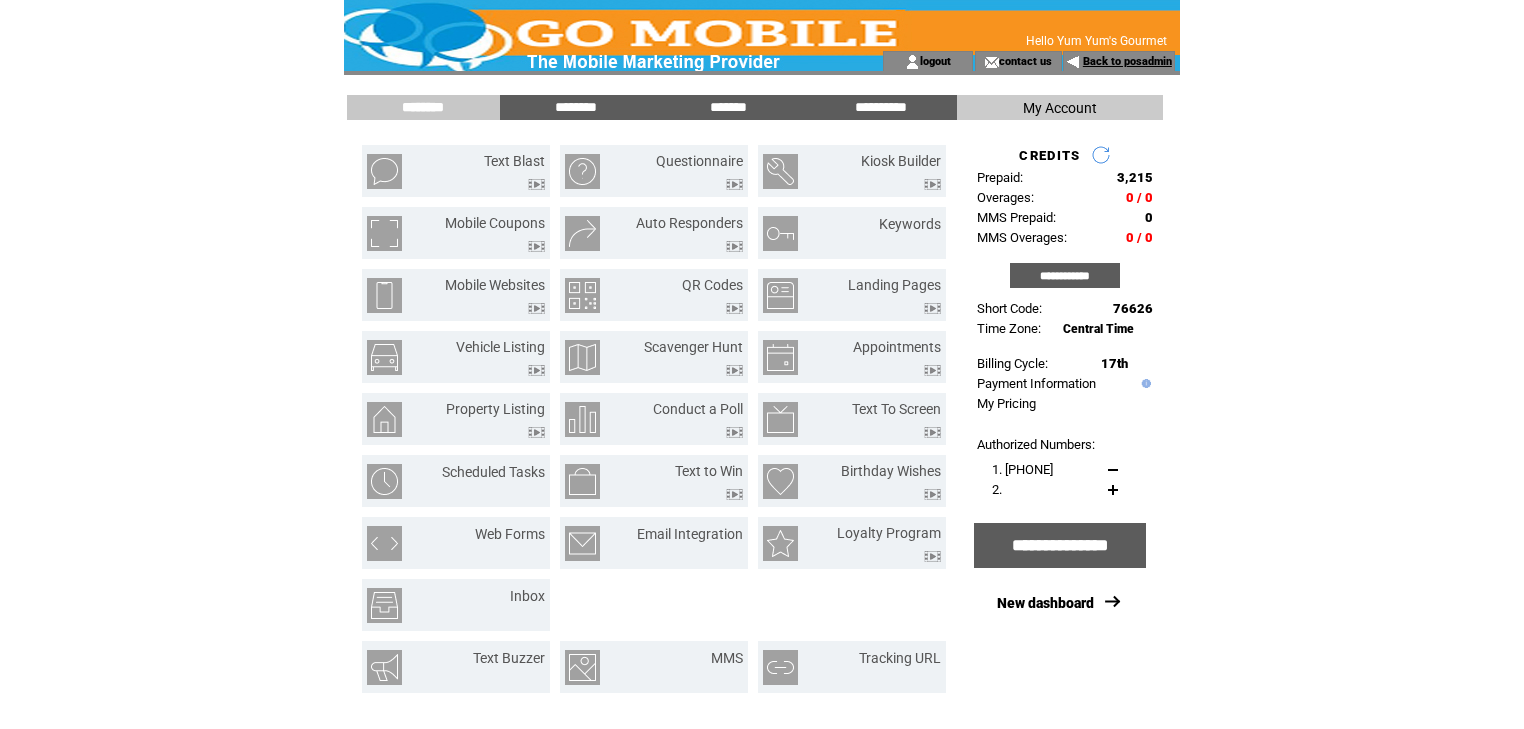 click on "Back to posadmin" at bounding box center [1127, 61] 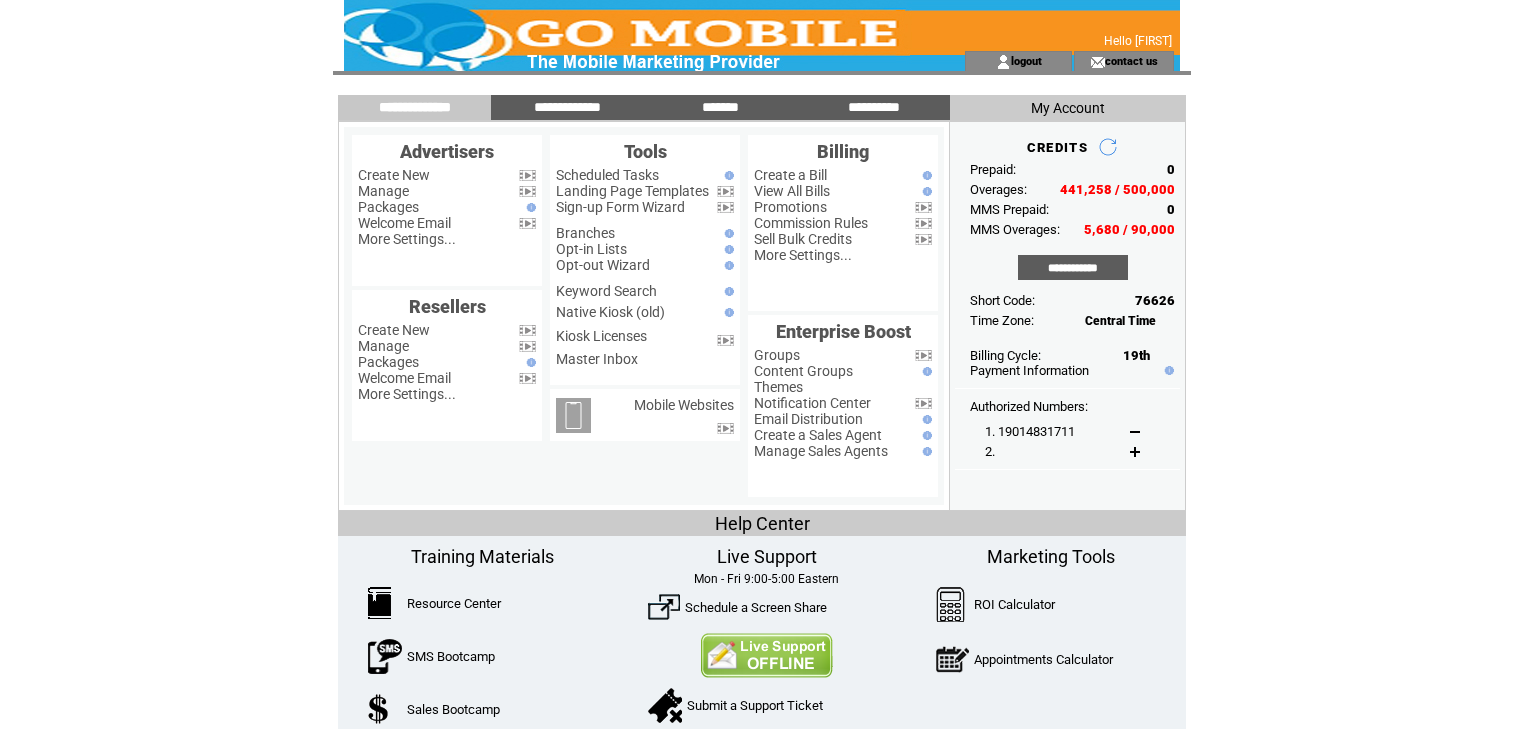 scroll, scrollTop: 0, scrollLeft: 0, axis: both 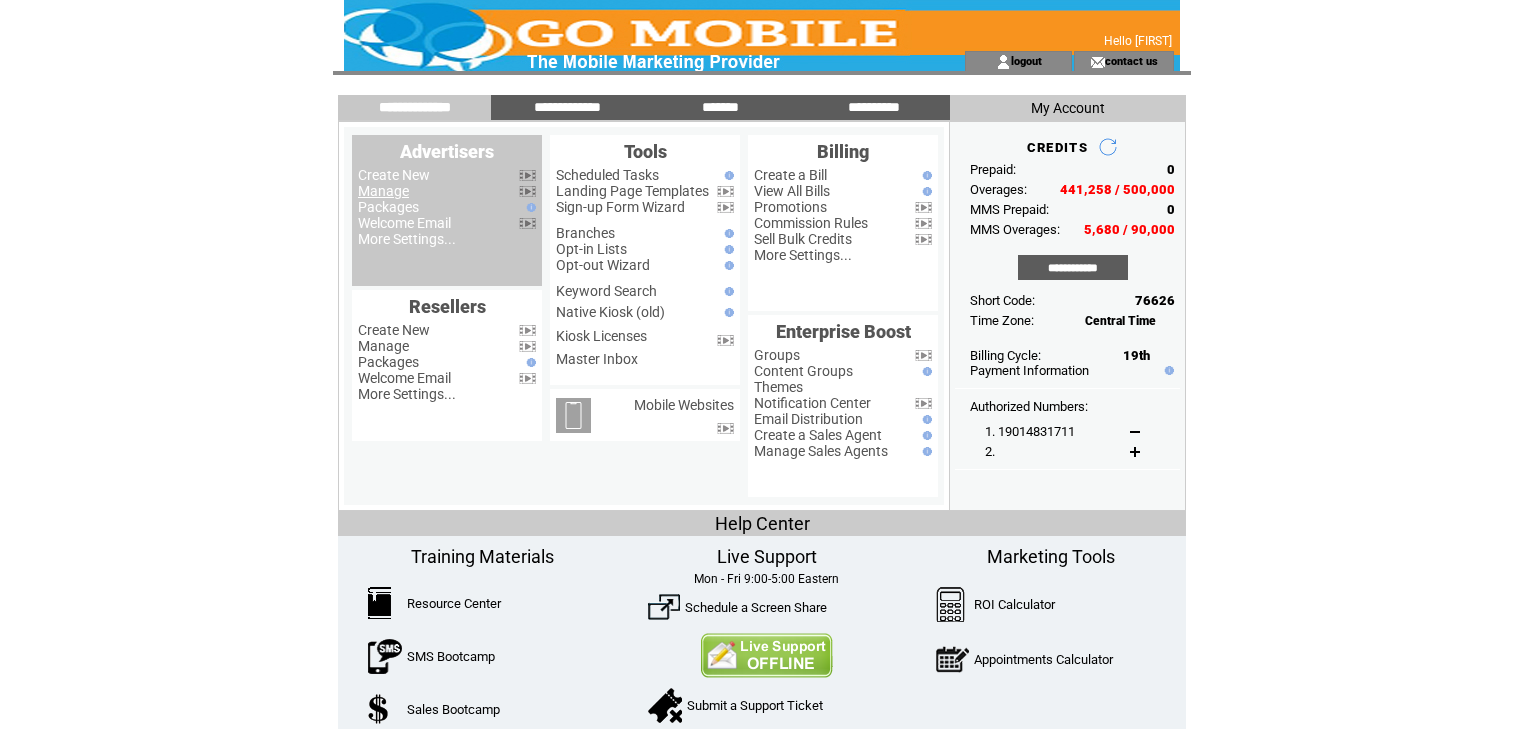 click on "Manage" at bounding box center (383, 191) 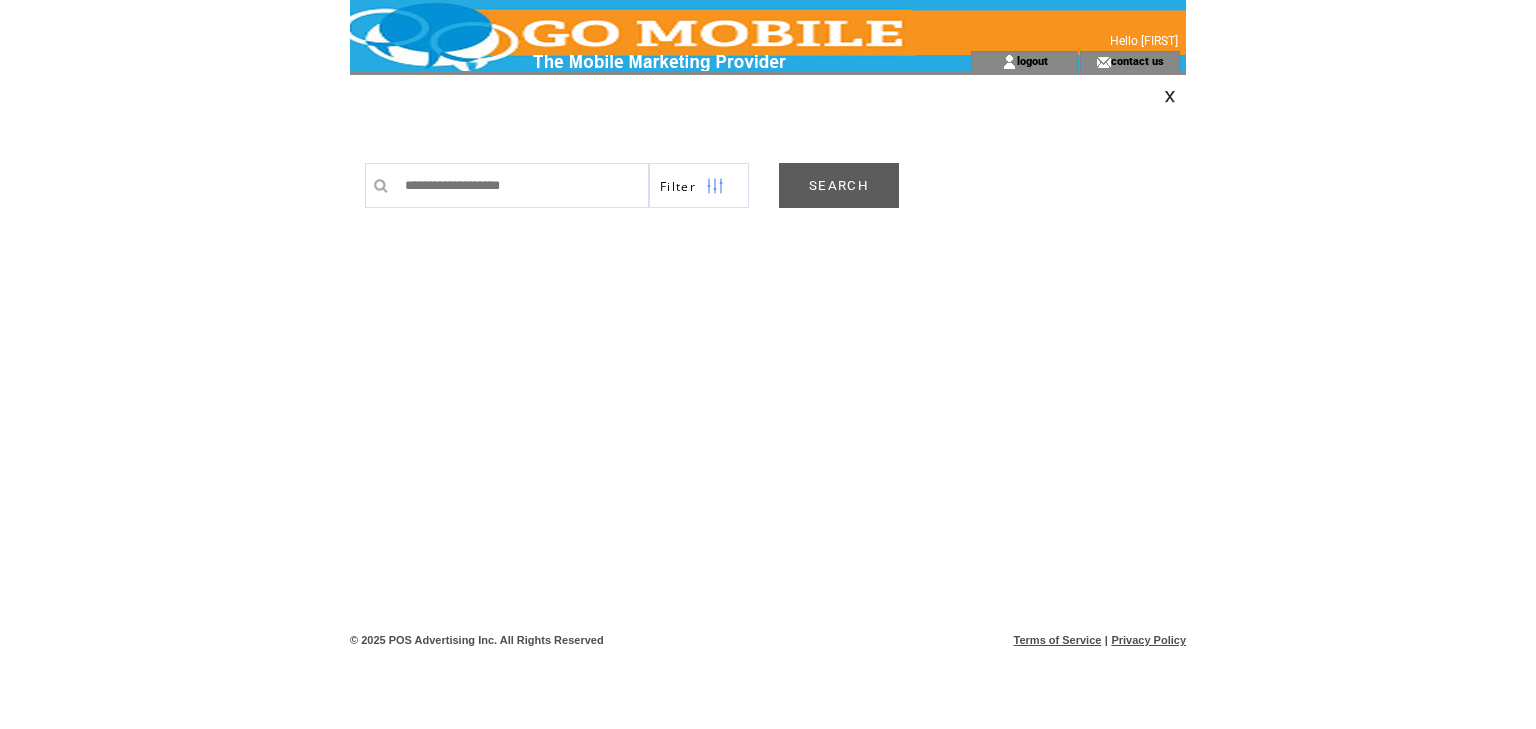 scroll, scrollTop: 0, scrollLeft: 0, axis: both 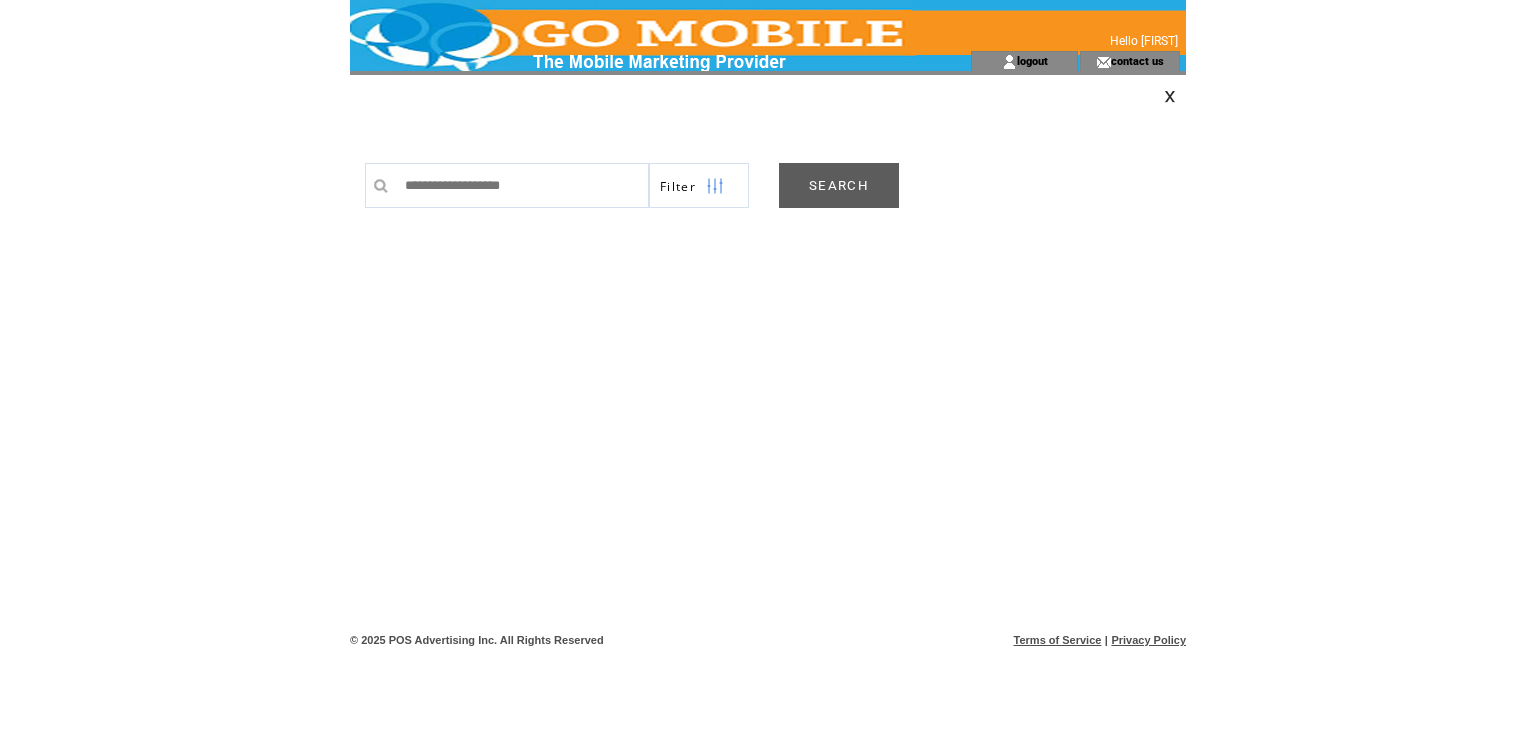 click on "SEARCH" at bounding box center (839, 185) 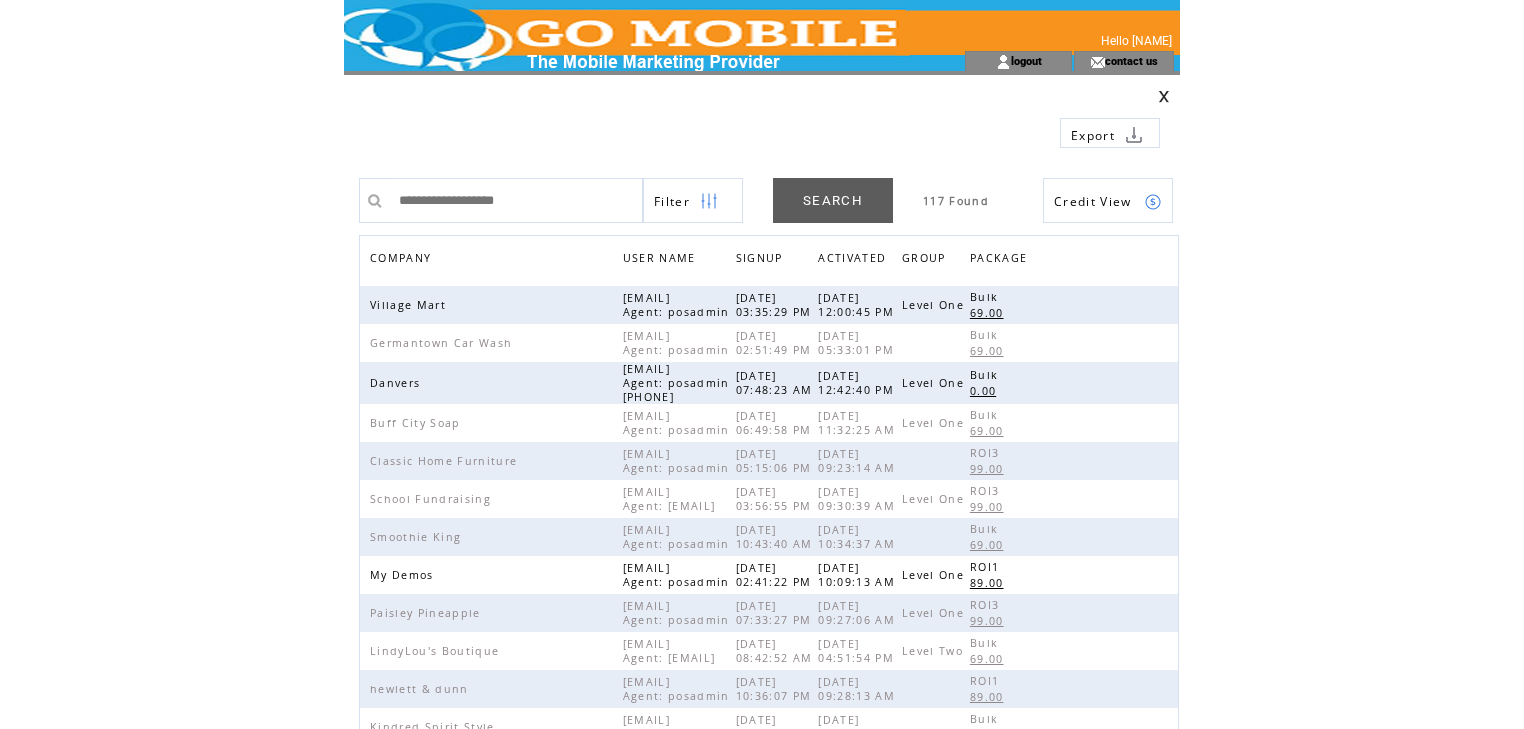 scroll, scrollTop: 0, scrollLeft: 0, axis: both 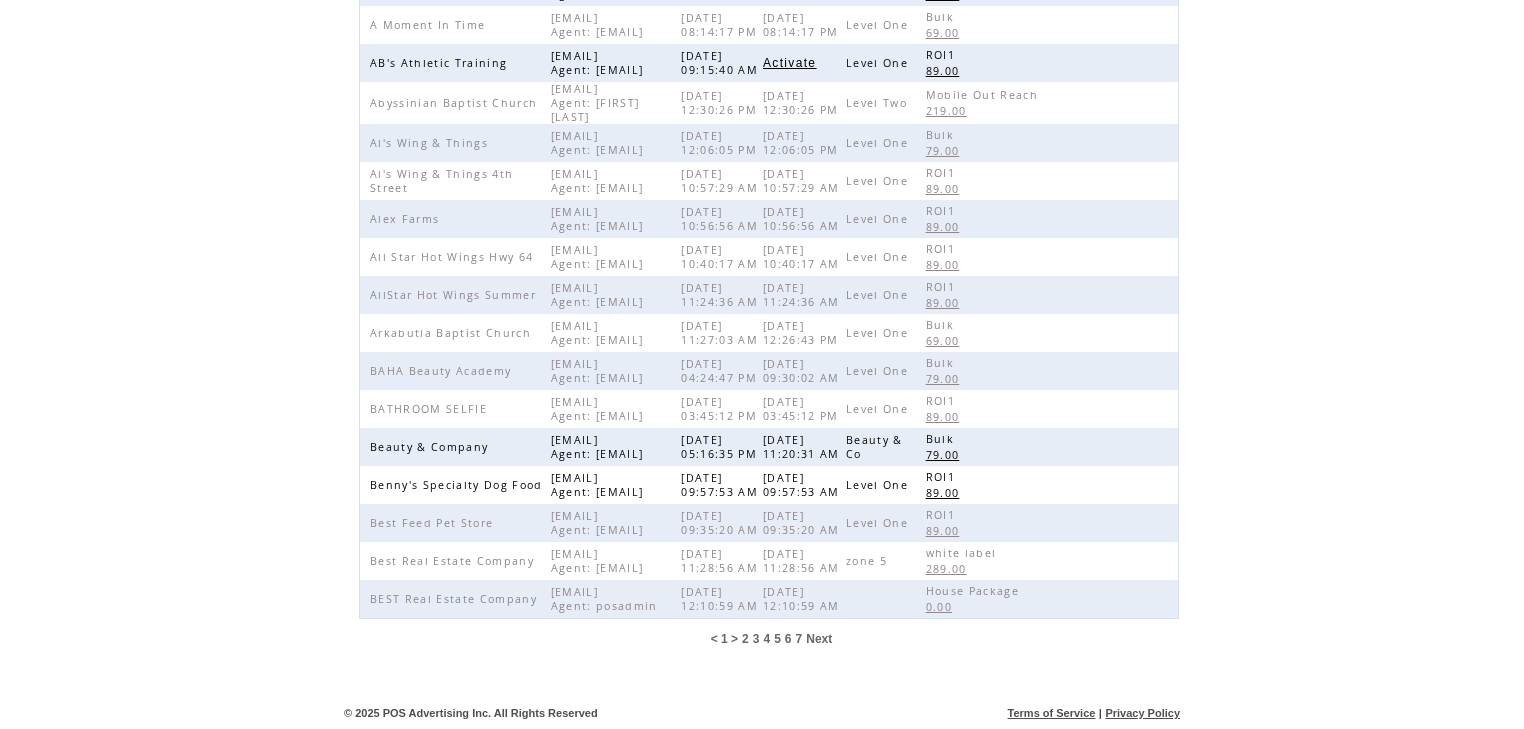 click on "7" at bounding box center (799, 639) 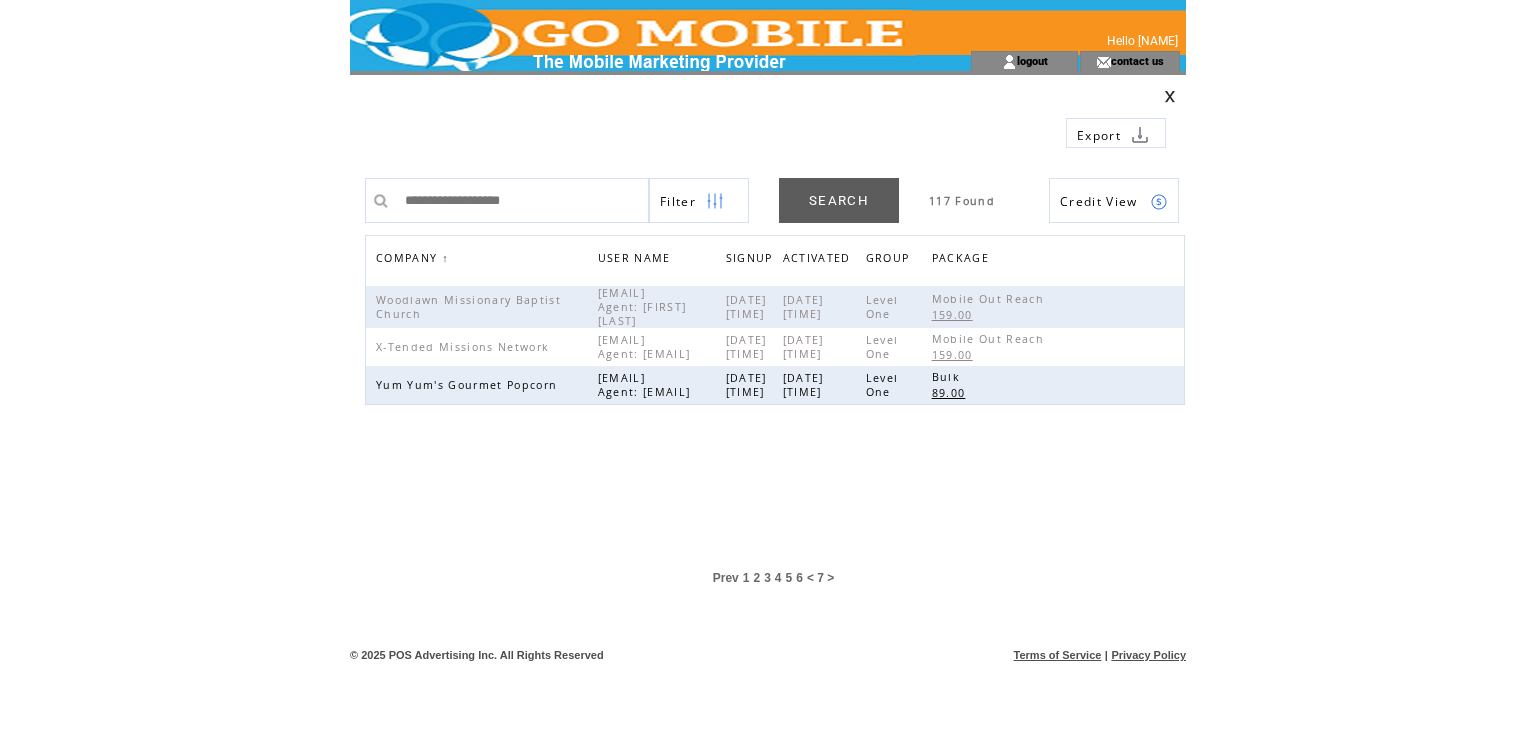 scroll, scrollTop: 0, scrollLeft: 0, axis: both 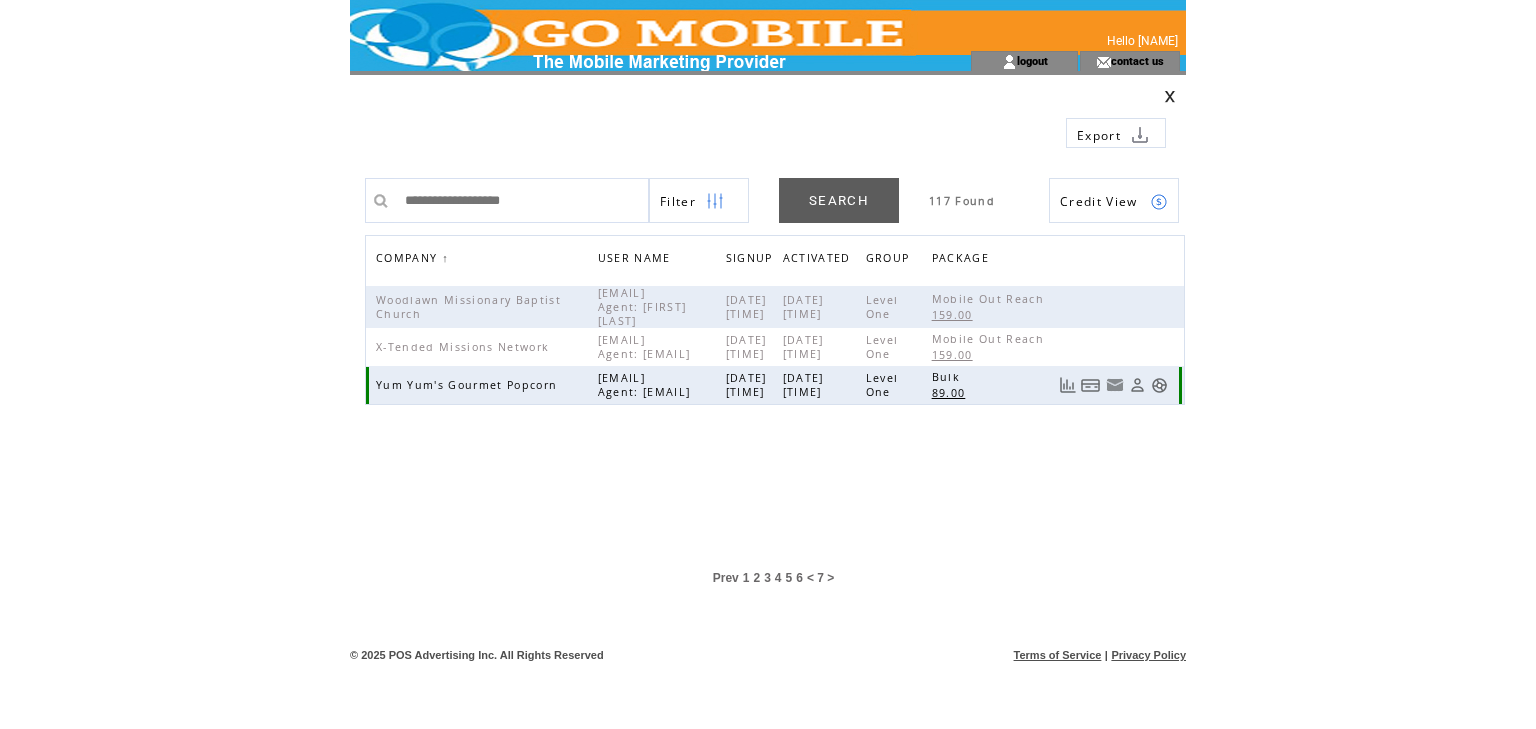 click at bounding box center (1137, 385) 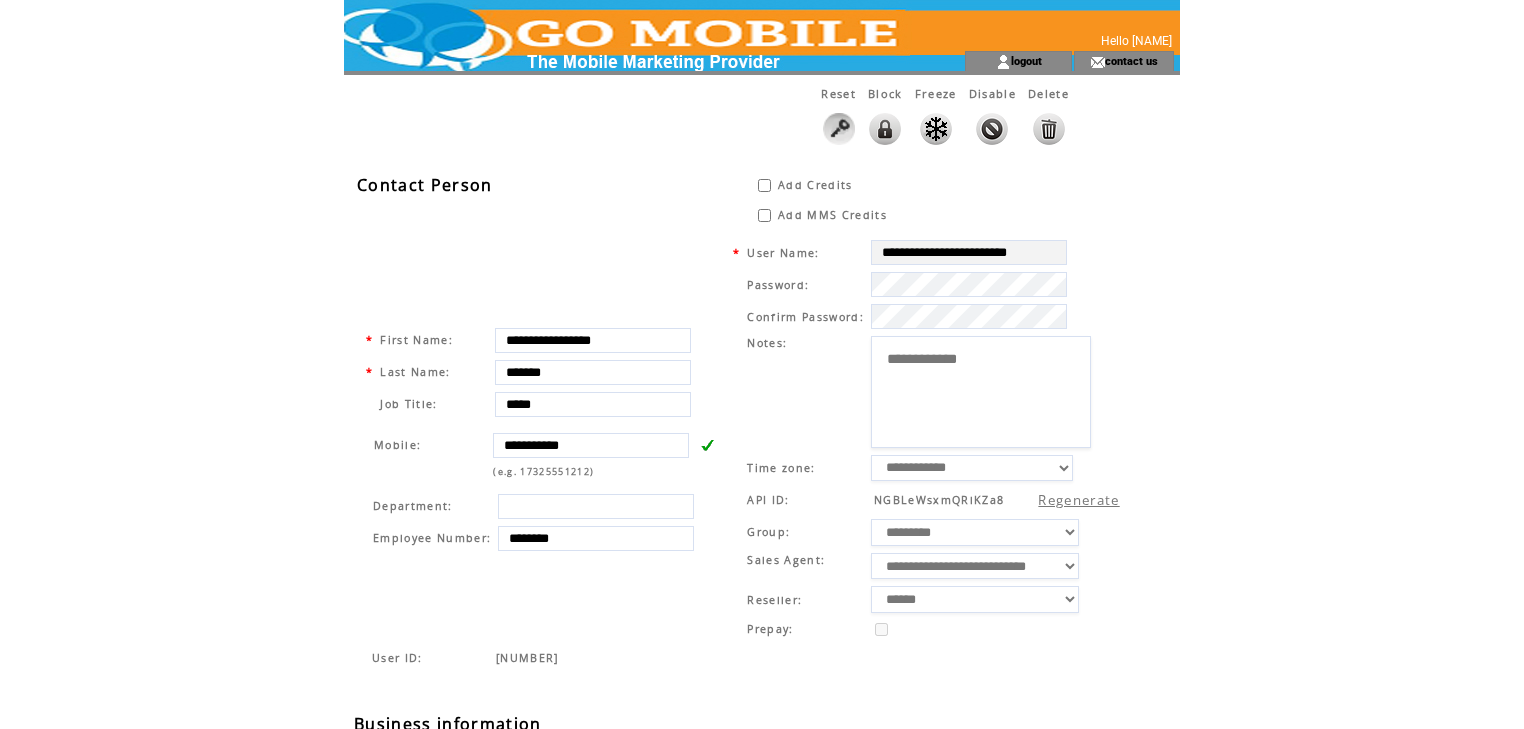 scroll, scrollTop: 0, scrollLeft: 0, axis: both 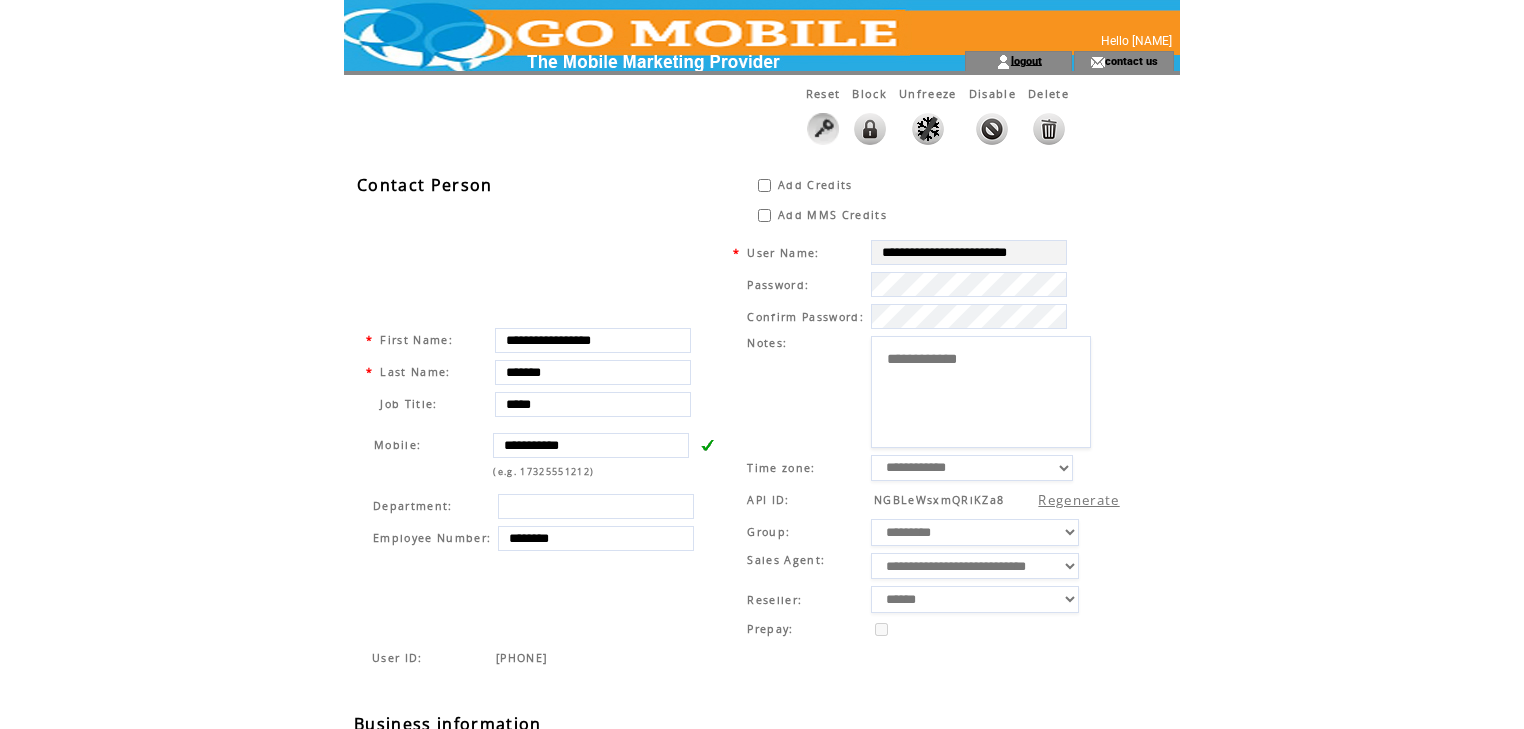 click on "logout" at bounding box center (1026, 60) 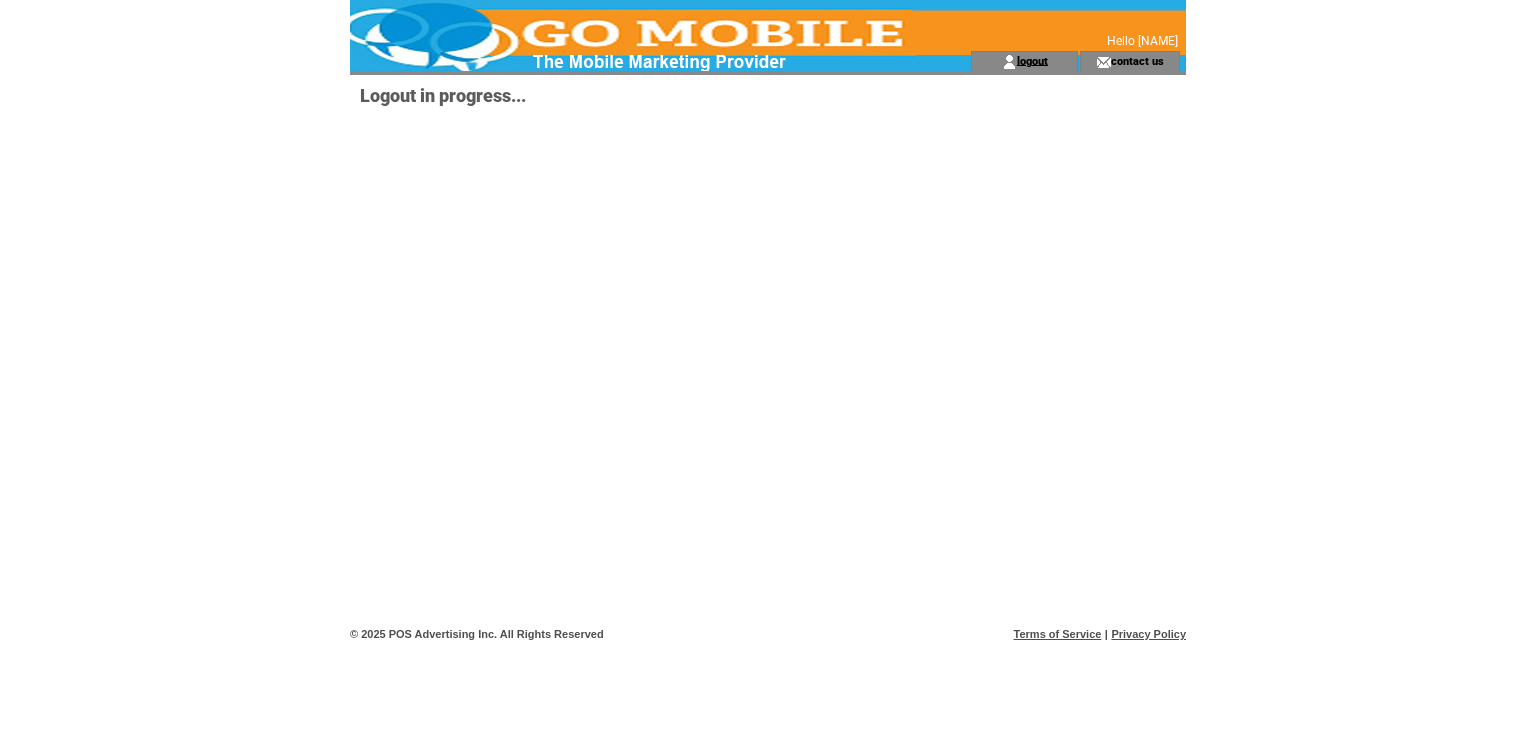 scroll, scrollTop: 0, scrollLeft: 0, axis: both 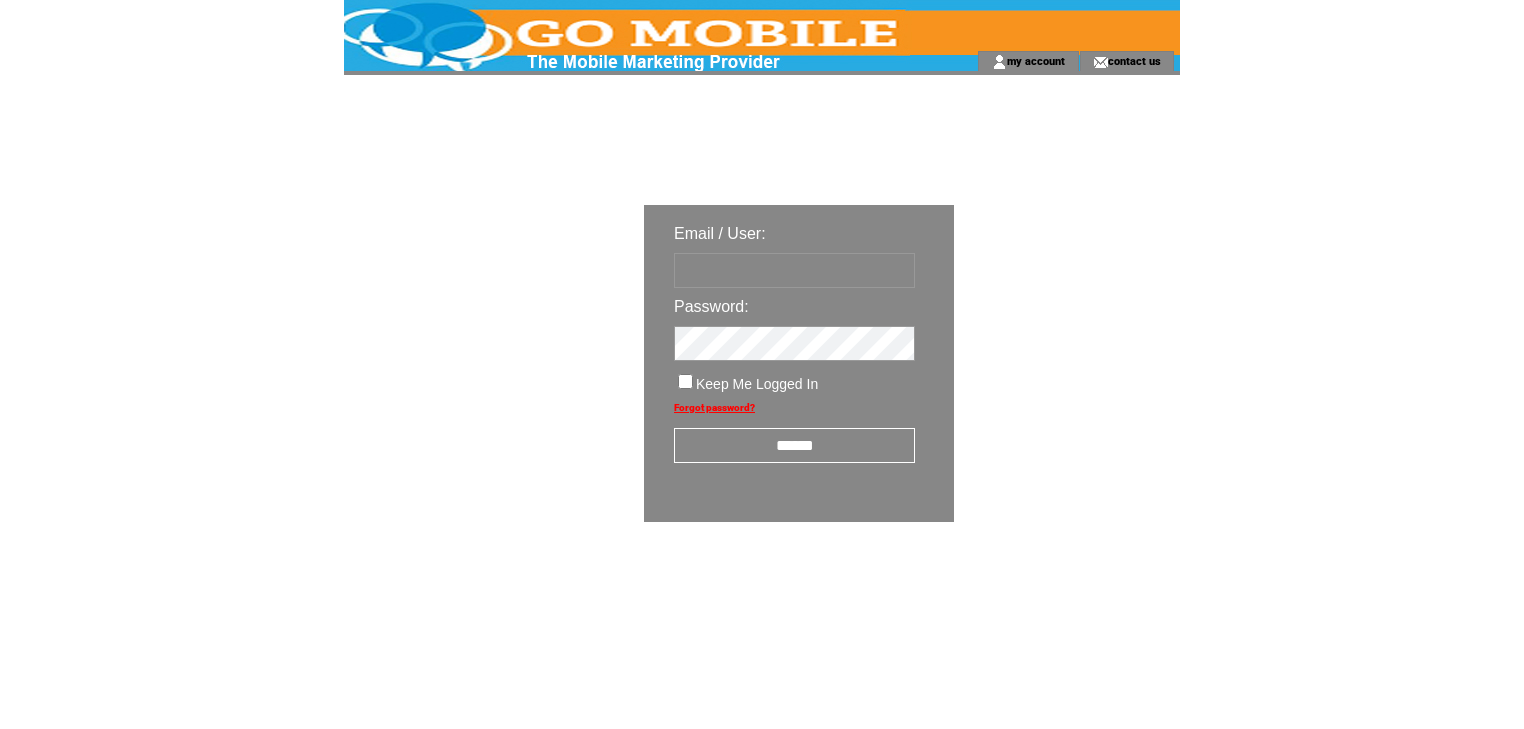 type on "********" 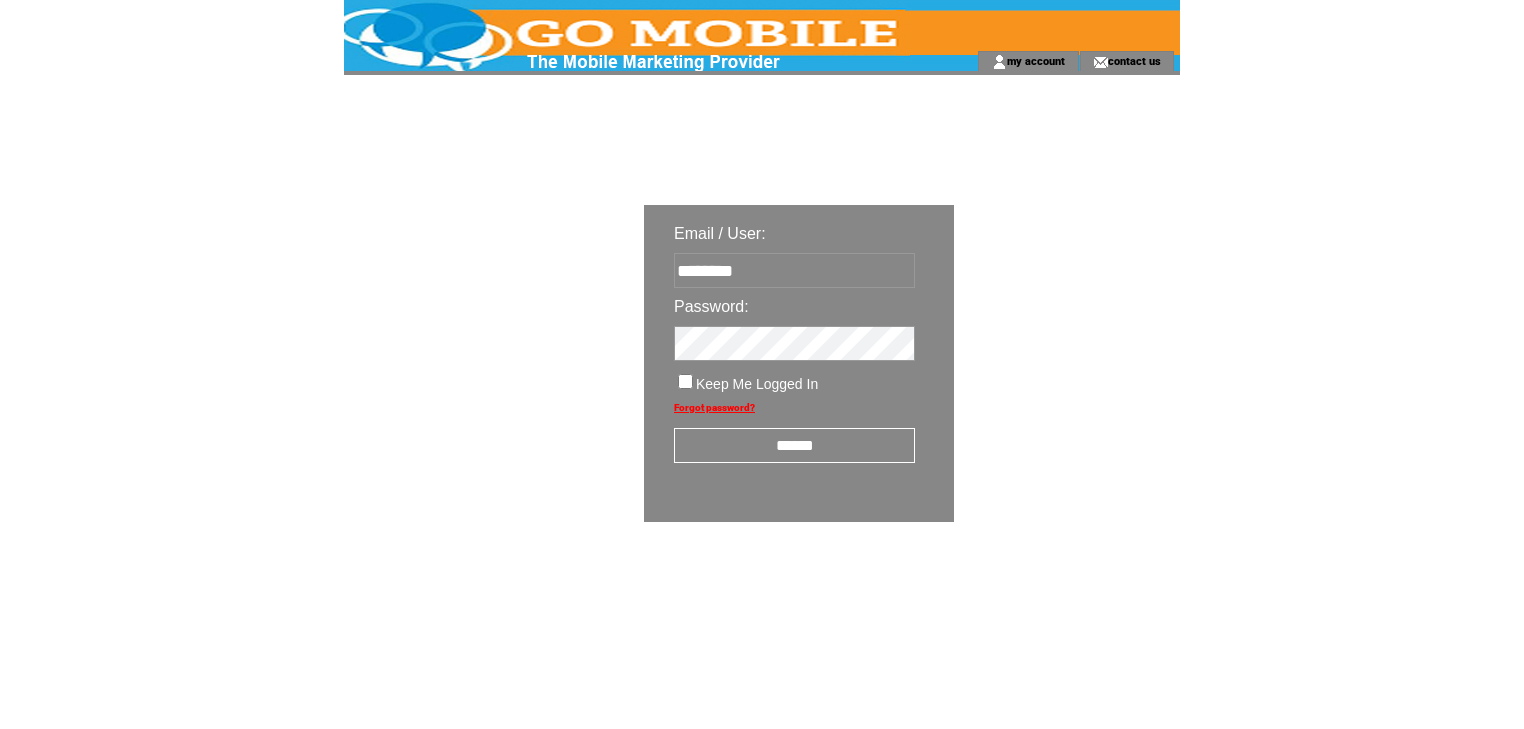click on "******" at bounding box center (794, 445) 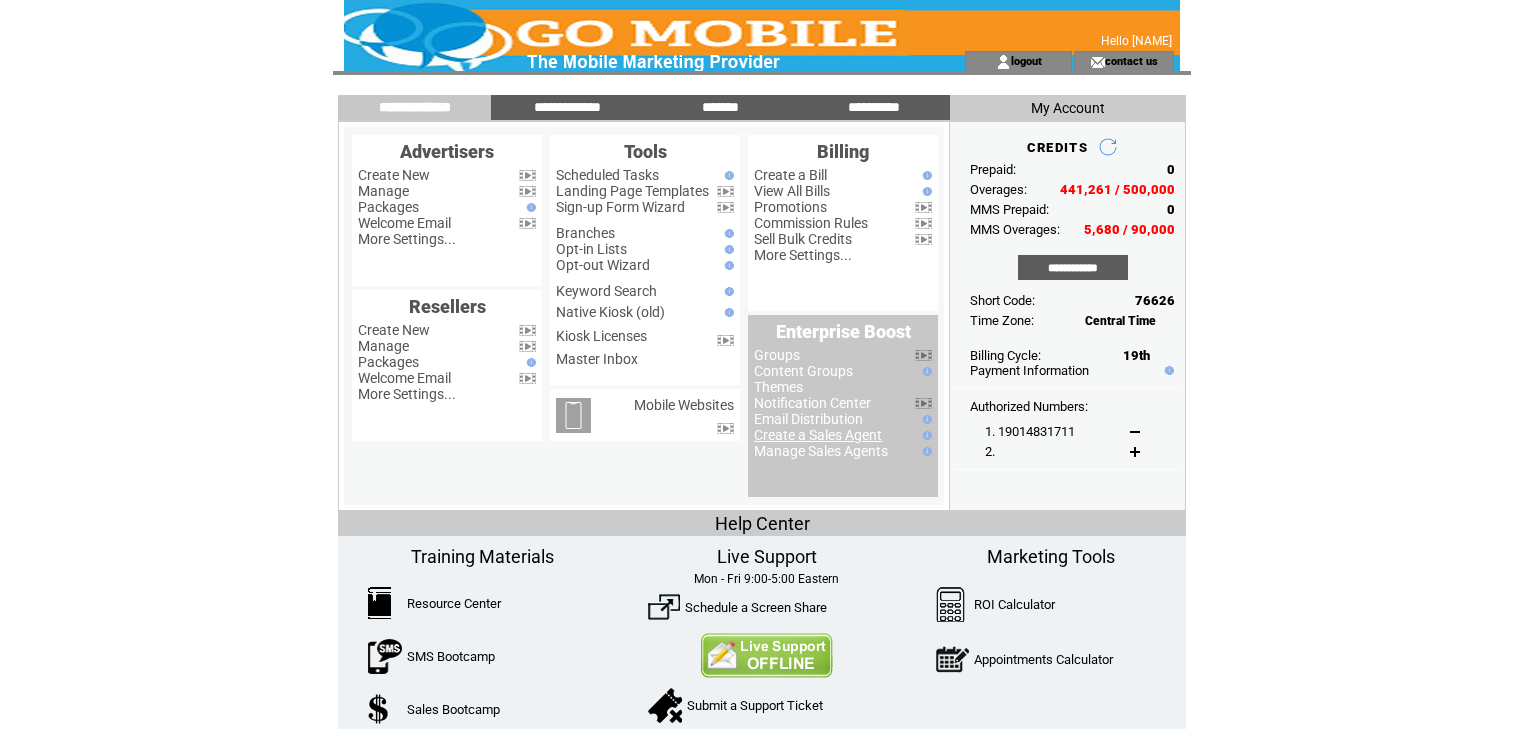scroll, scrollTop: 0, scrollLeft: 0, axis: both 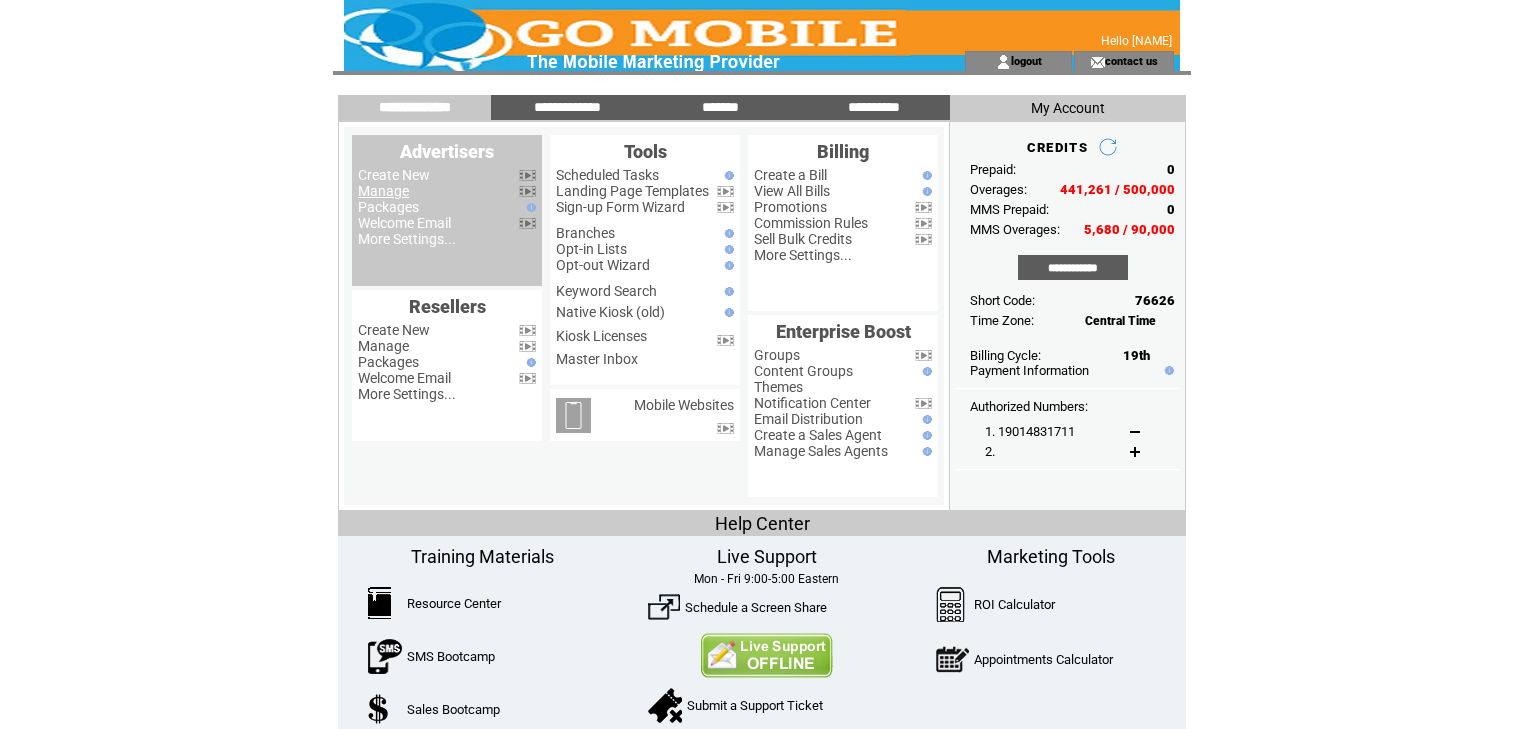 click on "Manage" at bounding box center (383, 191) 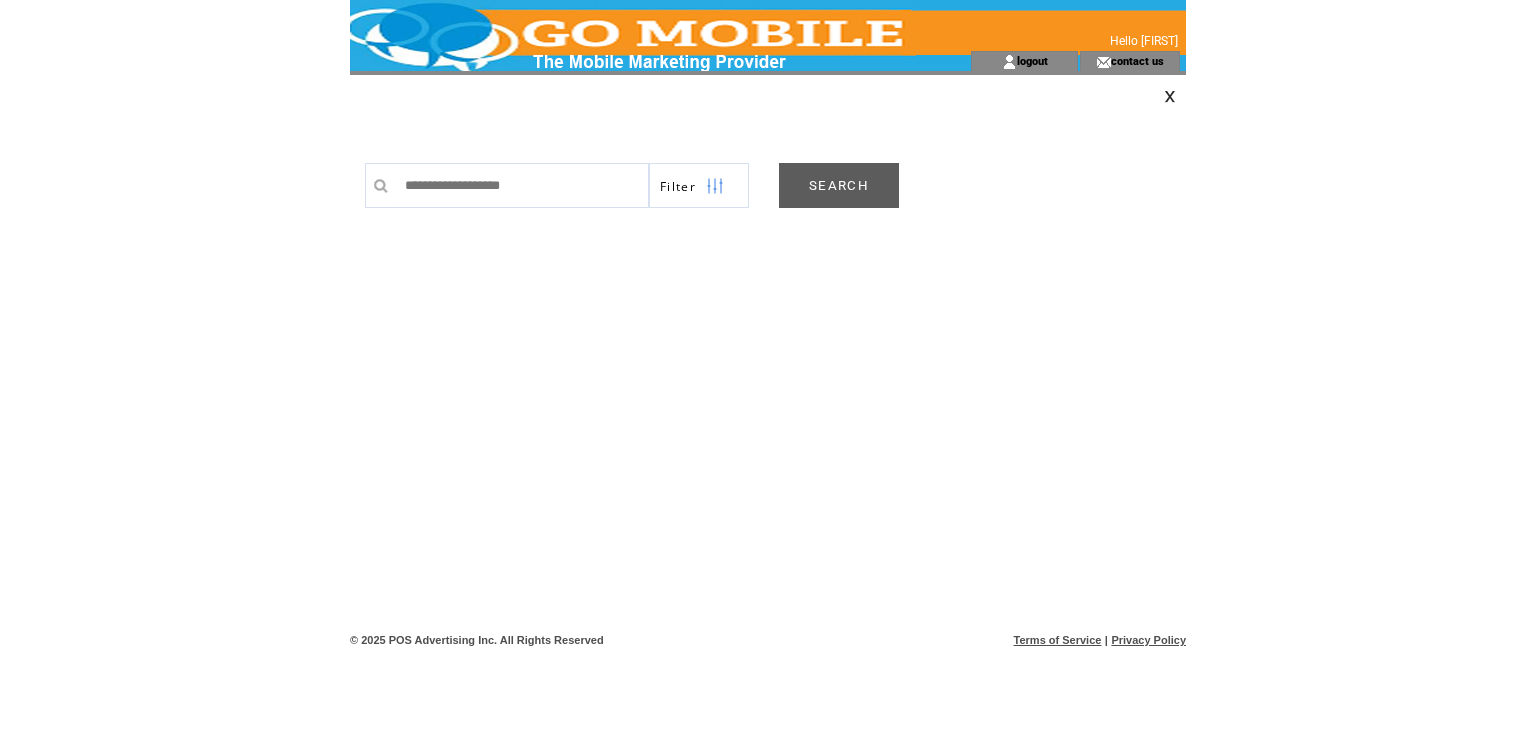 scroll, scrollTop: 0, scrollLeft: 0, axis: both 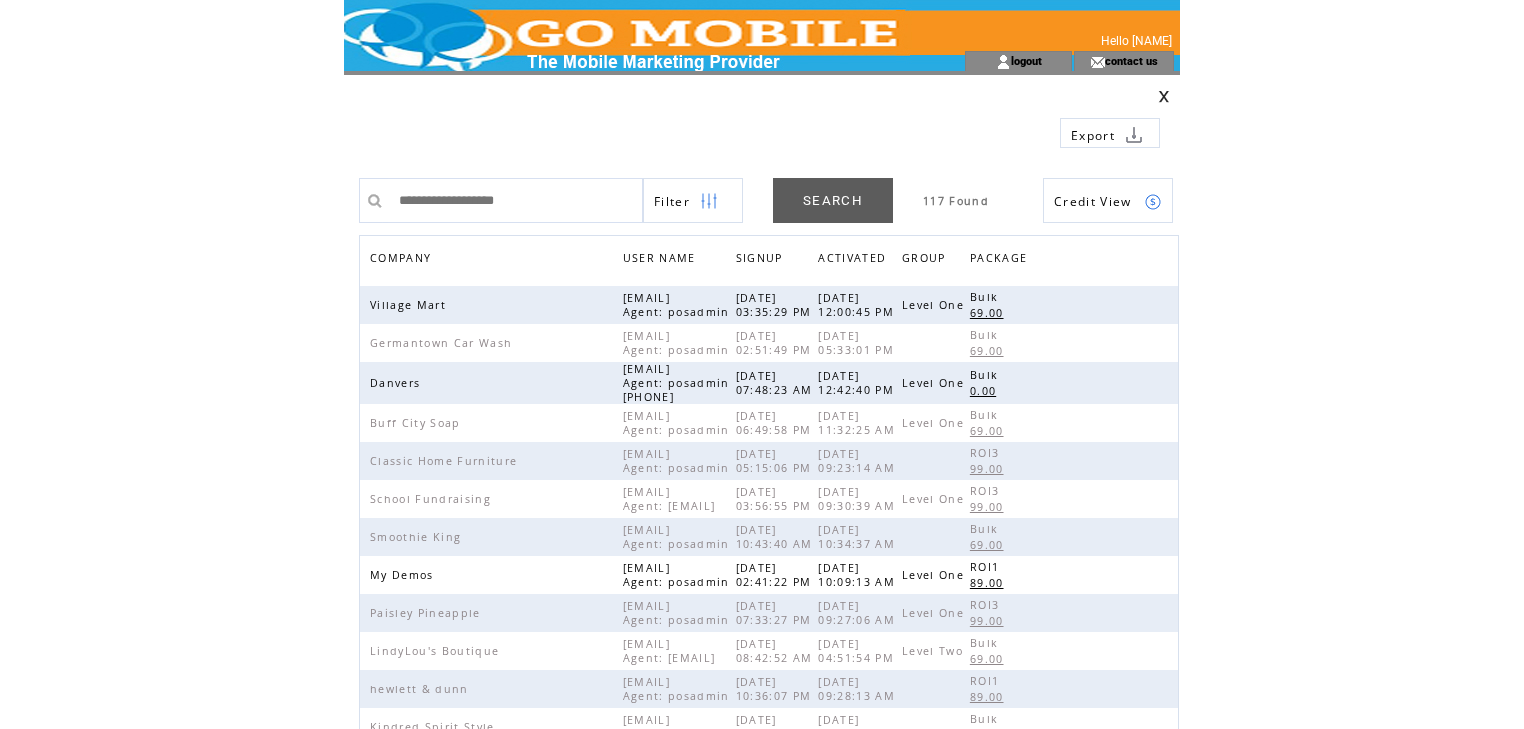 click on "COMPANY" at bounding box center [403, 260] 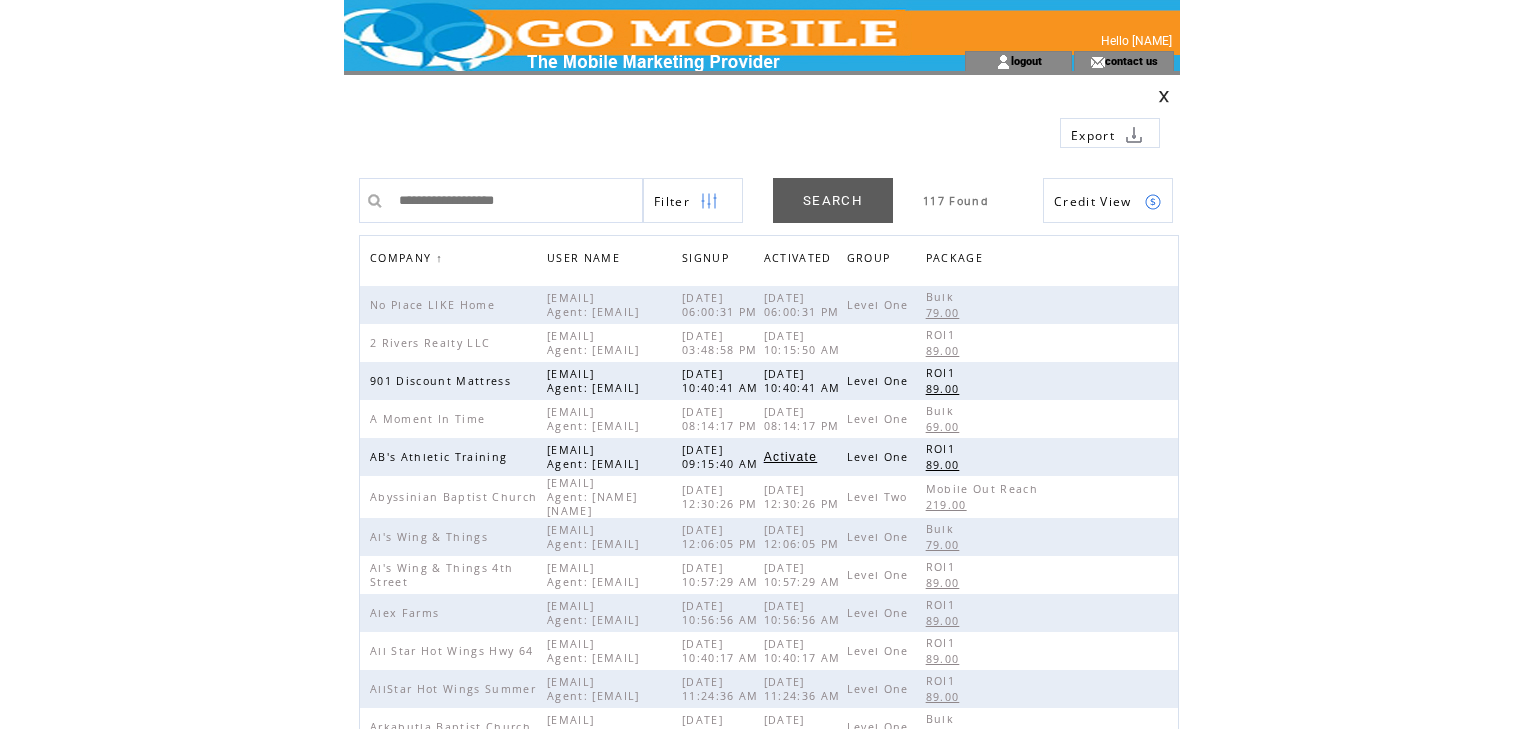 scroll, scrollTop: 0, scrollLeft: 0, axis: both 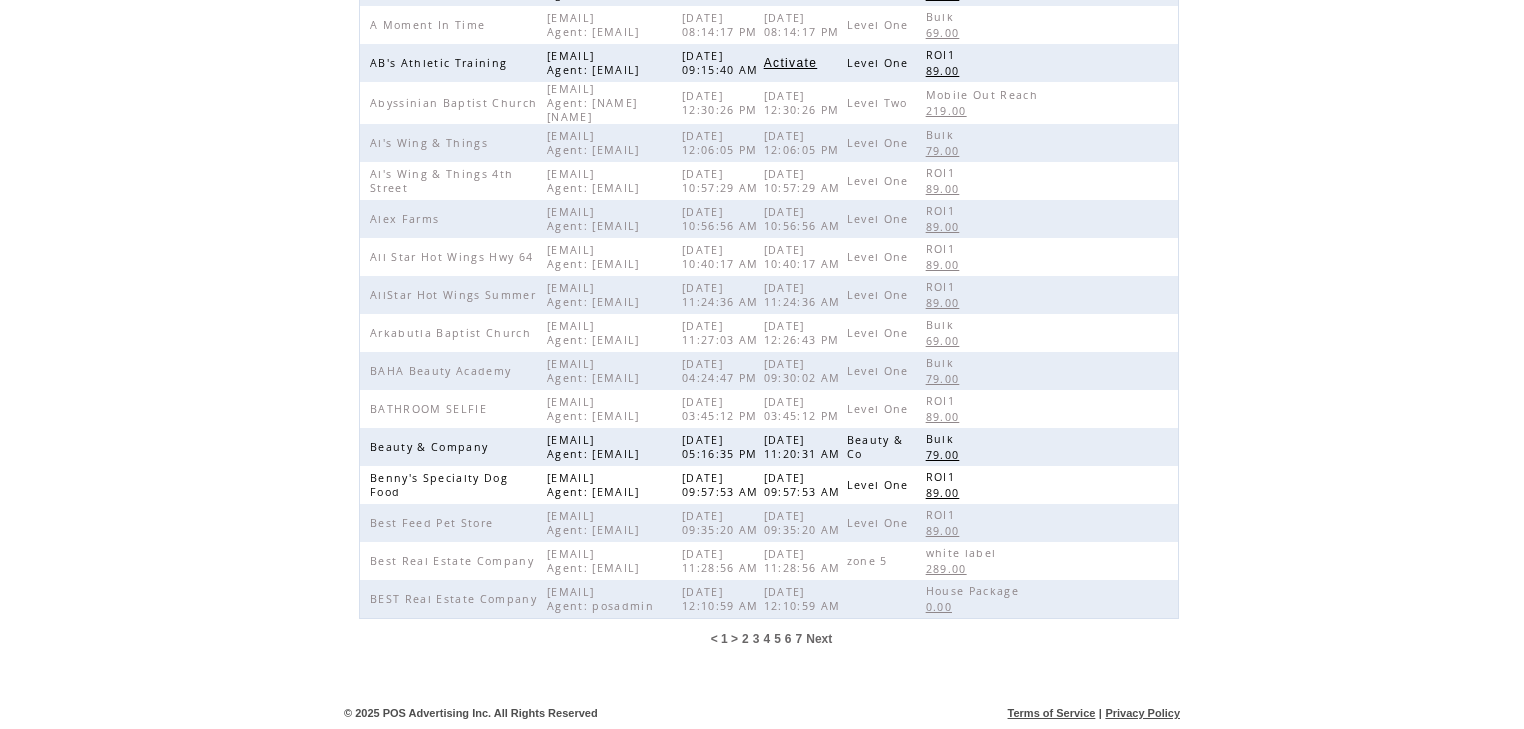 click on "7" at bounding box center (799, 639) 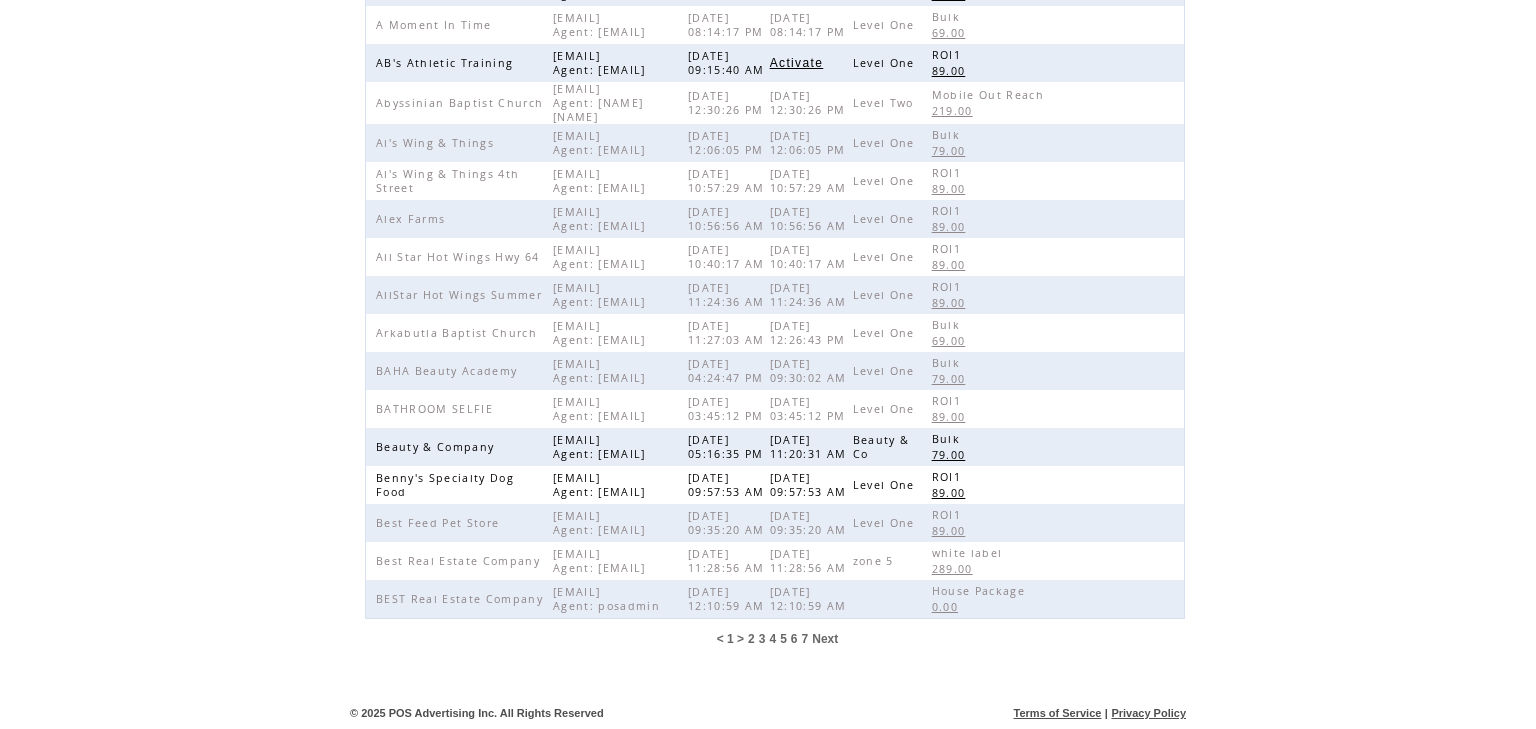 scroll, scrollTop: 0, scrollLeft: 0, axis: both 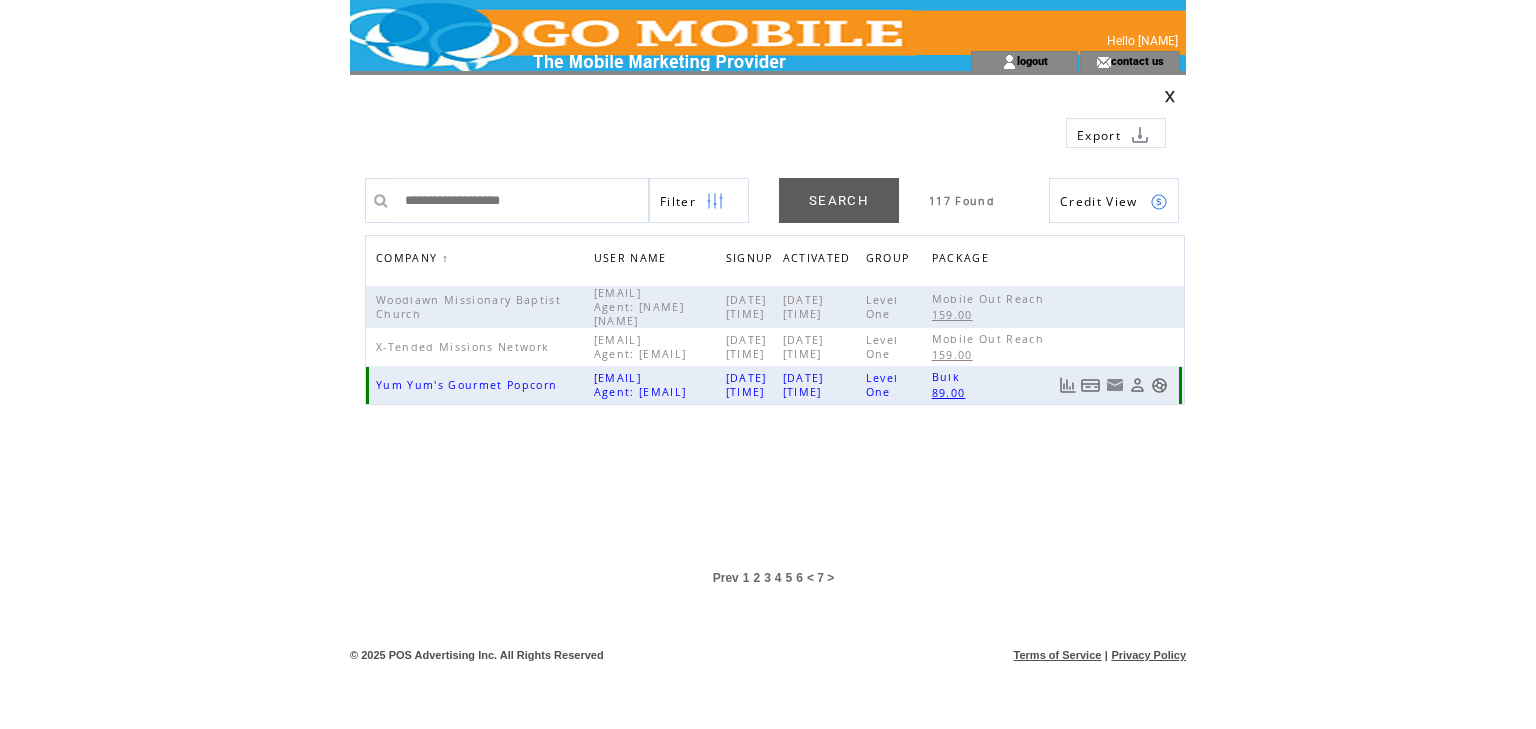 click at bounding box center [1159, 385] 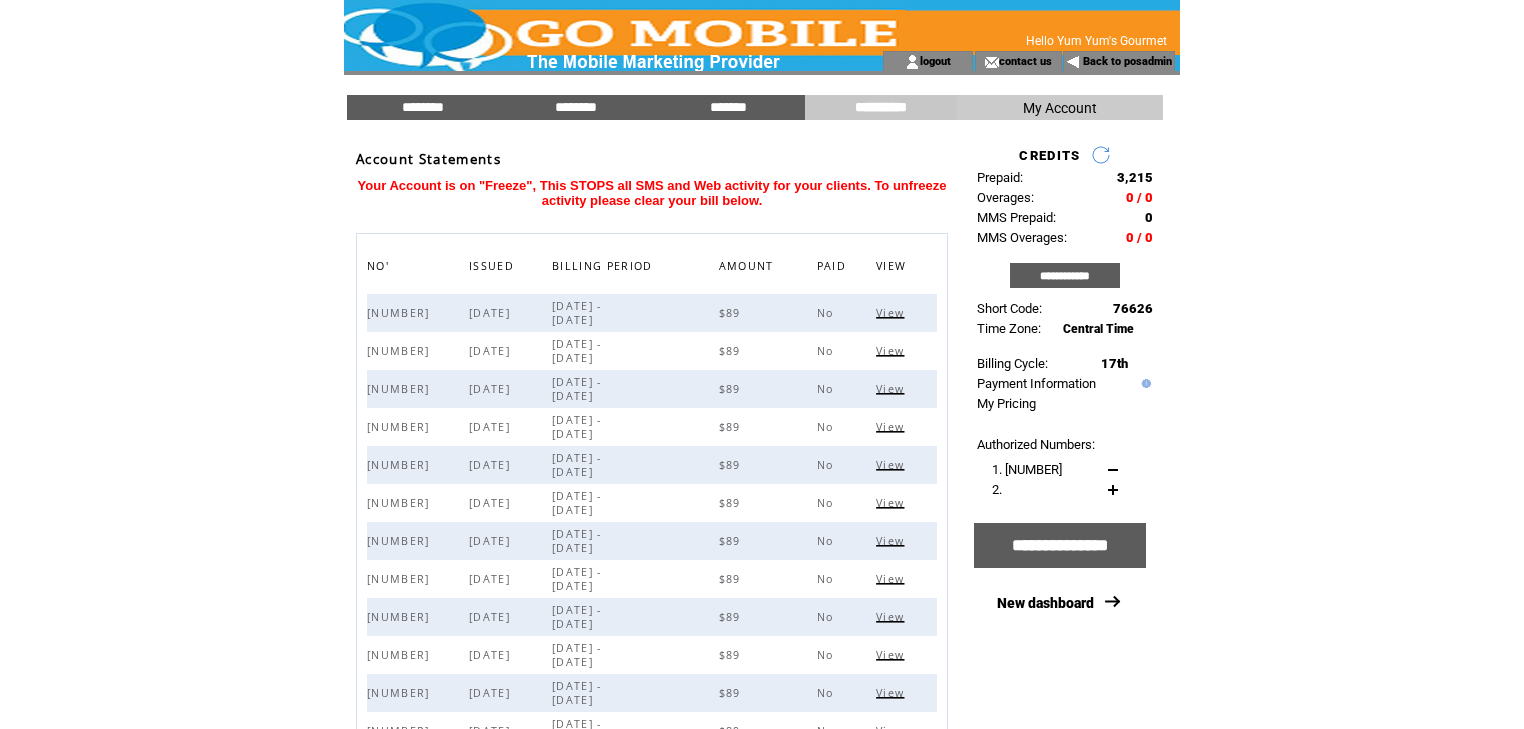scroll, scrollTop: 0, scrollLeft: 0, axis: both 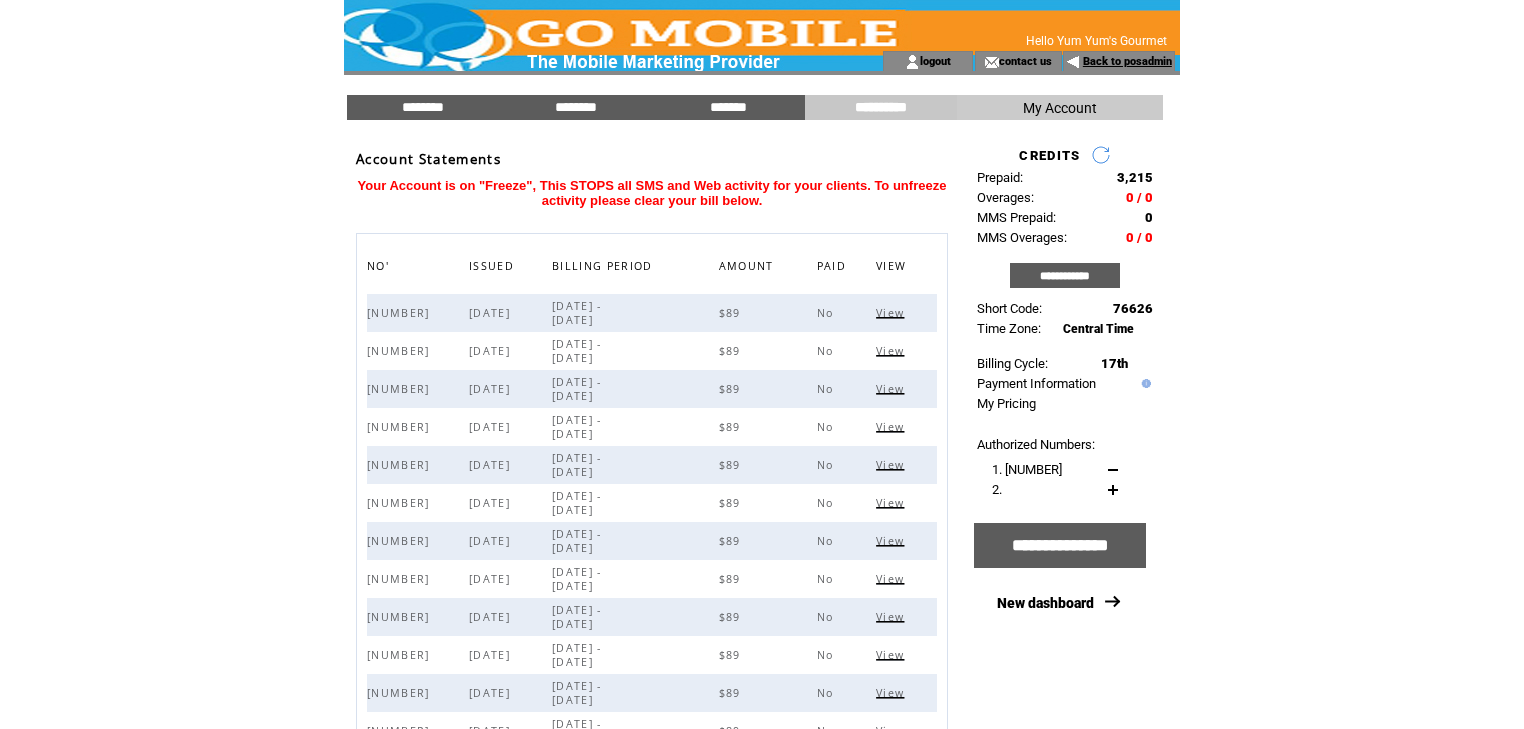 click on "Back to posadmin" at bounding box center [1127, 61] 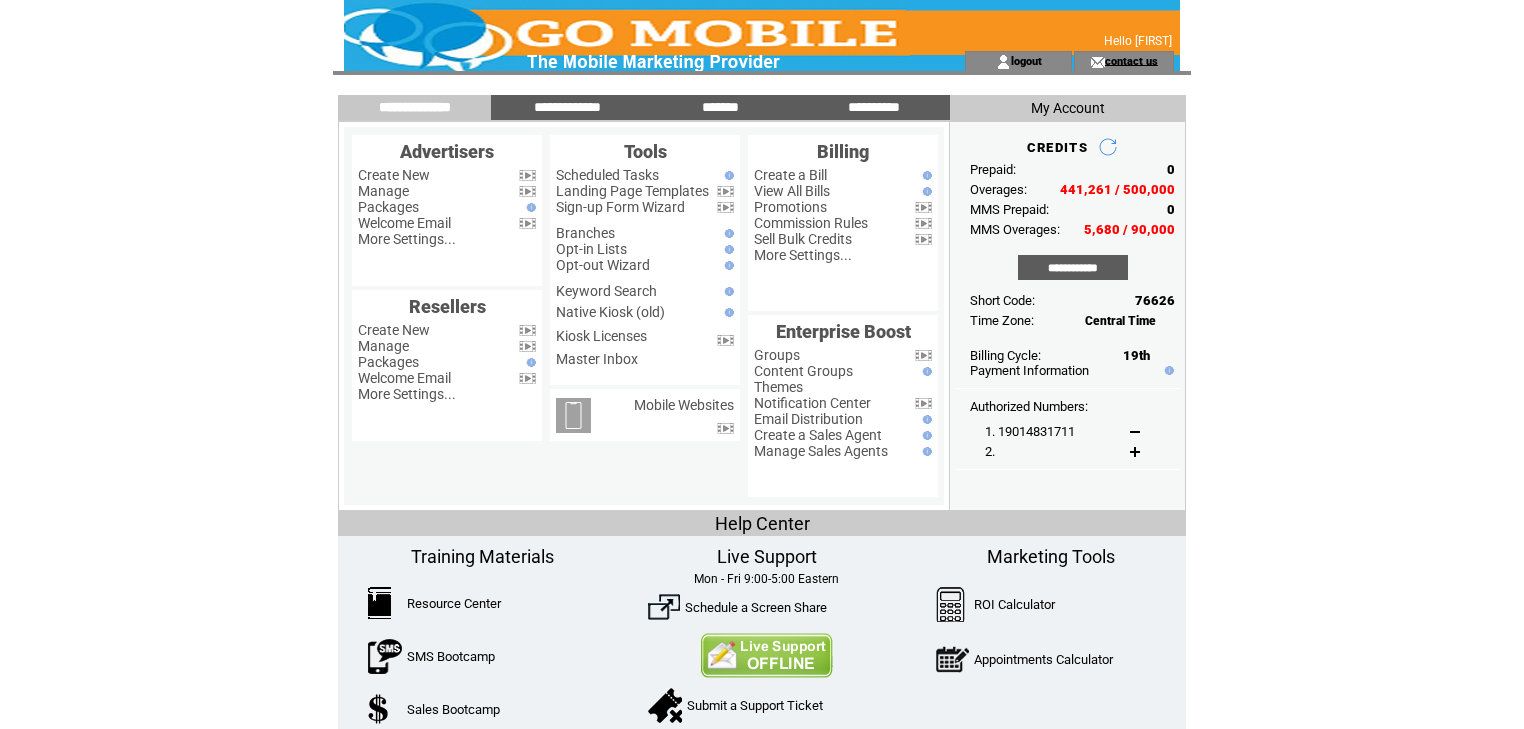 scroll, scrollTop: 0, scrollLeft: 0, axis: both 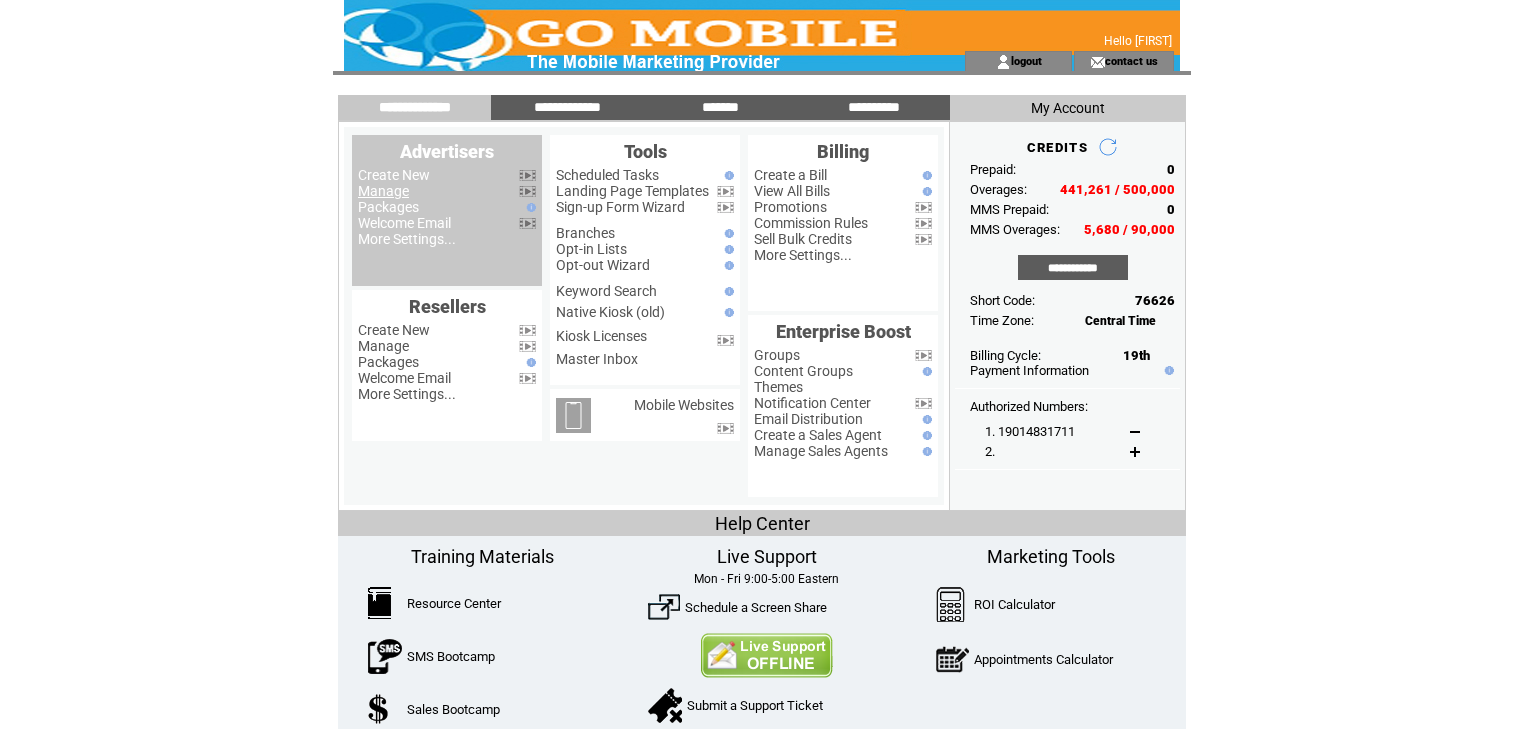 click on "Manage" at bounding box center (383, 191) 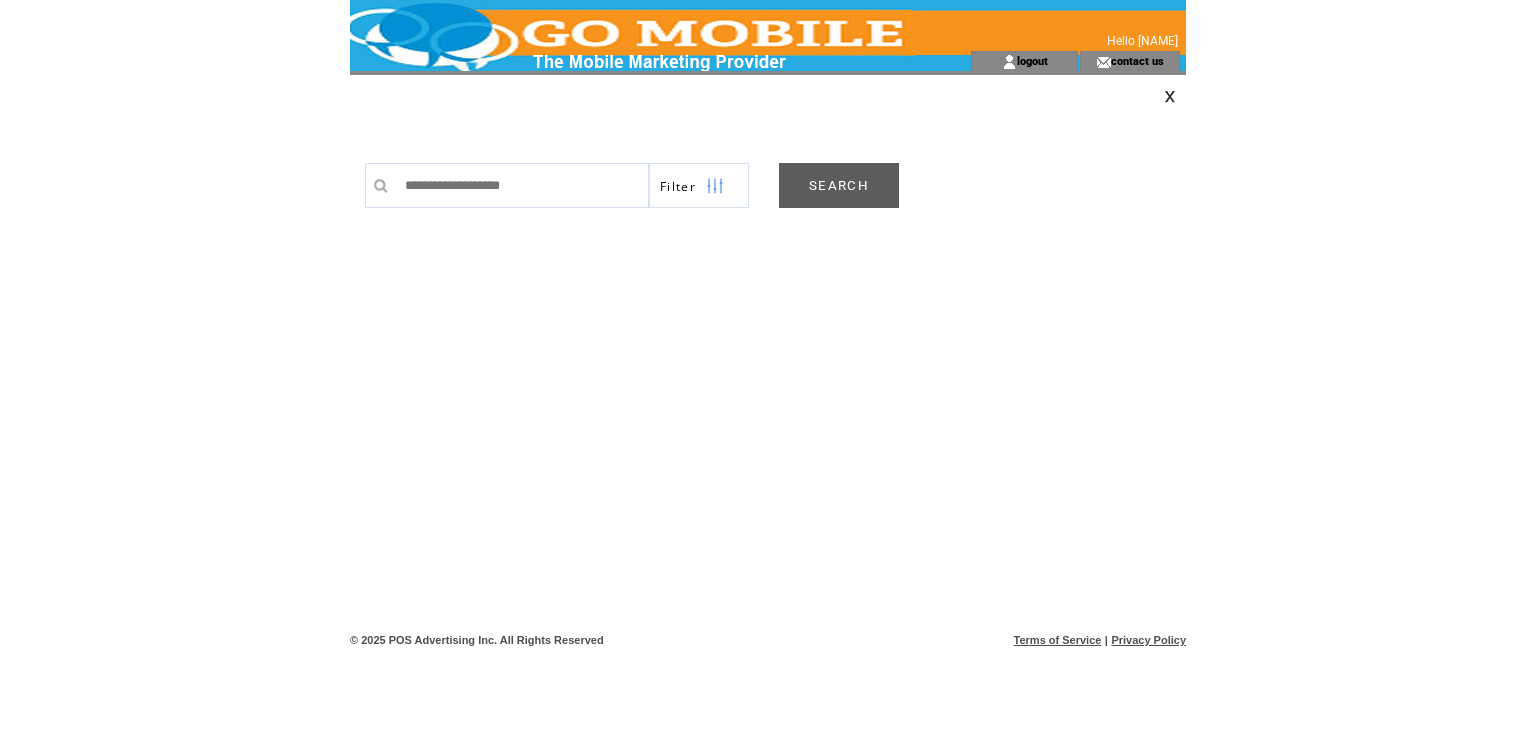 scroll, scrollTop: 0, scrollLeft: 0, axis: both 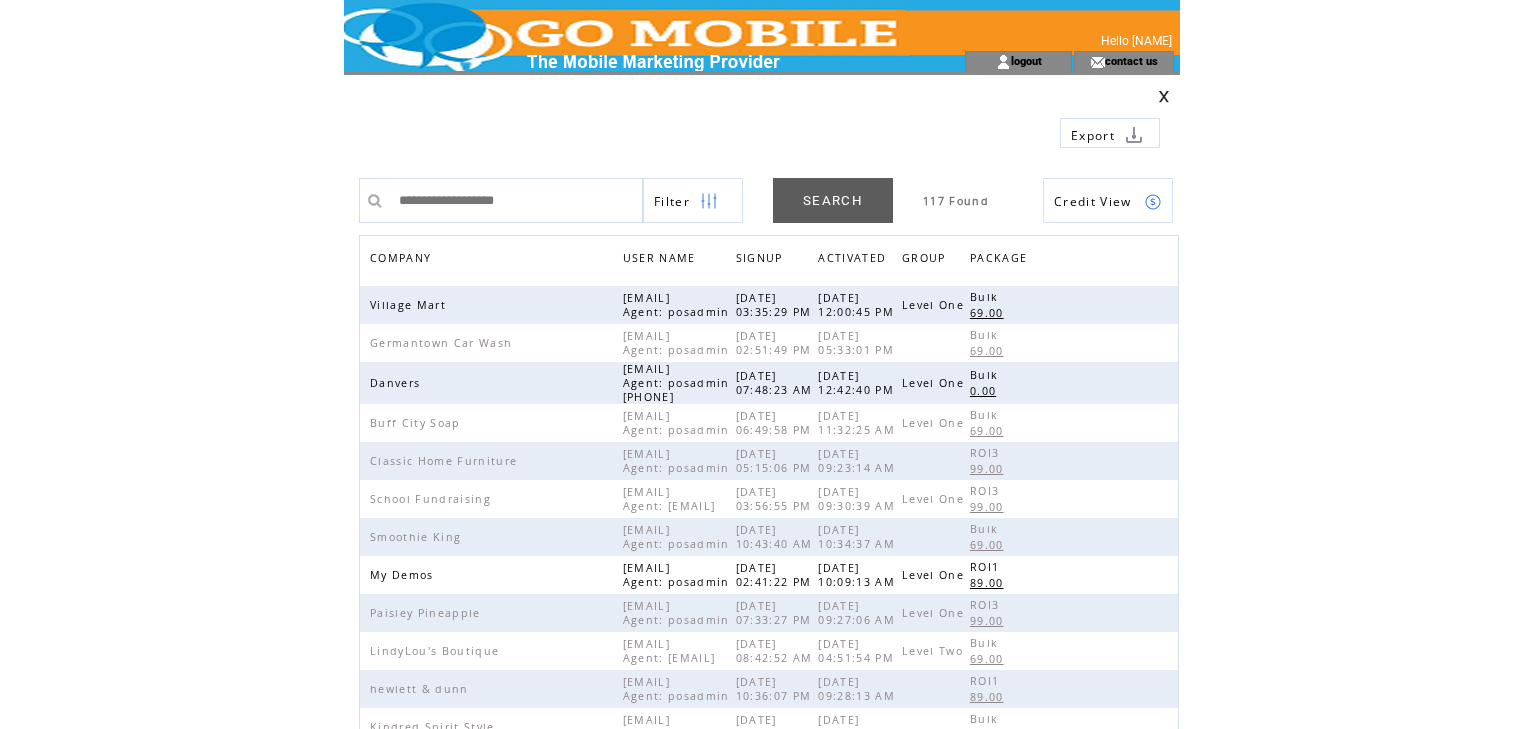 click on "COMPANY" at bounding box center (403, 260) 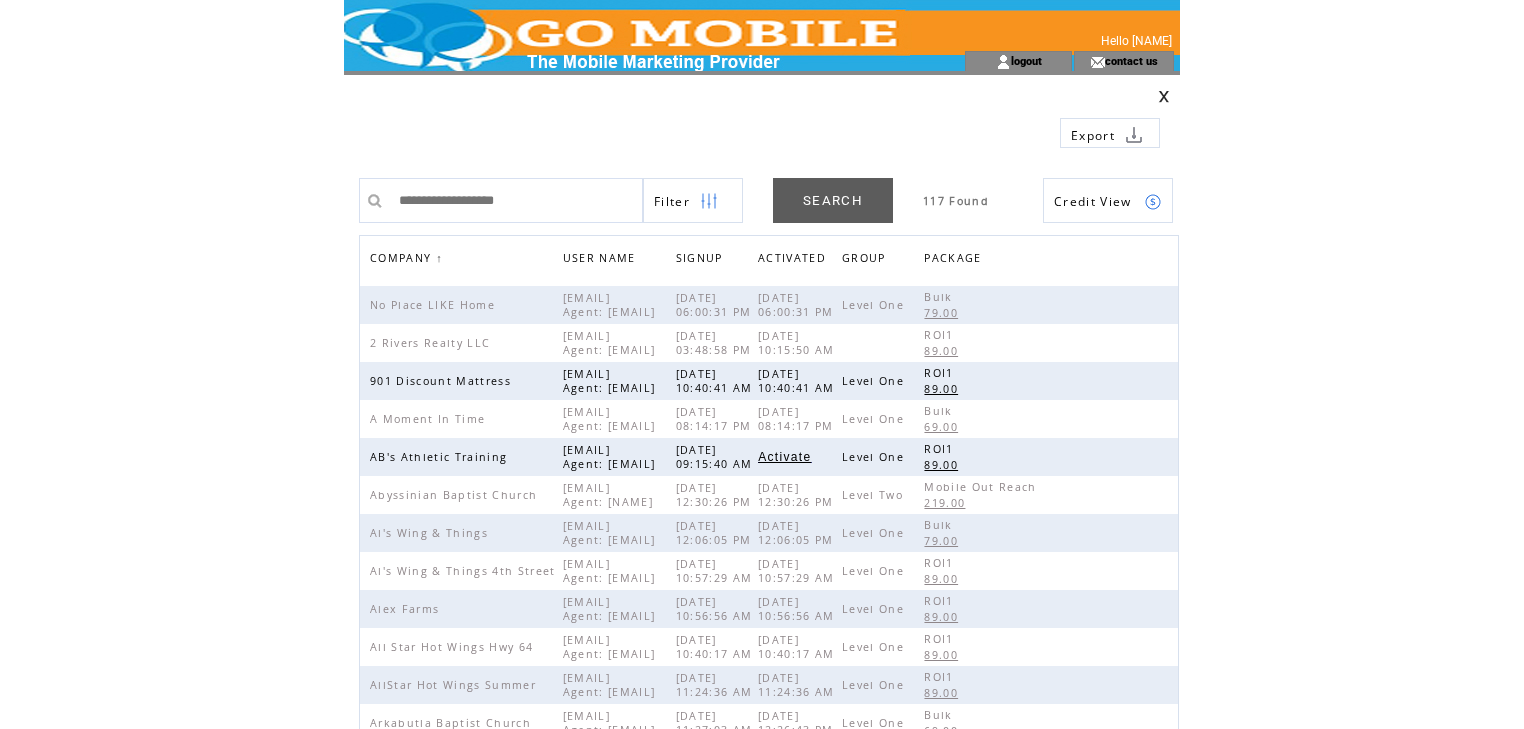 scroll, scrollTop: 0, scrollLeft: 0, axis: both 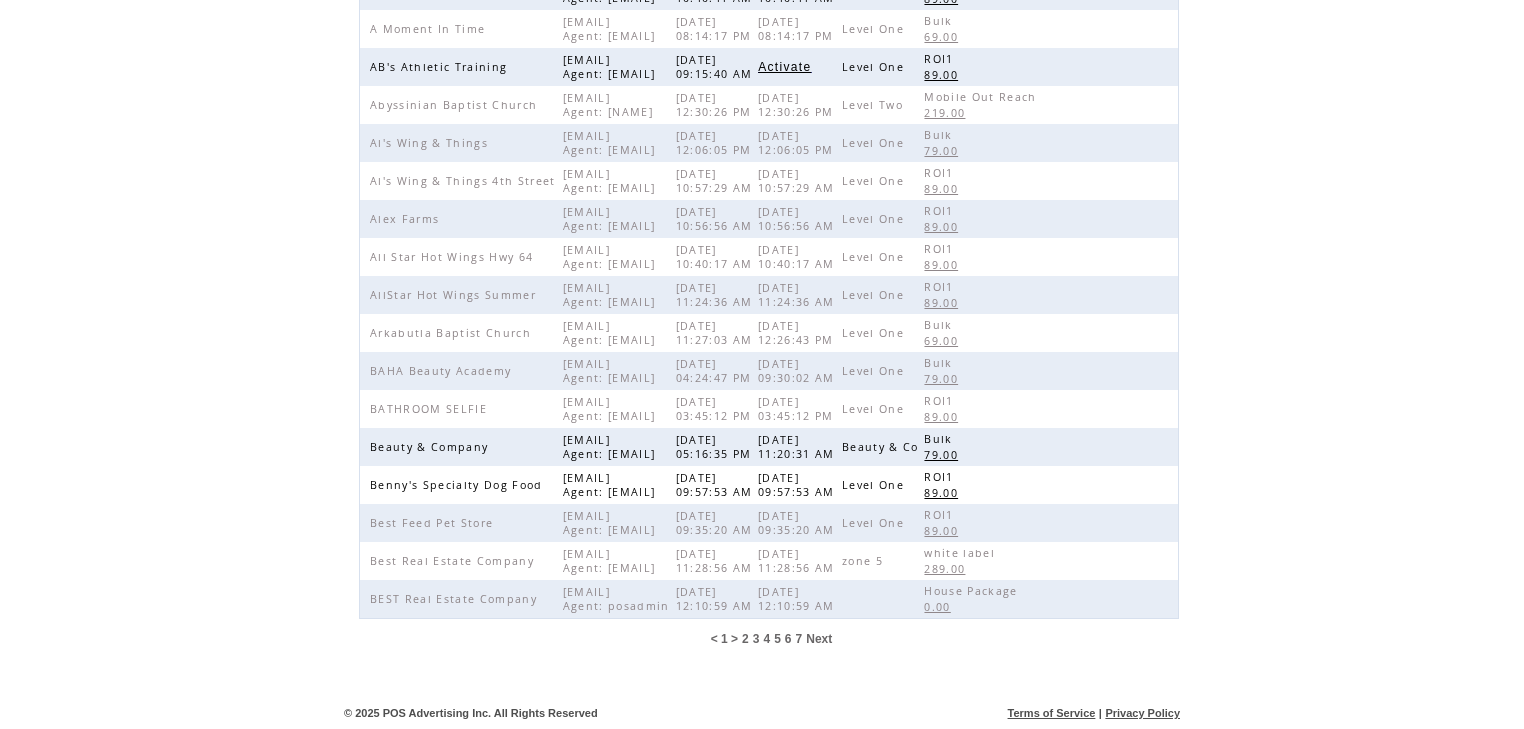 click on "7" at bounding box center (799, 639) 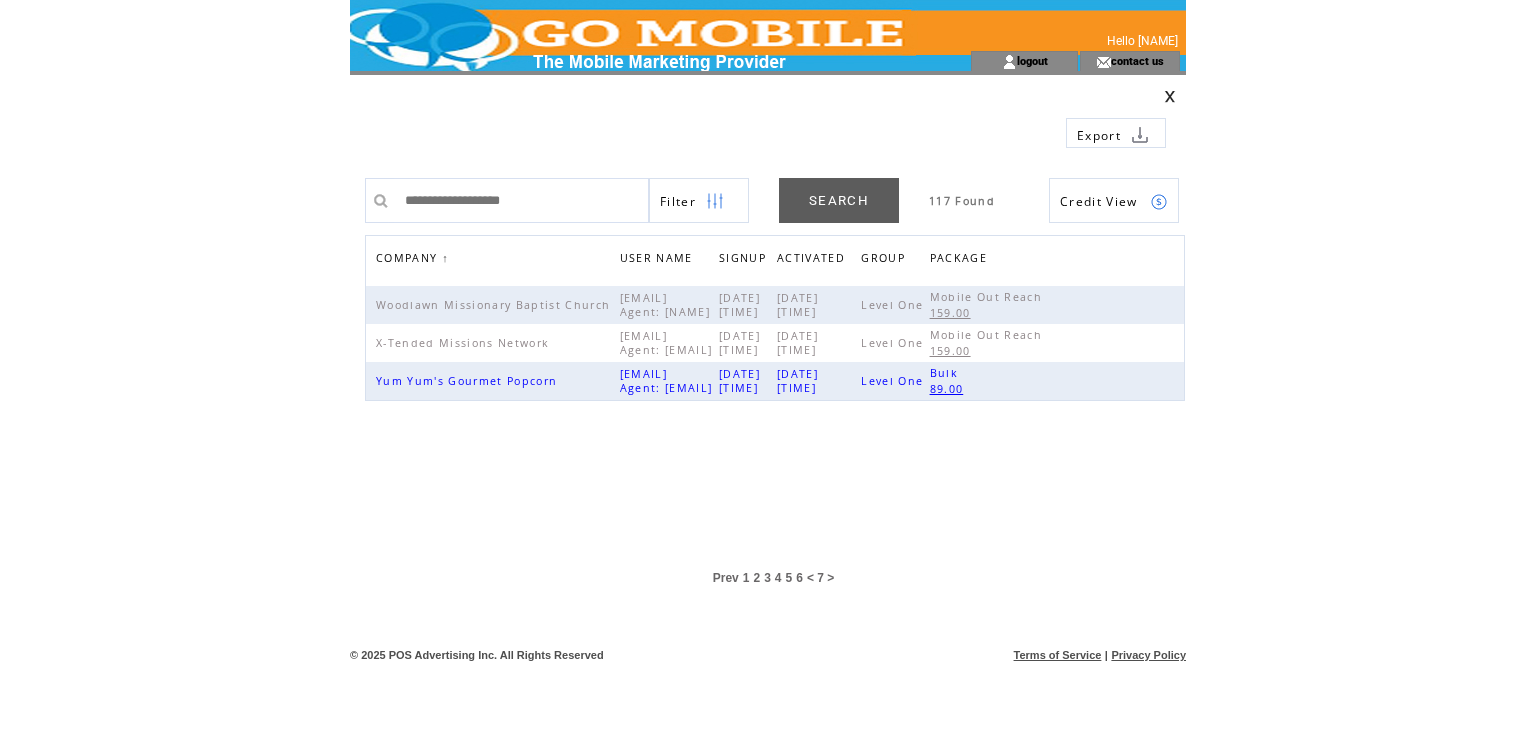 scroll, scrollTop: 0, scrollLeft: 0, axis: both 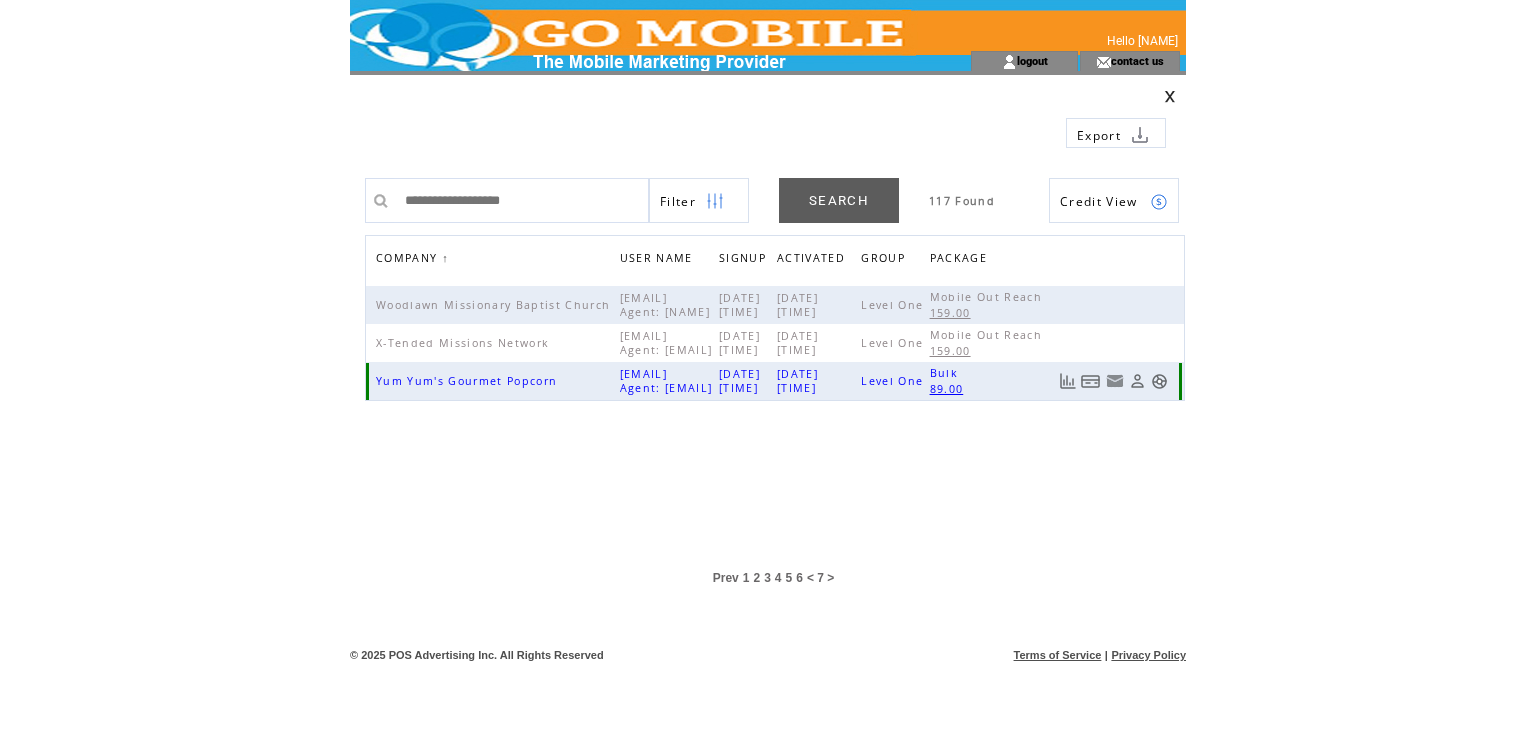 click at bounding box center [1137, 381] 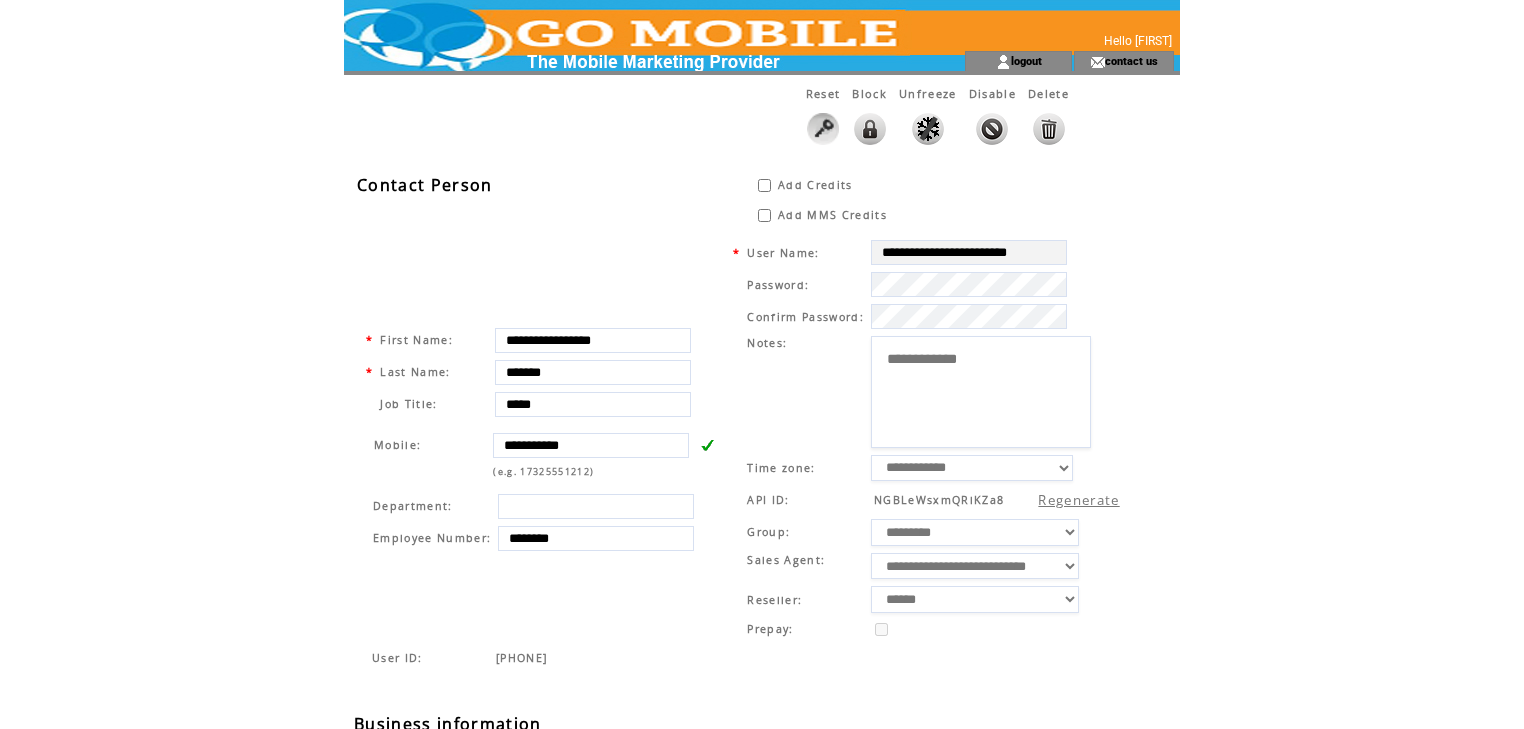 scroll, scrollTop: 0, scrollLeft: 0, axis: both 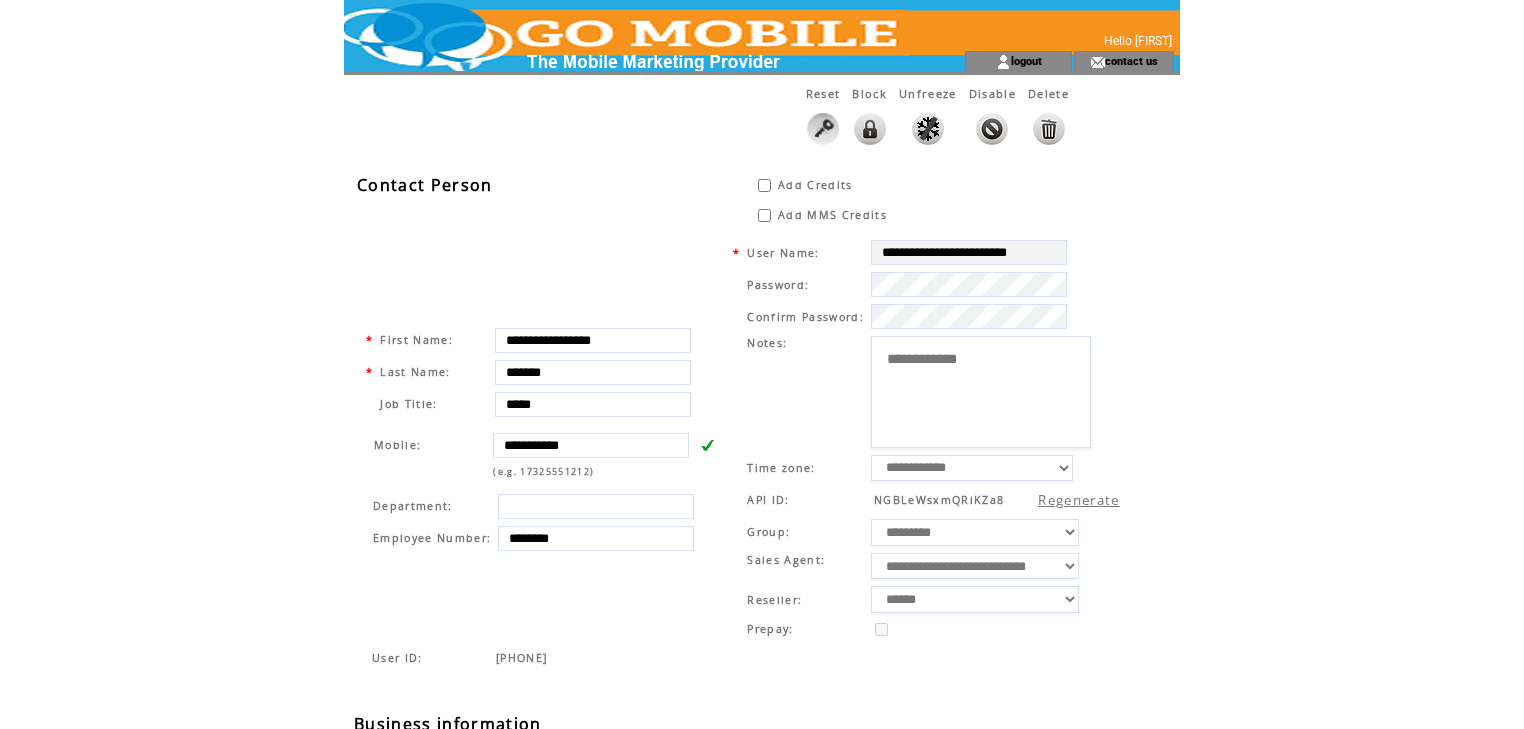 click at bounding box center [992, 129] 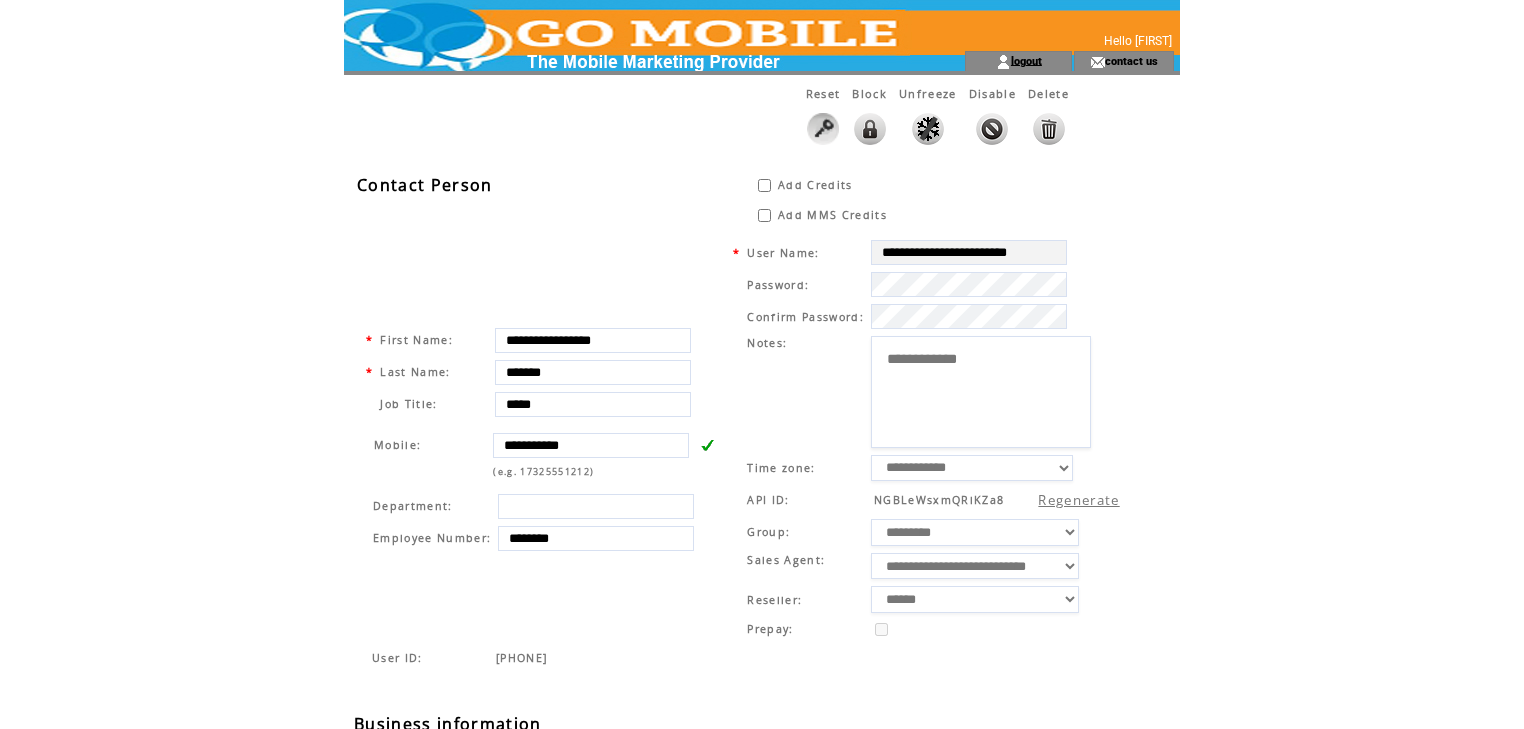 click on "logout" at bounding box center [1026, 60] 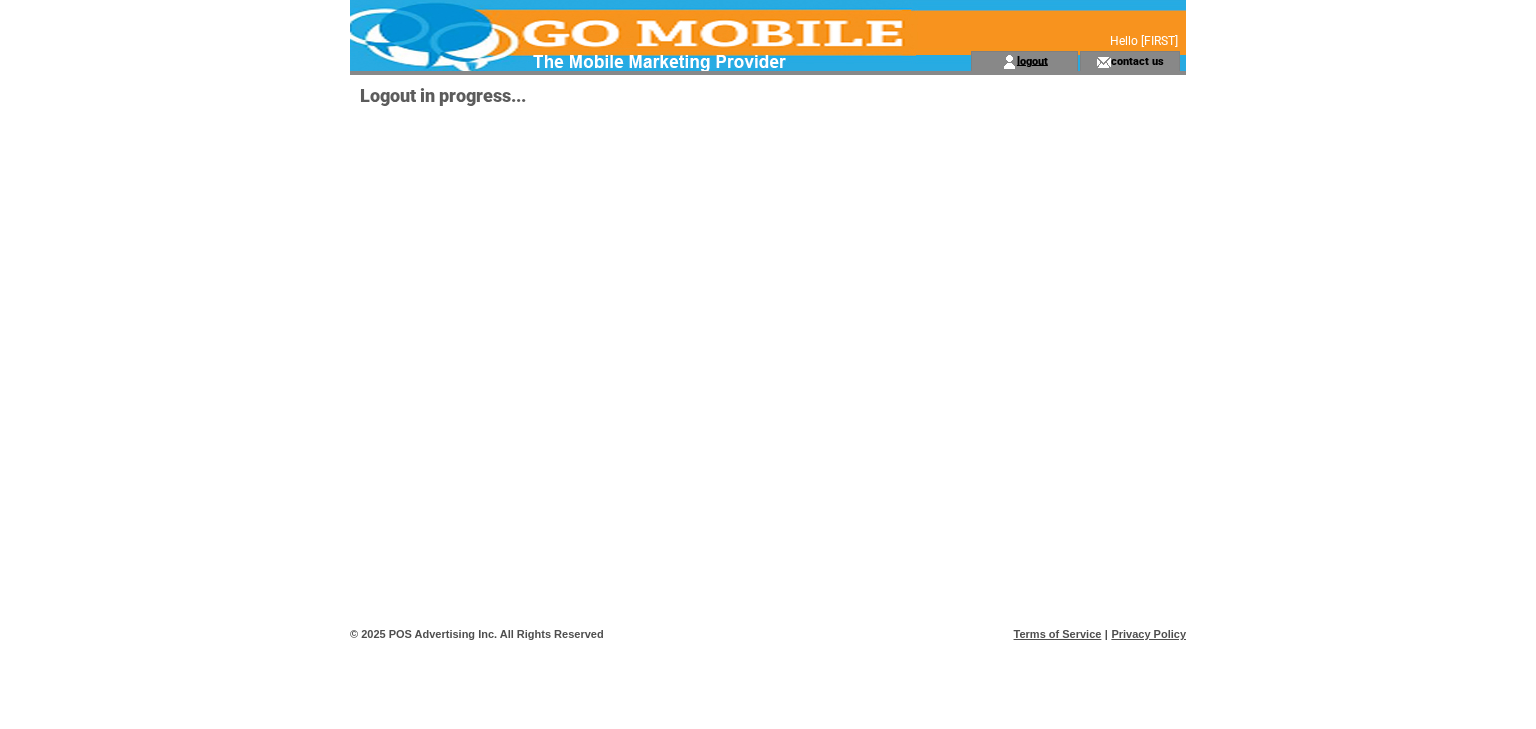 scroll, scrollTop: 0, scrollLeft: 0, axis: both 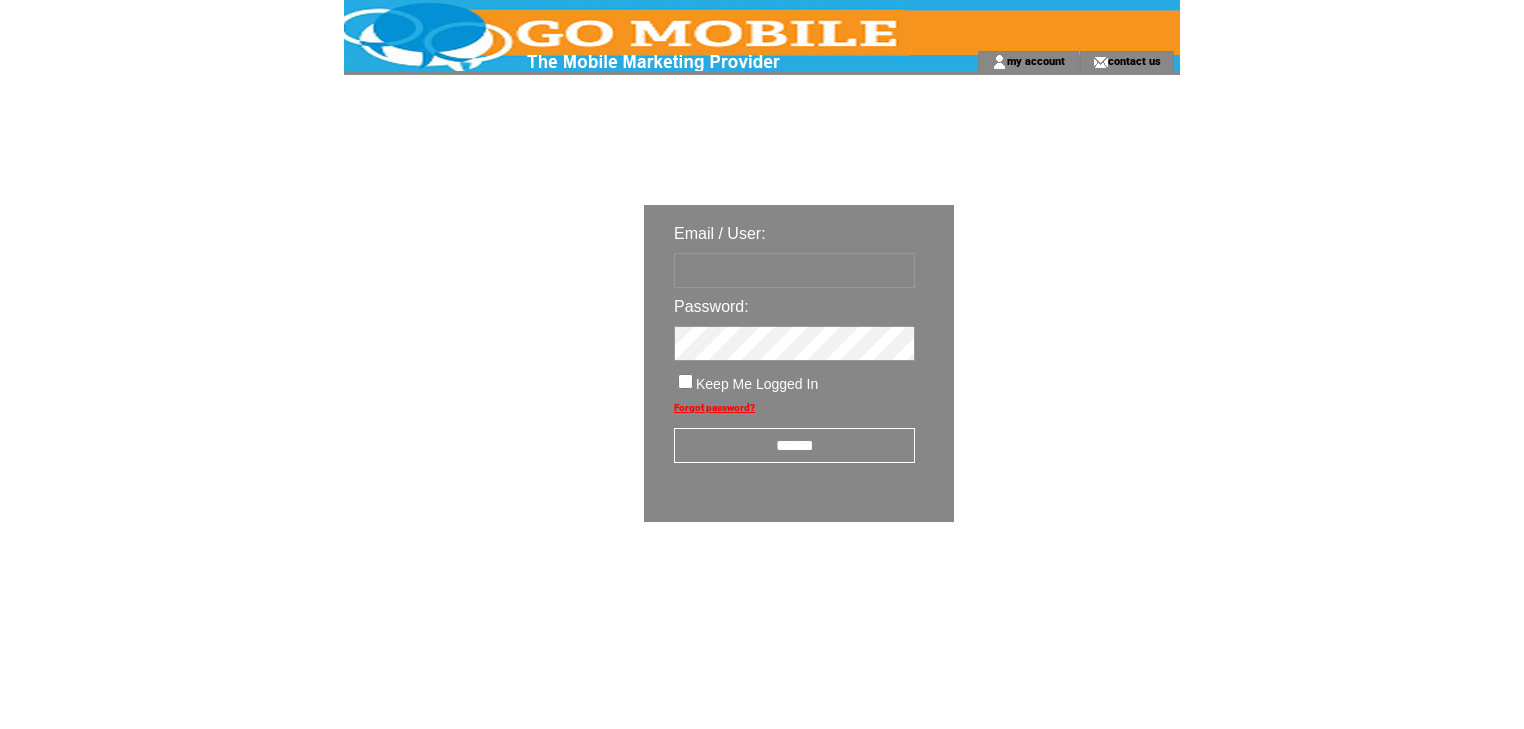 type on "********" 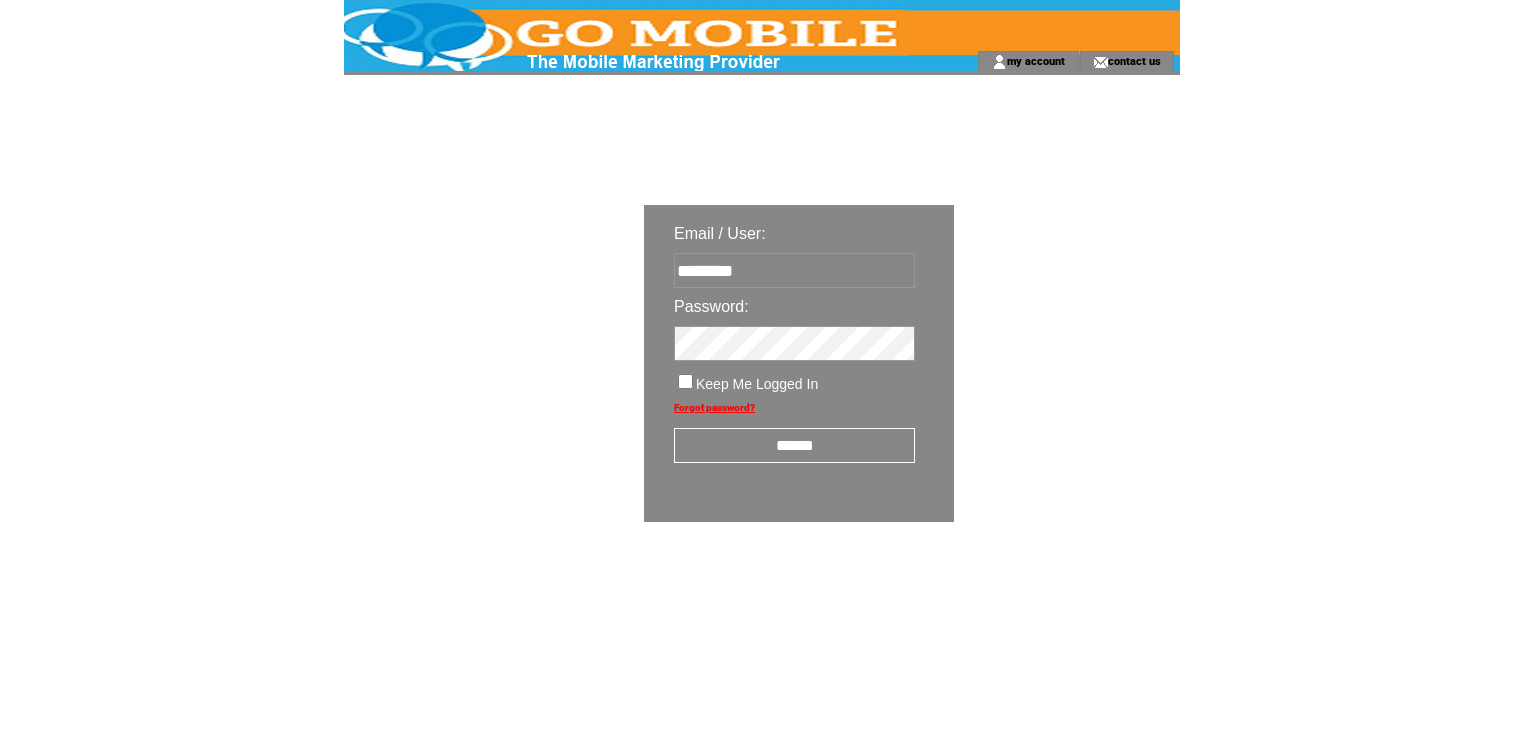 click on "******" at bounding box center [794, 445] 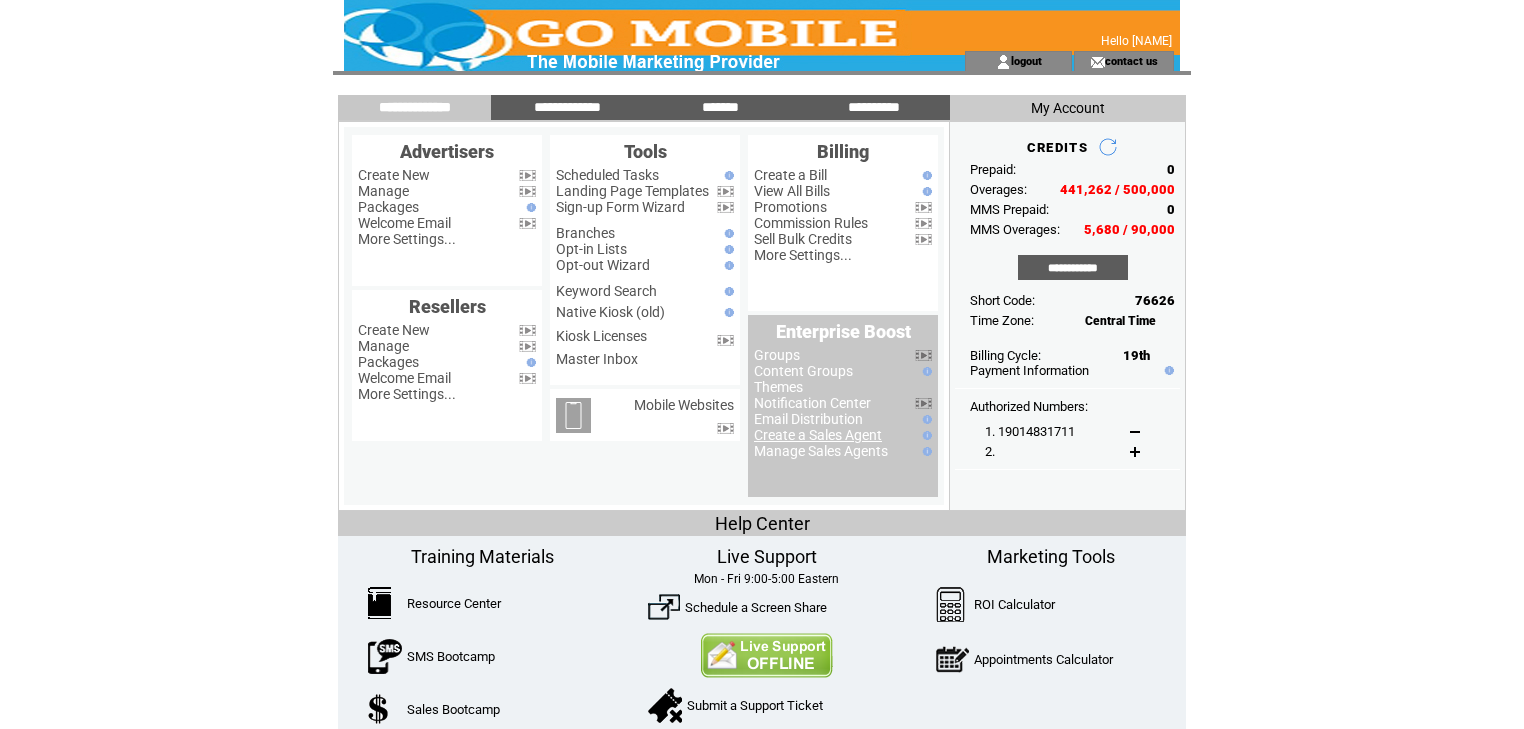scroll, scrollTop: 0, scrollLeft: 0, axis: both 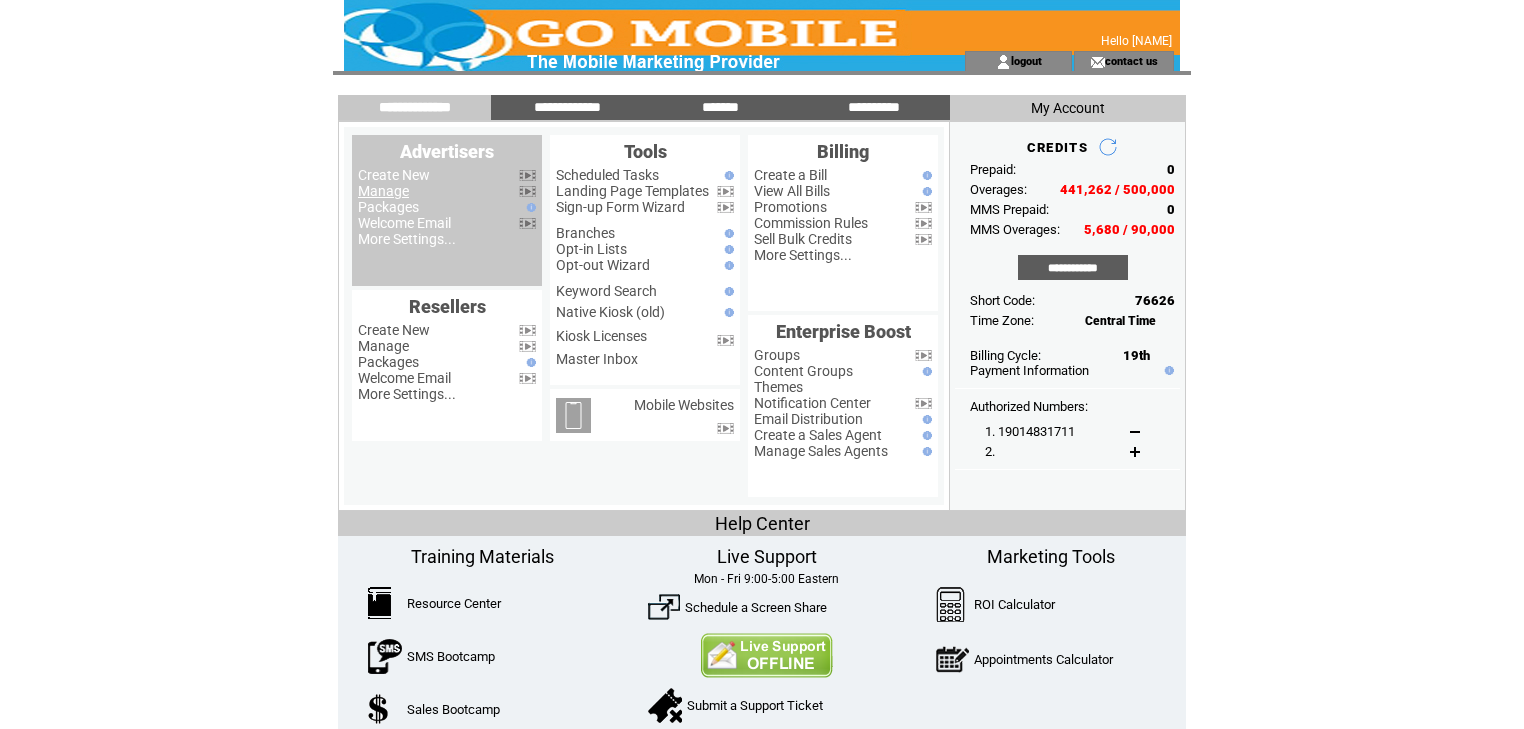click on "Manage" at bounding box center [383, 191] 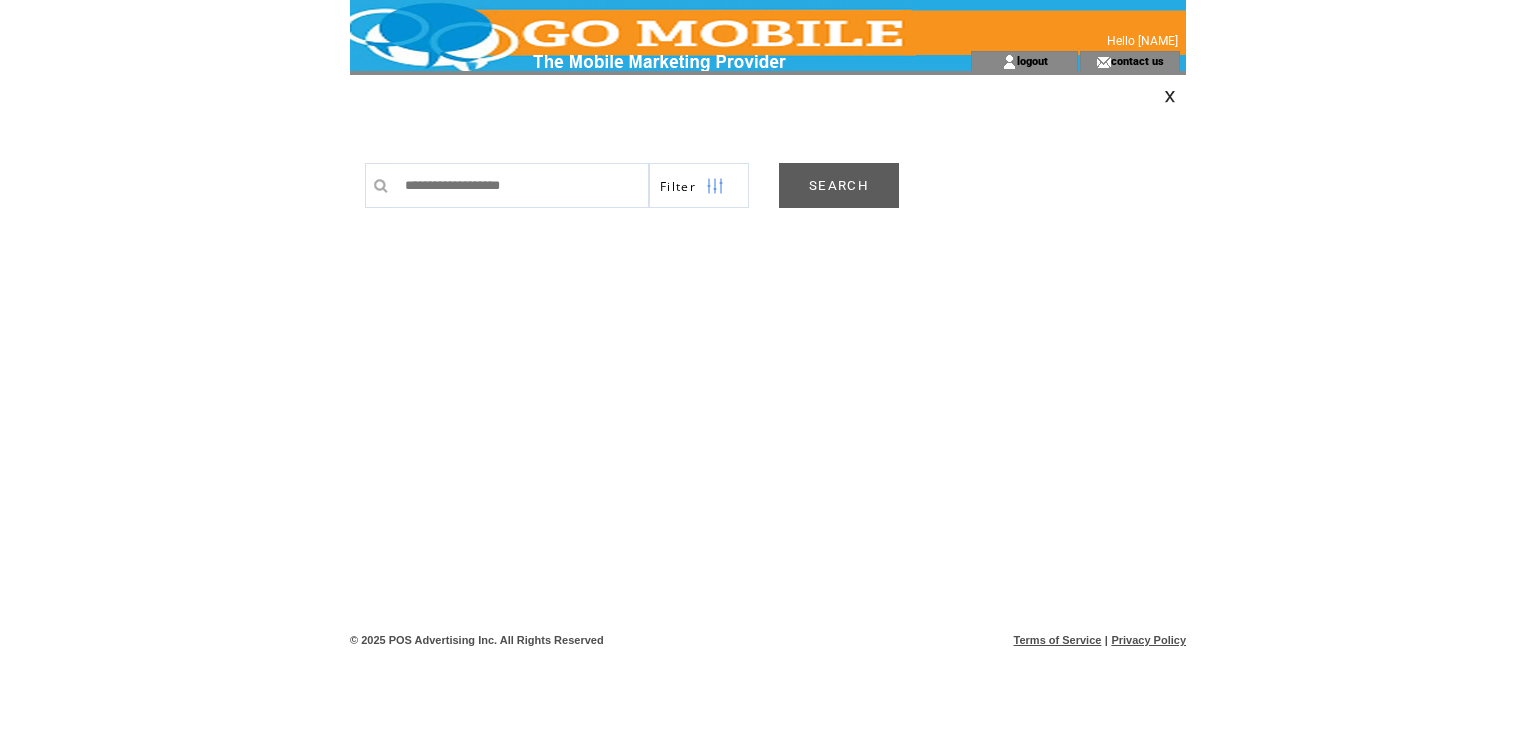 scroll, scrollTop: 0, scrollLeft: 0, axis: both 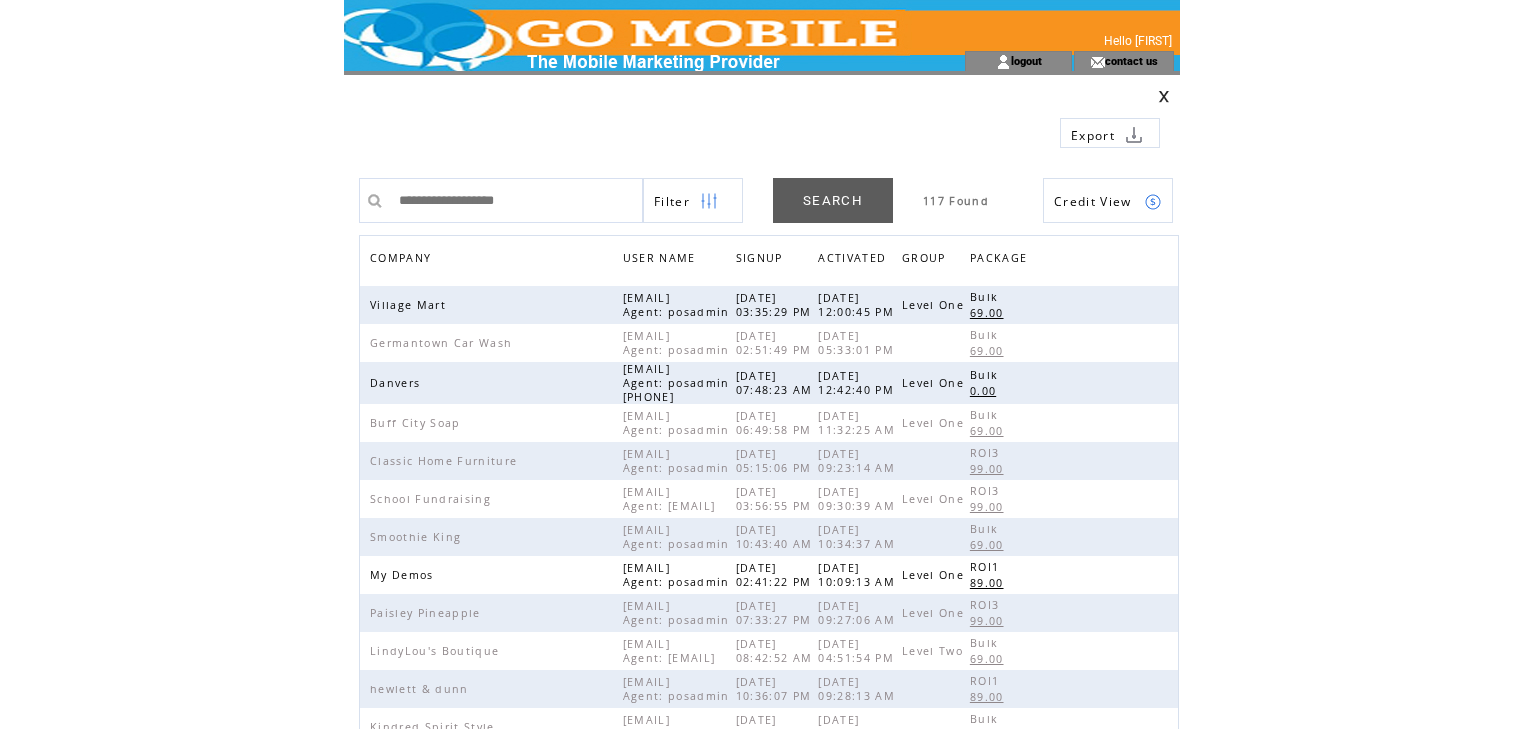 click on "COMPANY" at bounding box center (403, 260) 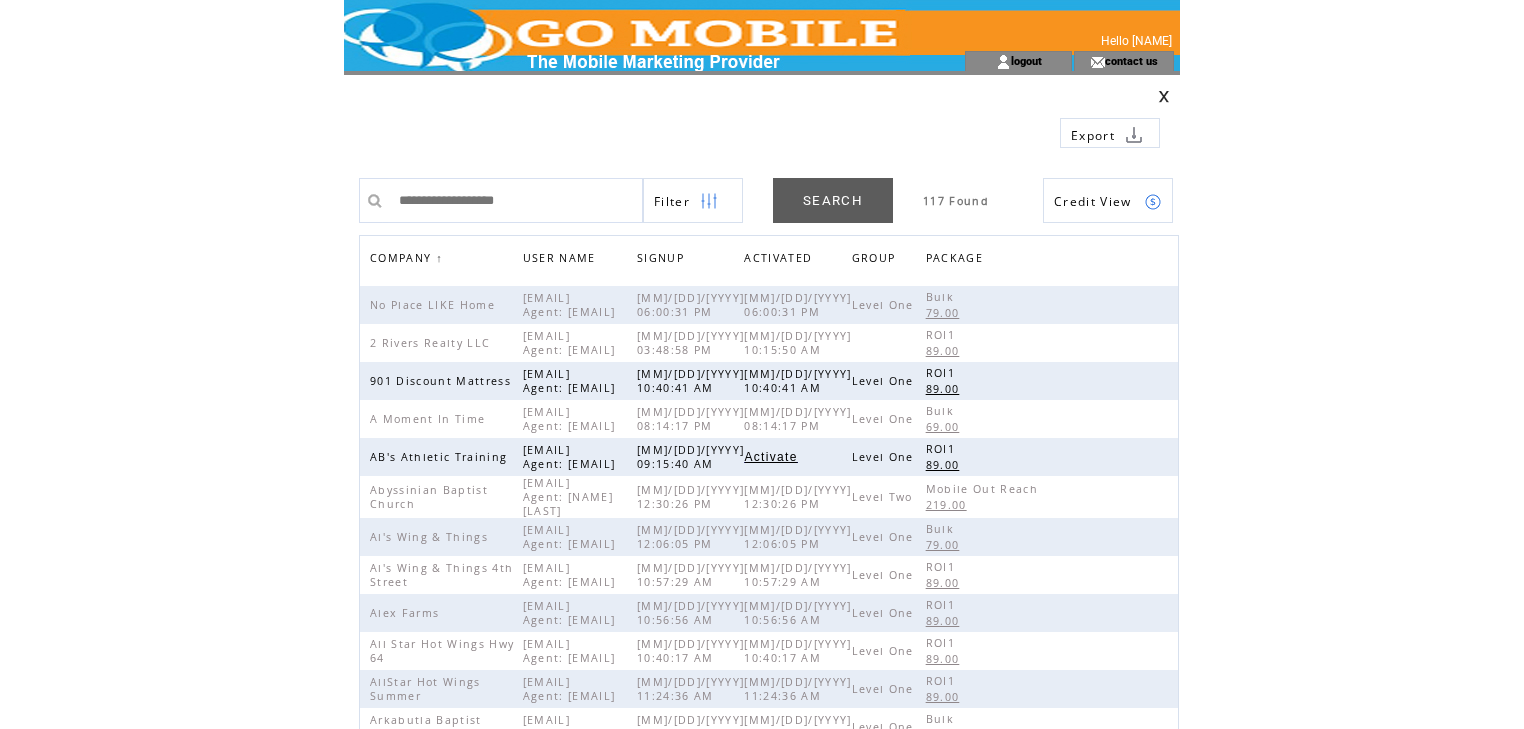 scroll, scrollTop: 0, scrollLeft: 0, axis: both 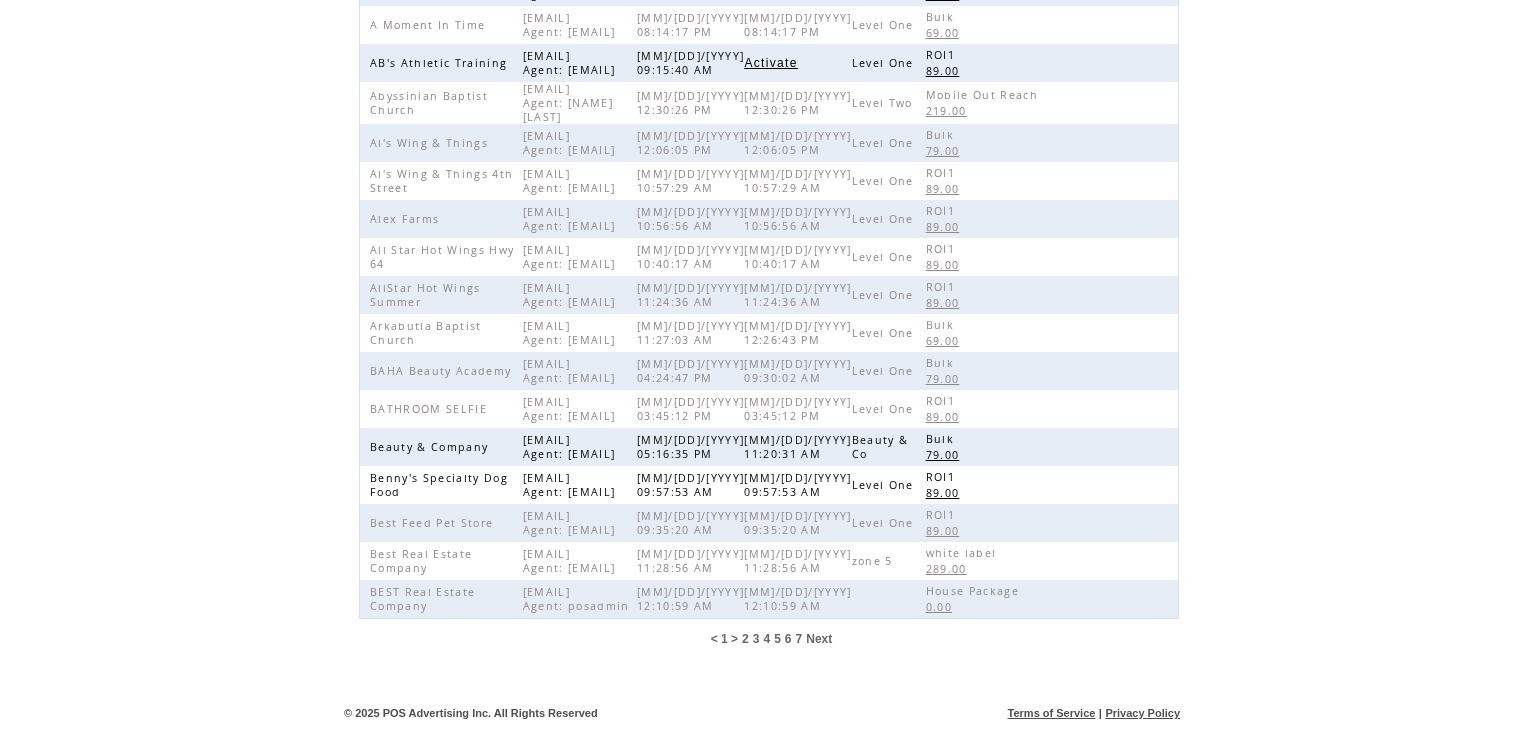 click on "7" at bounding box center (799, 639) 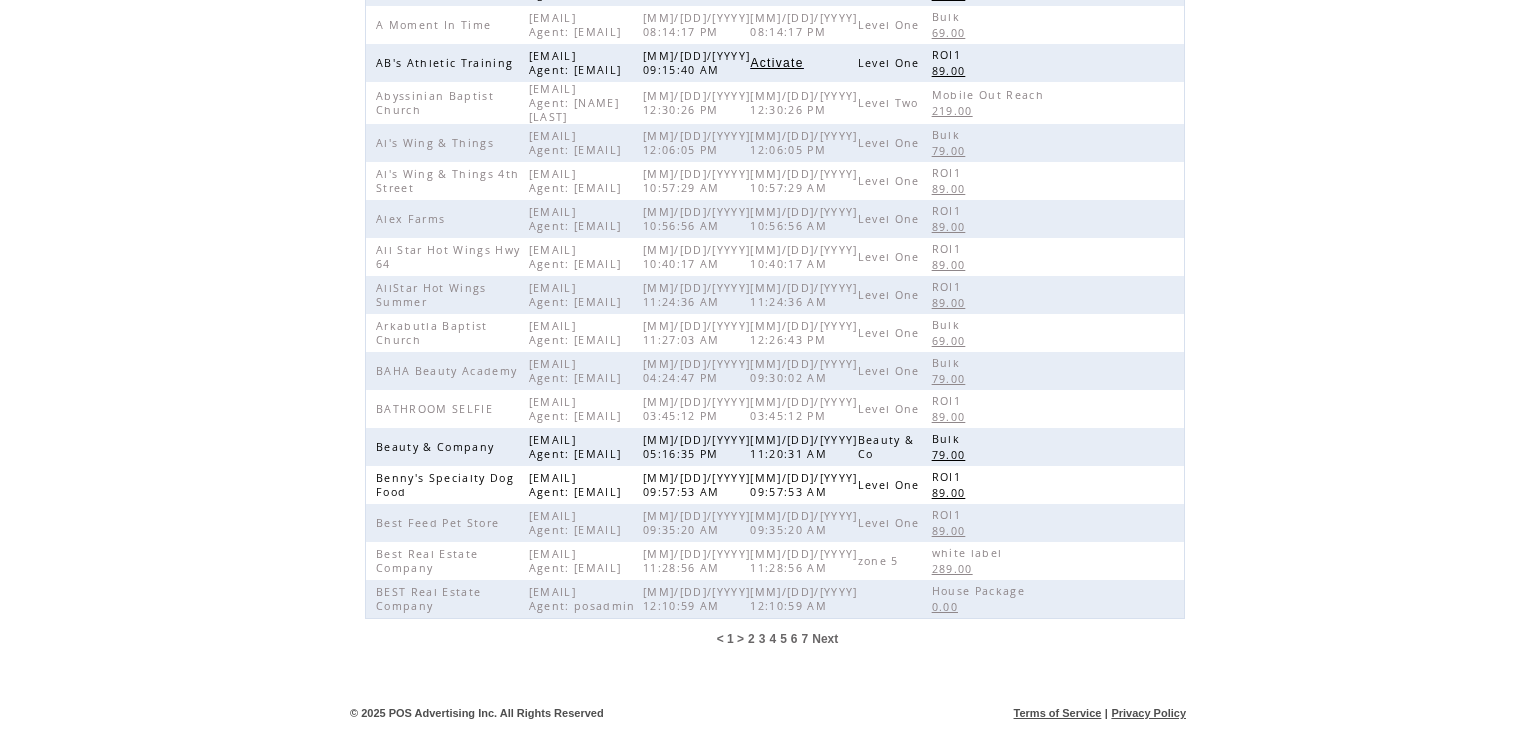 scroll, scrollTop: 0, scrollLeft: 0, axis: both 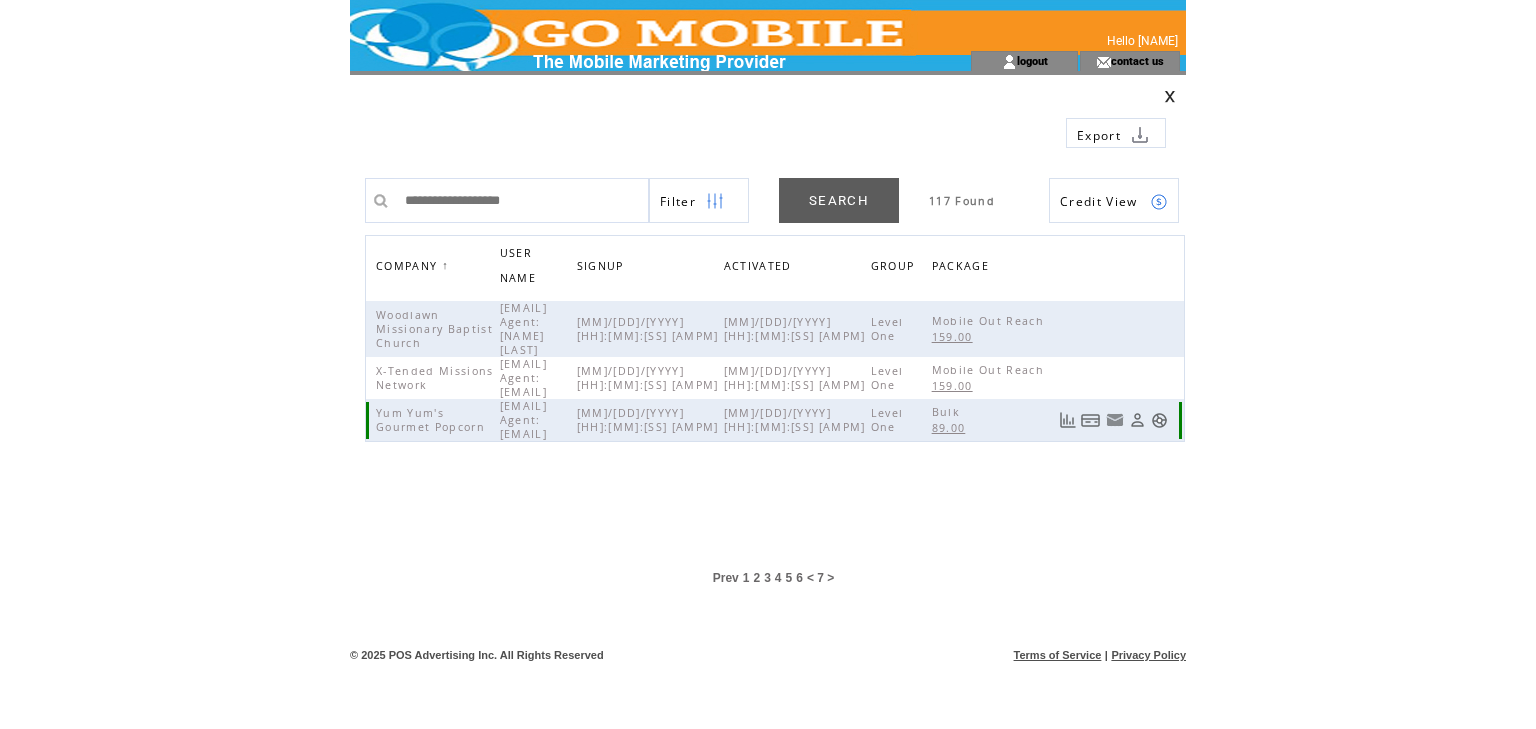 click at bounding box center (1159, 420) 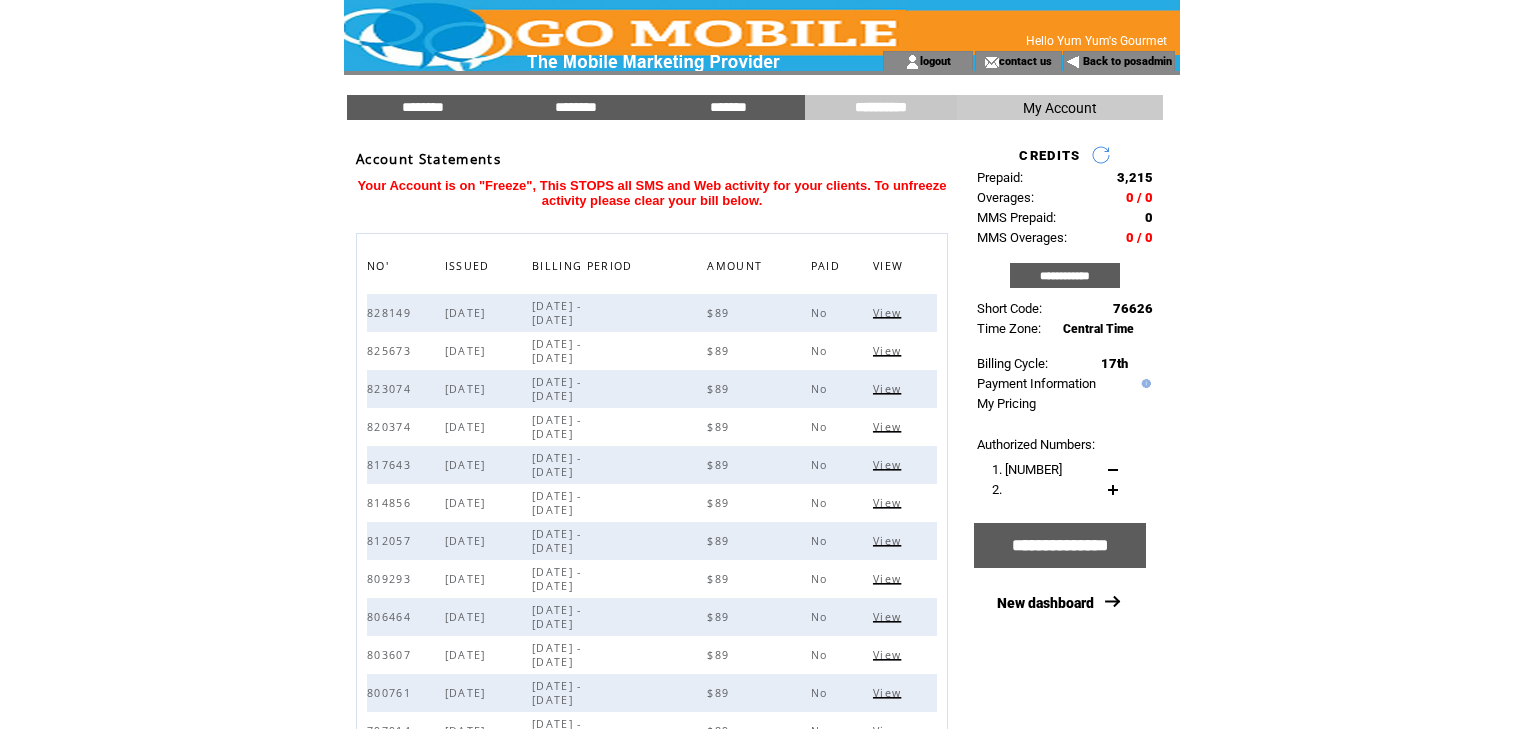 scroll, scrollTop: 0, scrollLeft: 0, axis: both 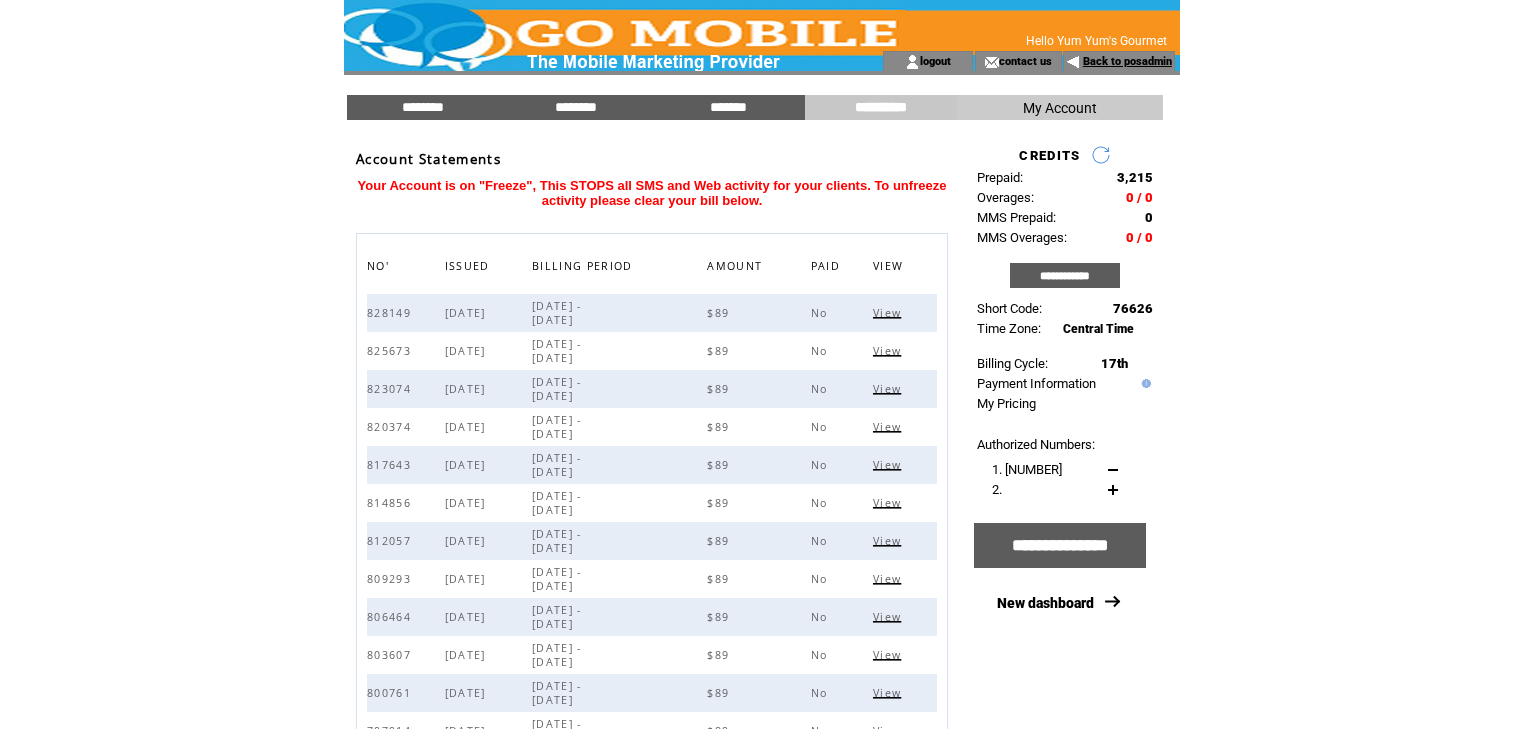 click on "Back to posadmin" at bounding box center [1127, 61] 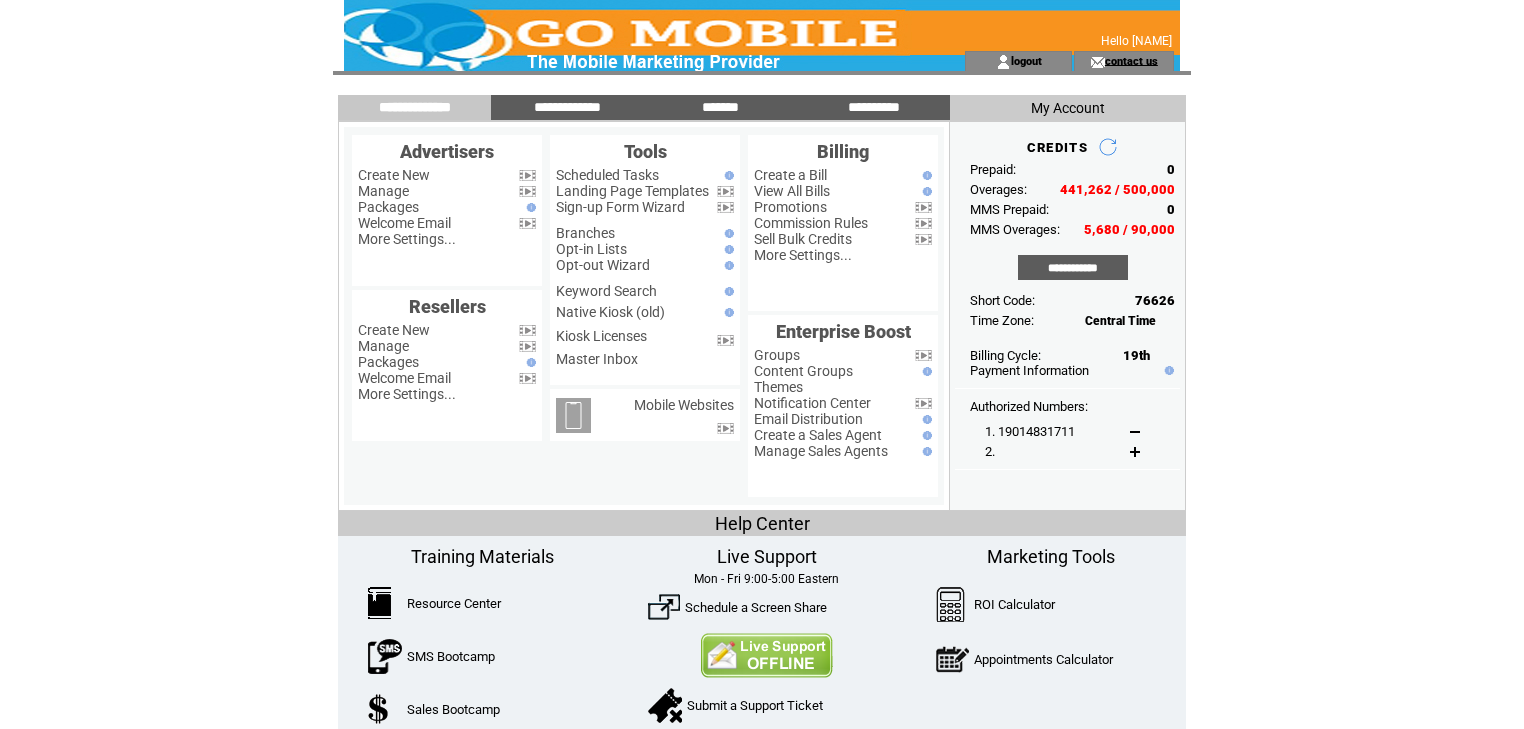 scroll, scrollTop: 0, scrollLeft: 0, axis: both 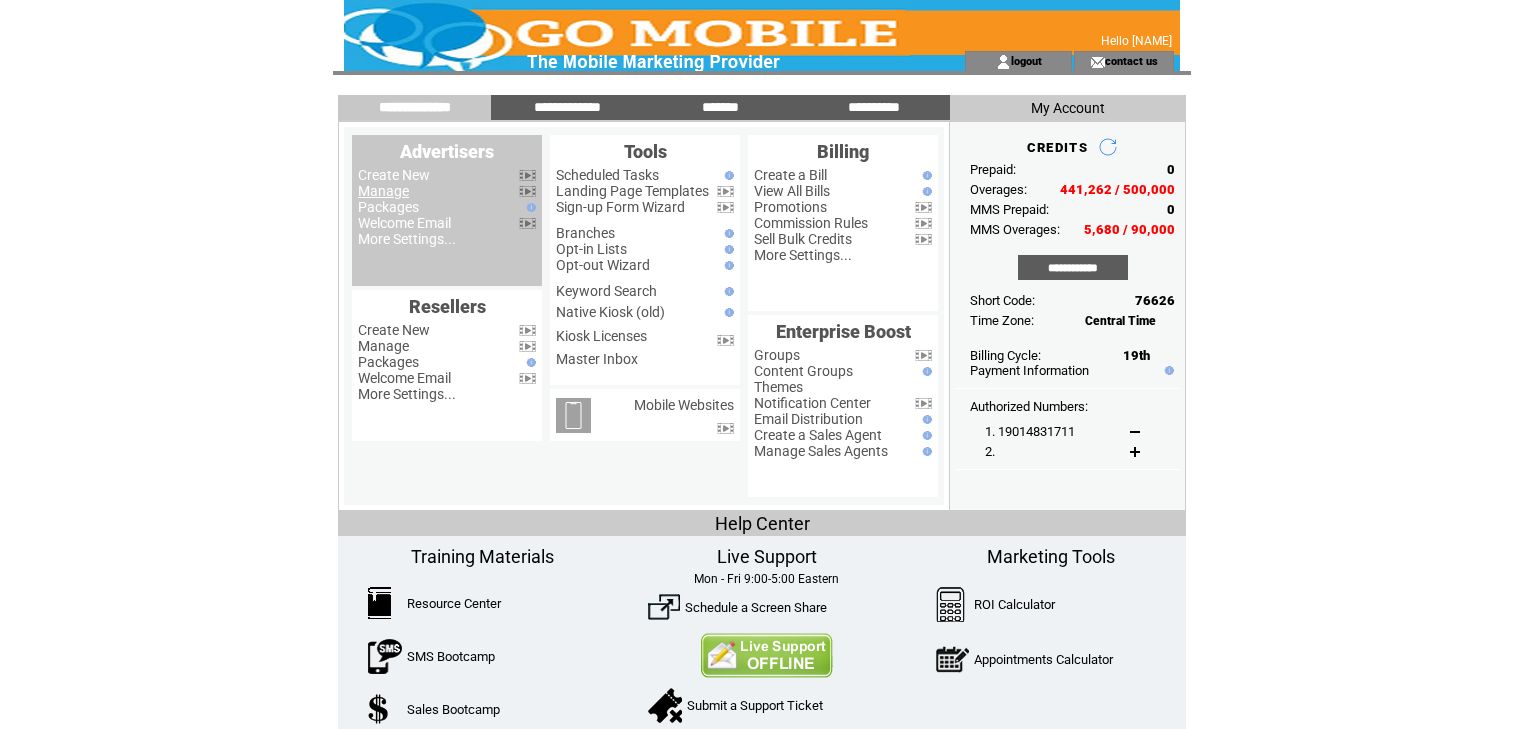 click on "Manage" at bounding box center [383, 191] 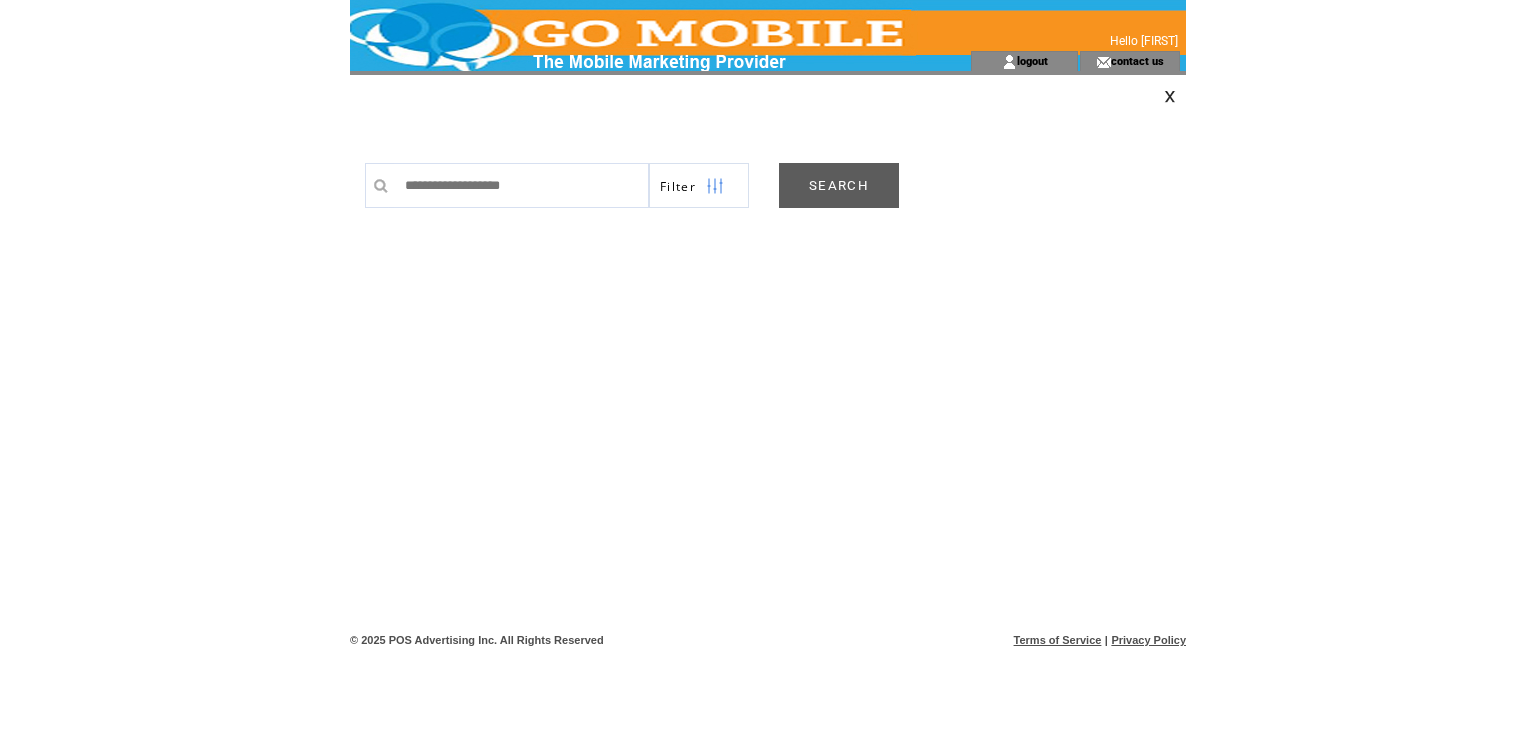 scroll, scrollTop: 0, scrollLeft: 0, axis: both 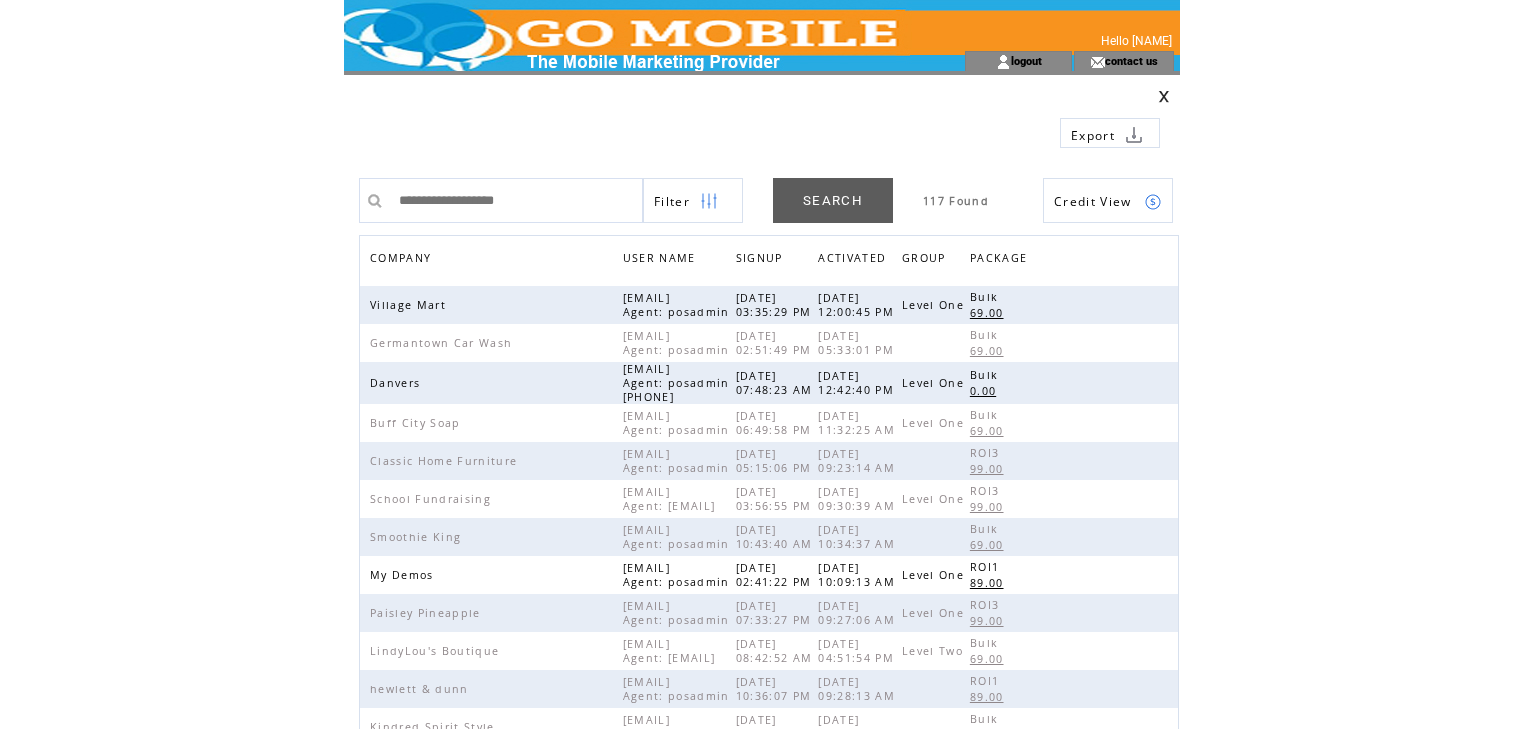 click on "COMPANY" at bounding box center (403, 260) 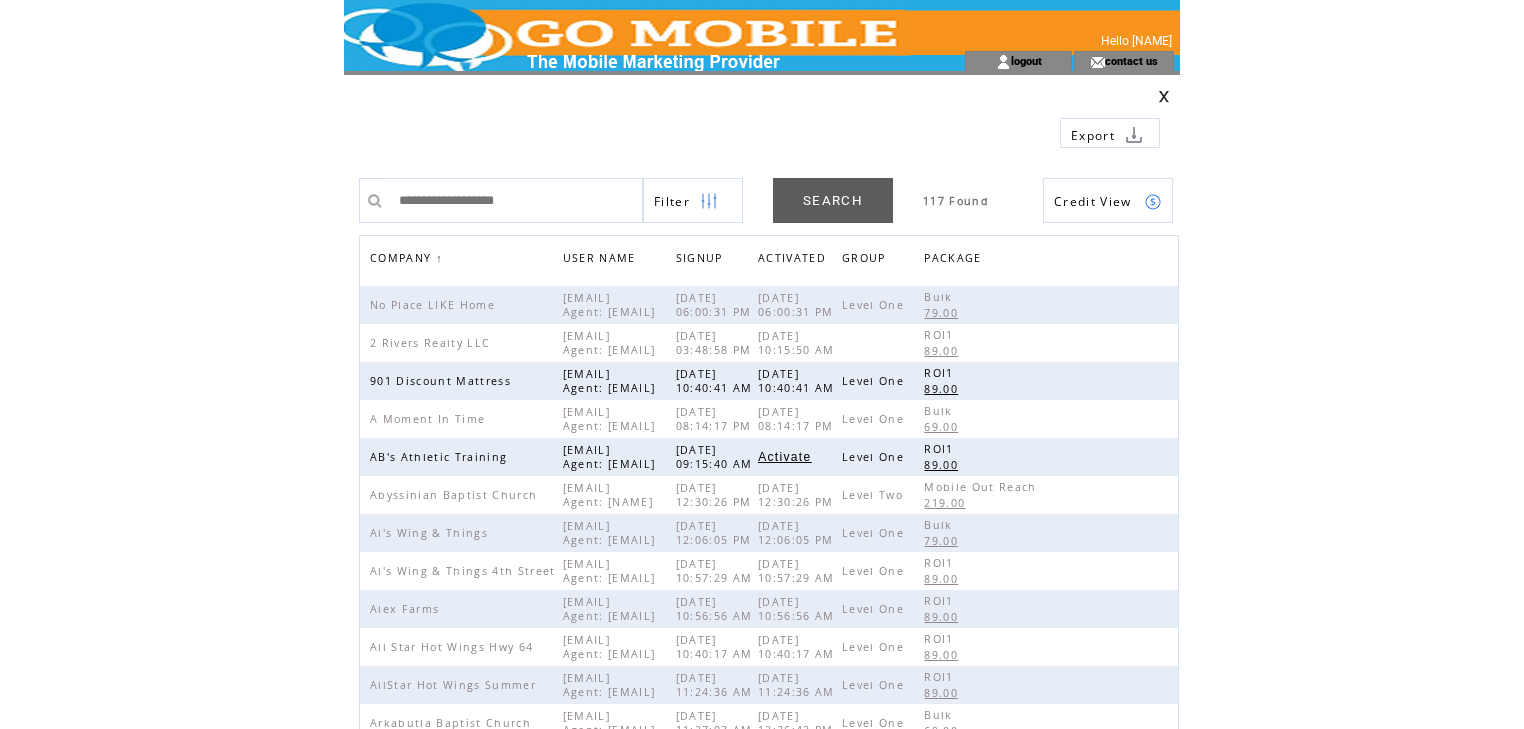 scroll, scrollTop: 0, scrollLeft: 0, axis: both 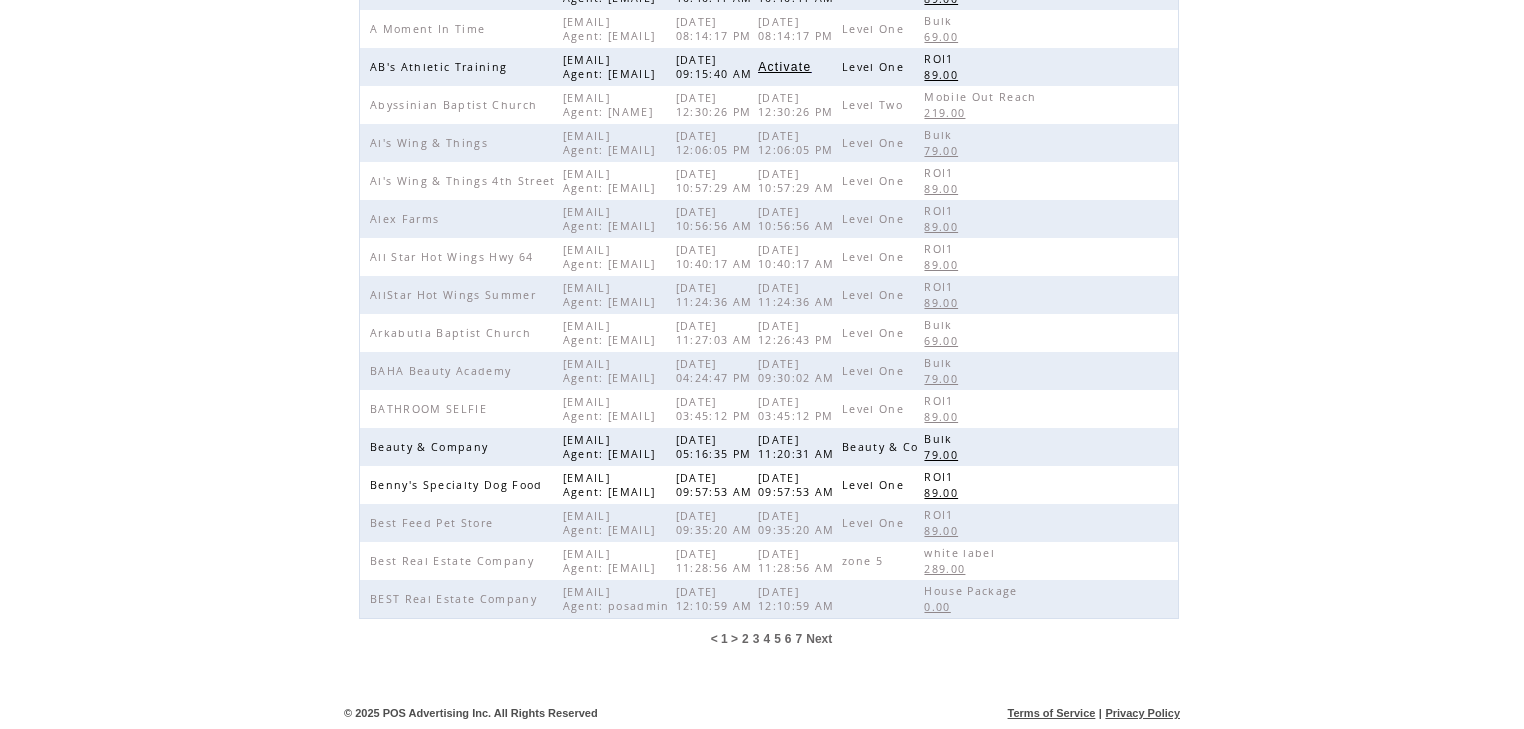 click on "7" at bounding box center [799, 639] 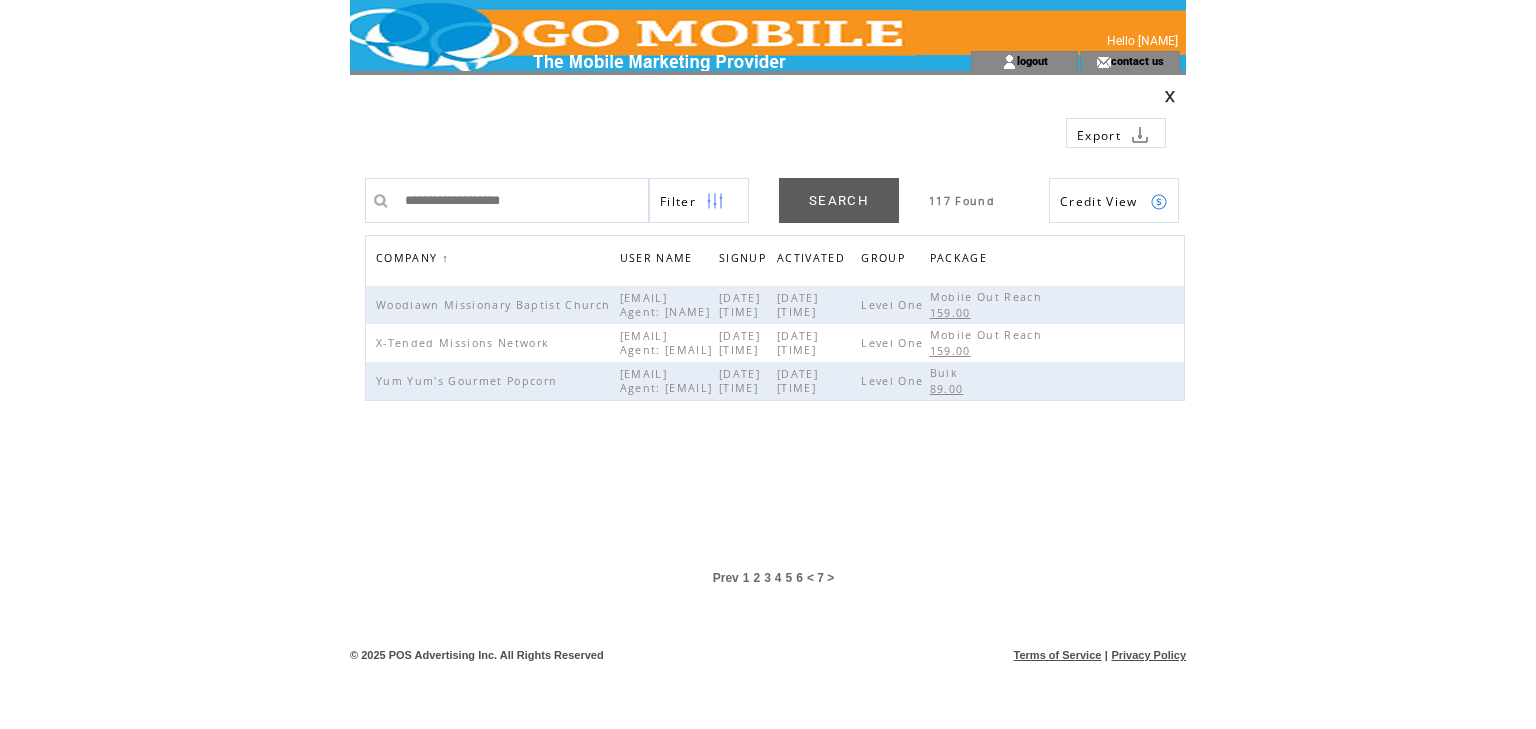 scroll, scrollTop: 0, scrollLeft: 0, axis: both 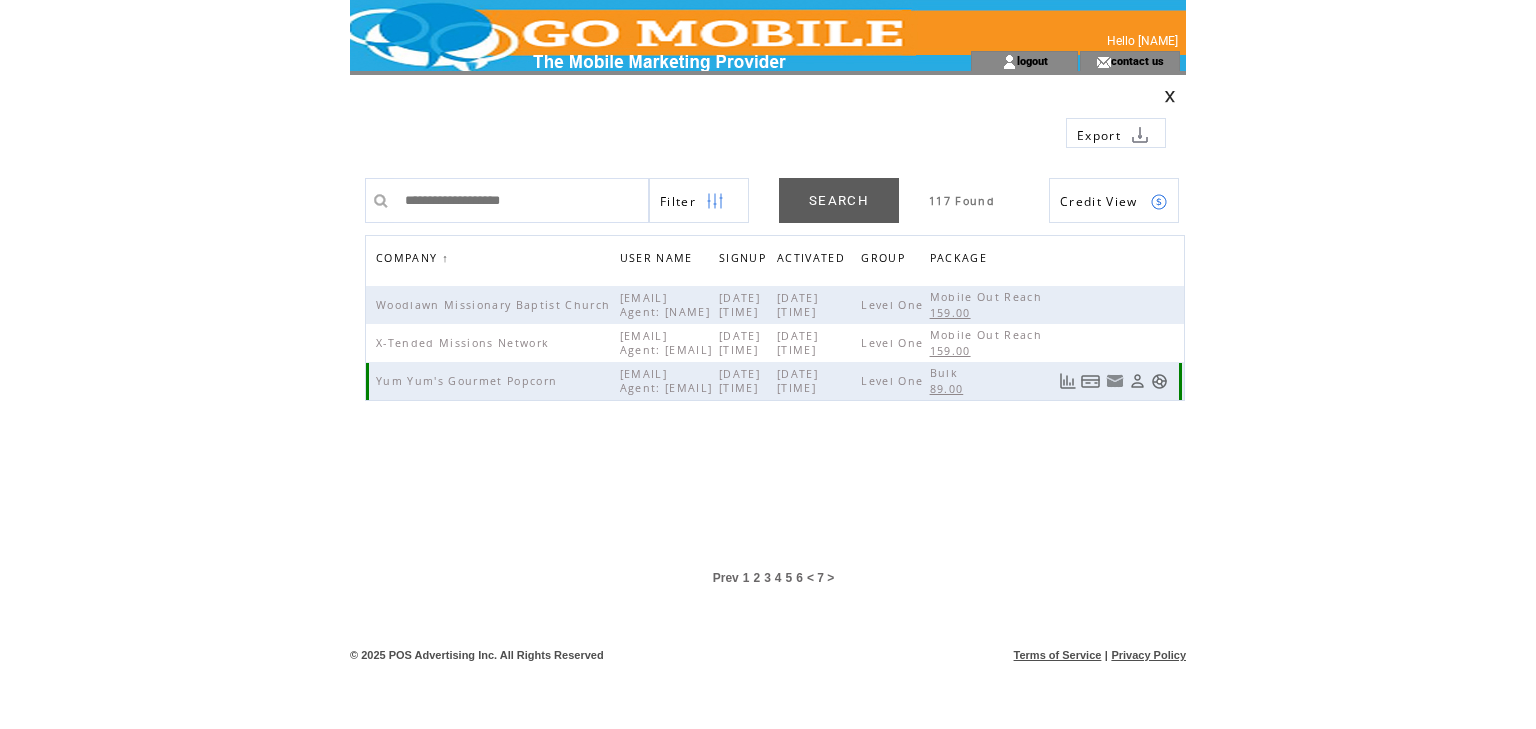 click at bounding box center (1137, 381) 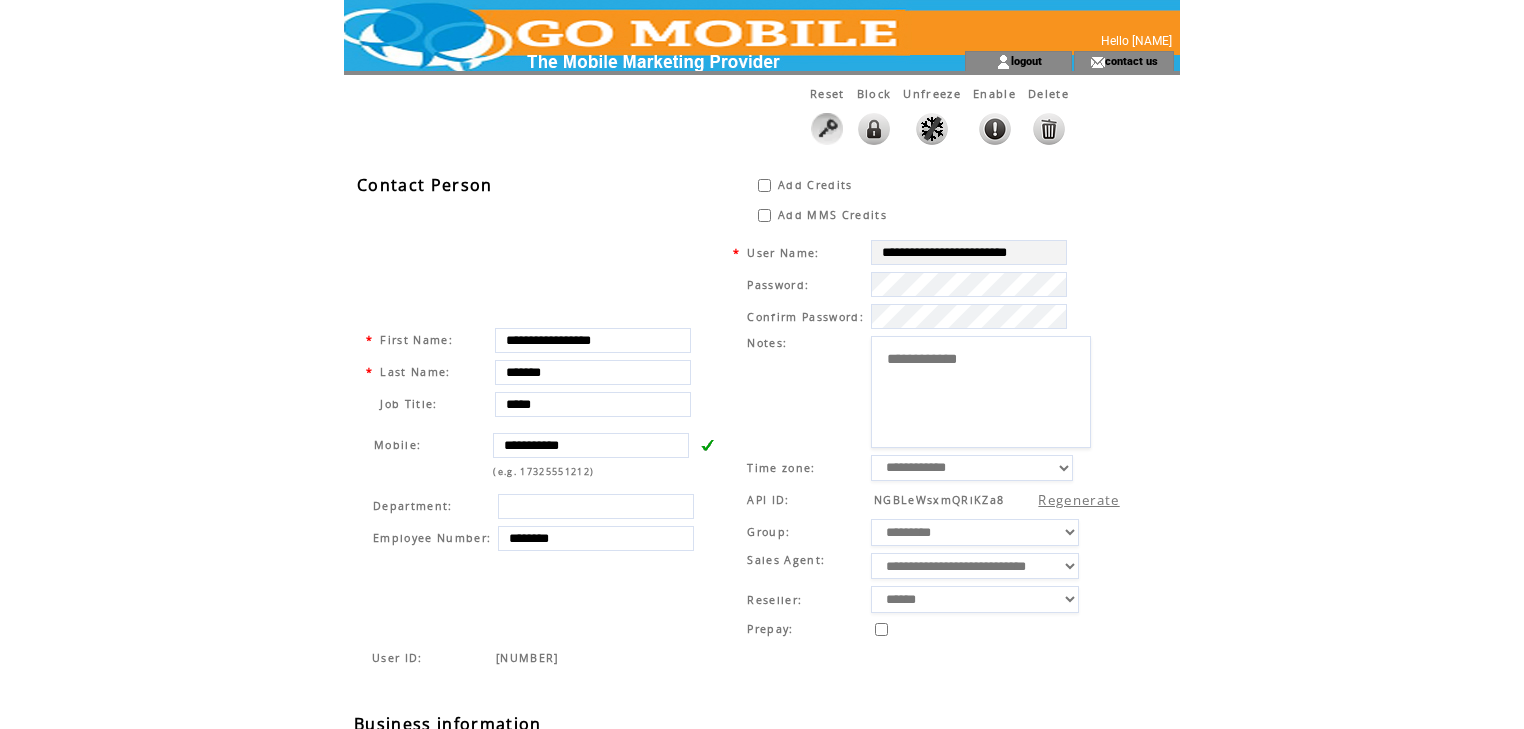scroll, scrollTop: 0, scrollLeft: 0, axis: both 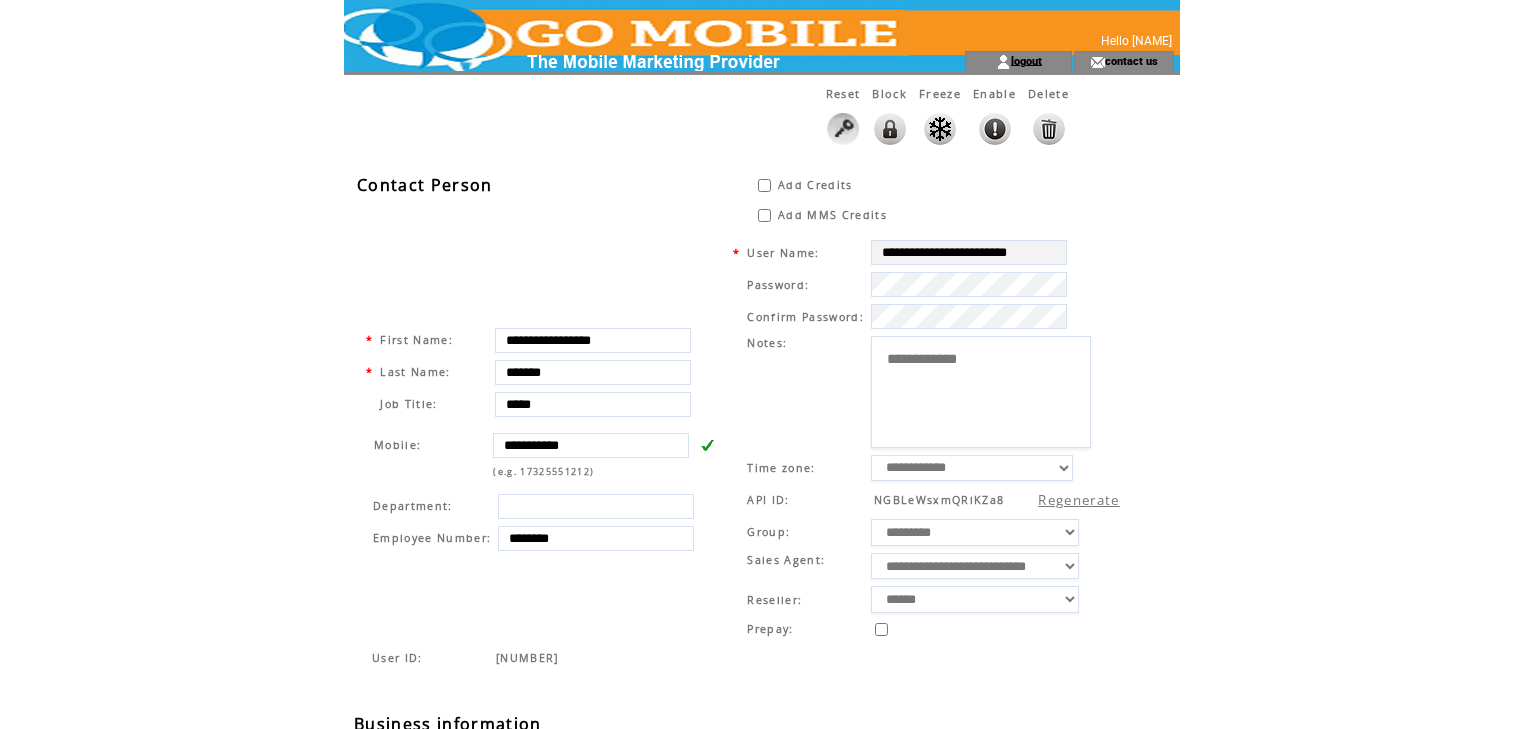 click on "logout" at bounding box center (1026, 60) 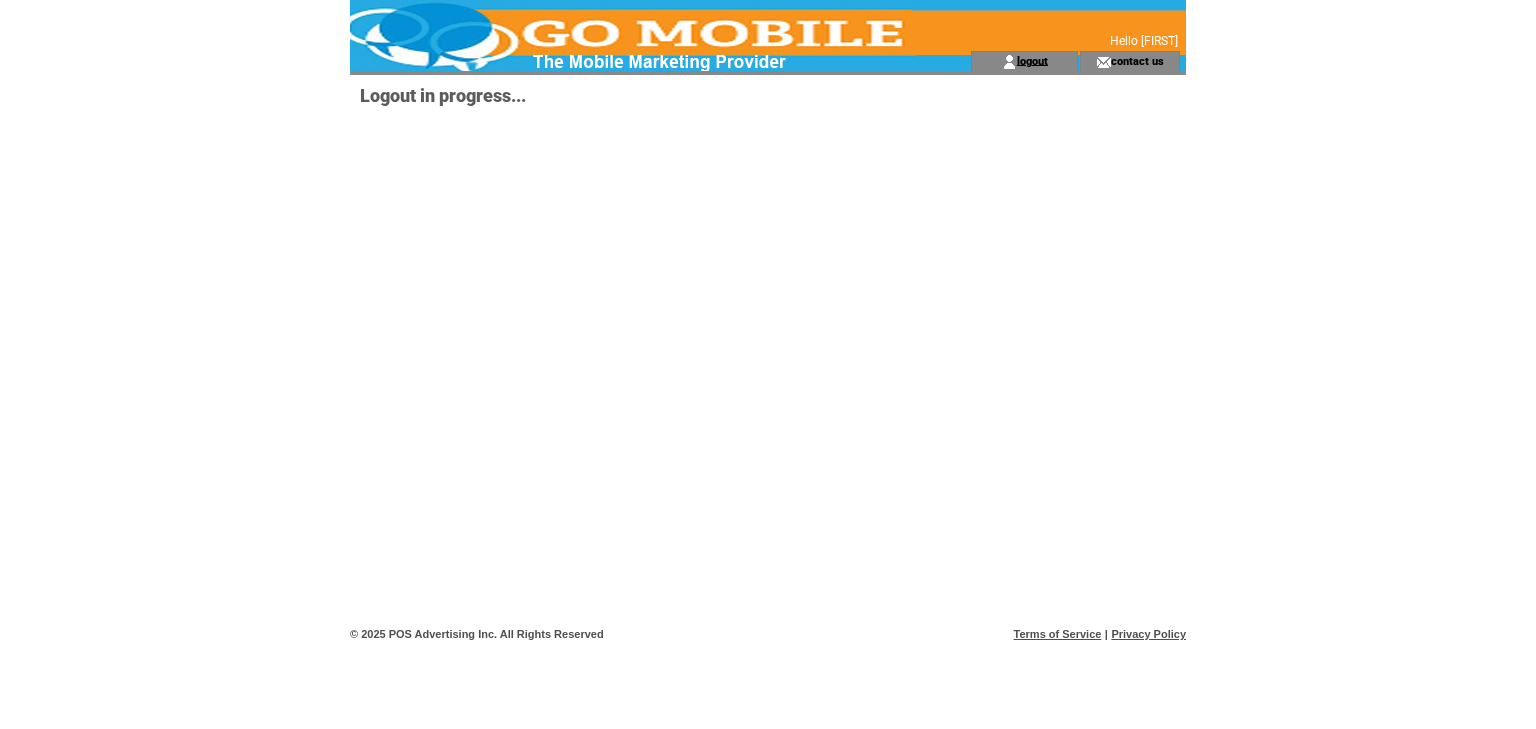 scroll, scrollTop: 0, scrollLeft: 0, axis: both 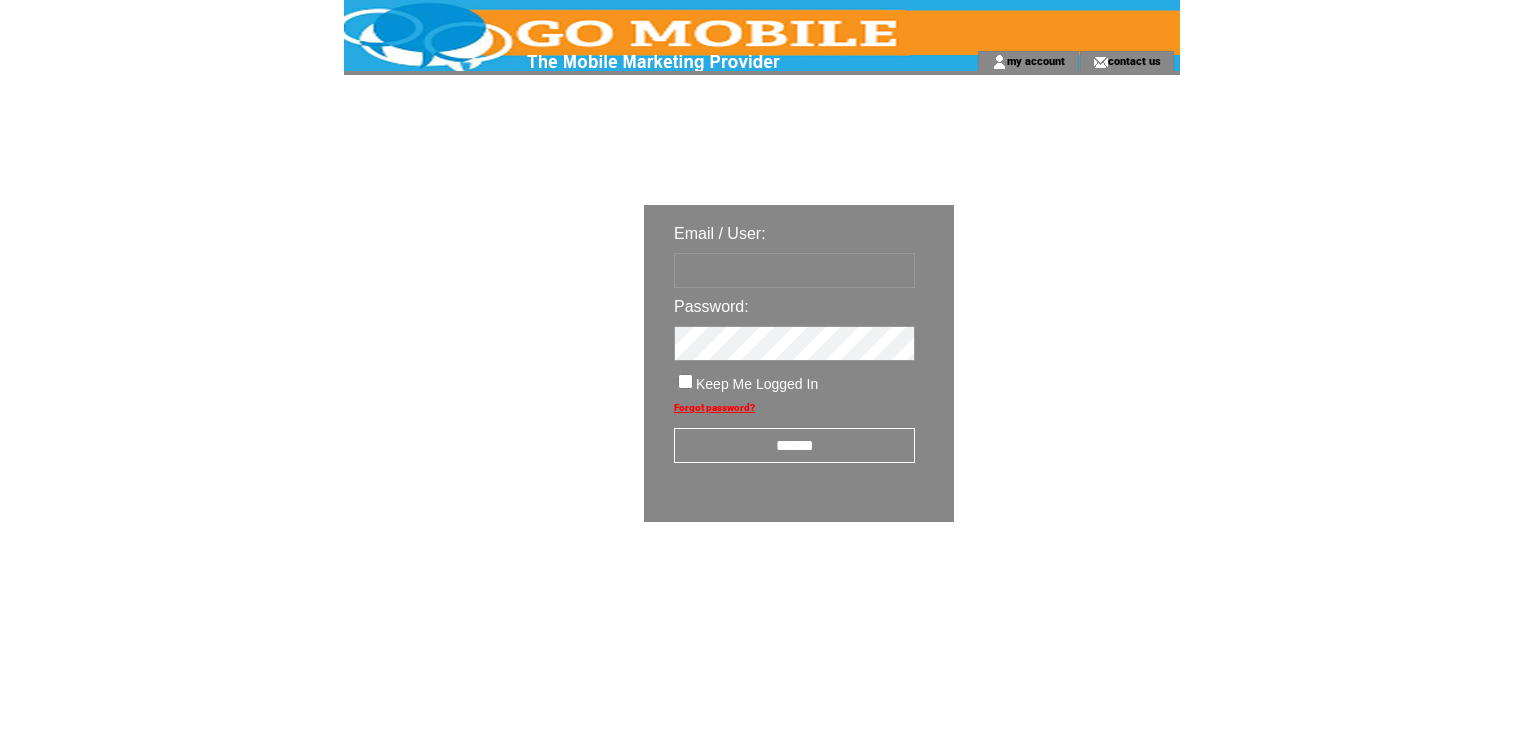 type on "********" 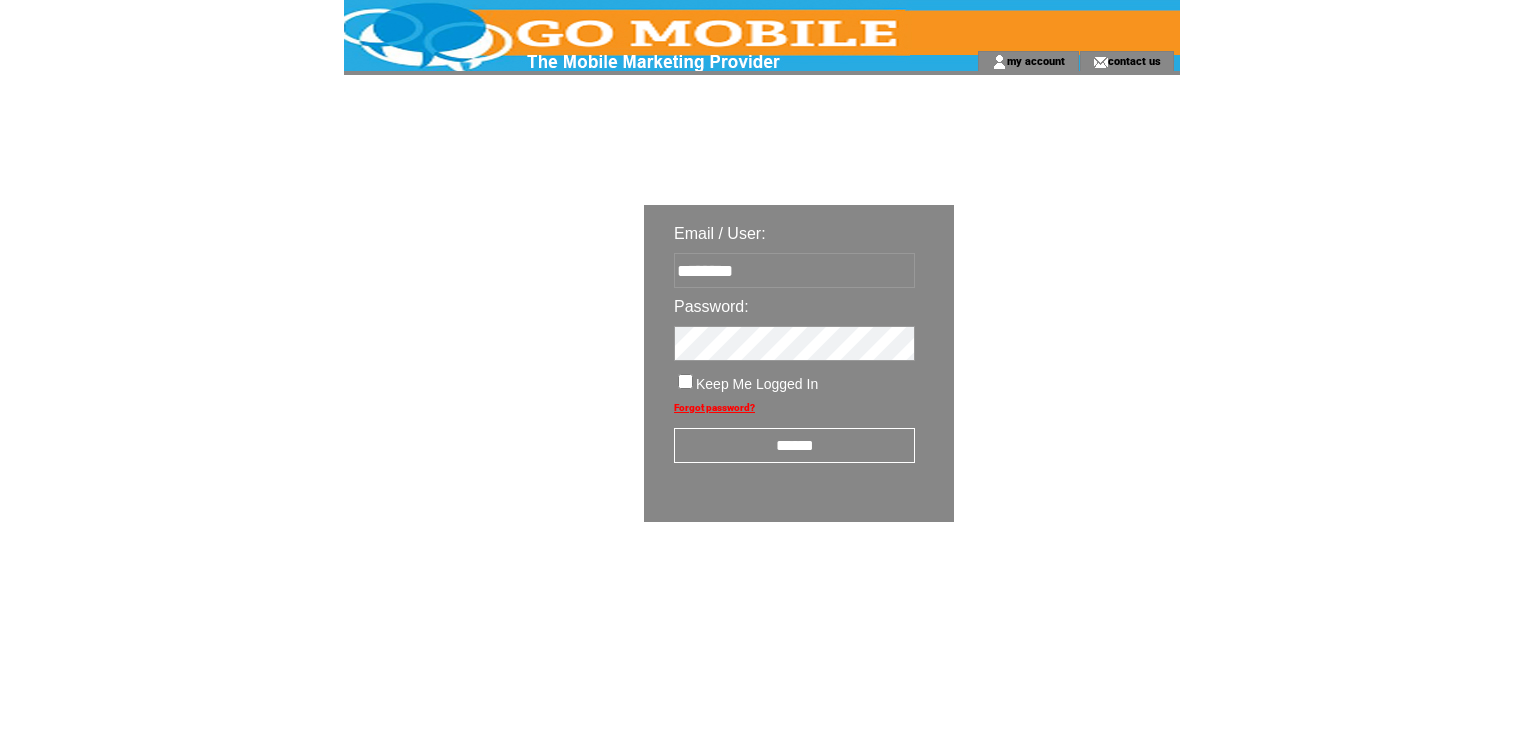 click on "******" at bounding box center [794, 445] 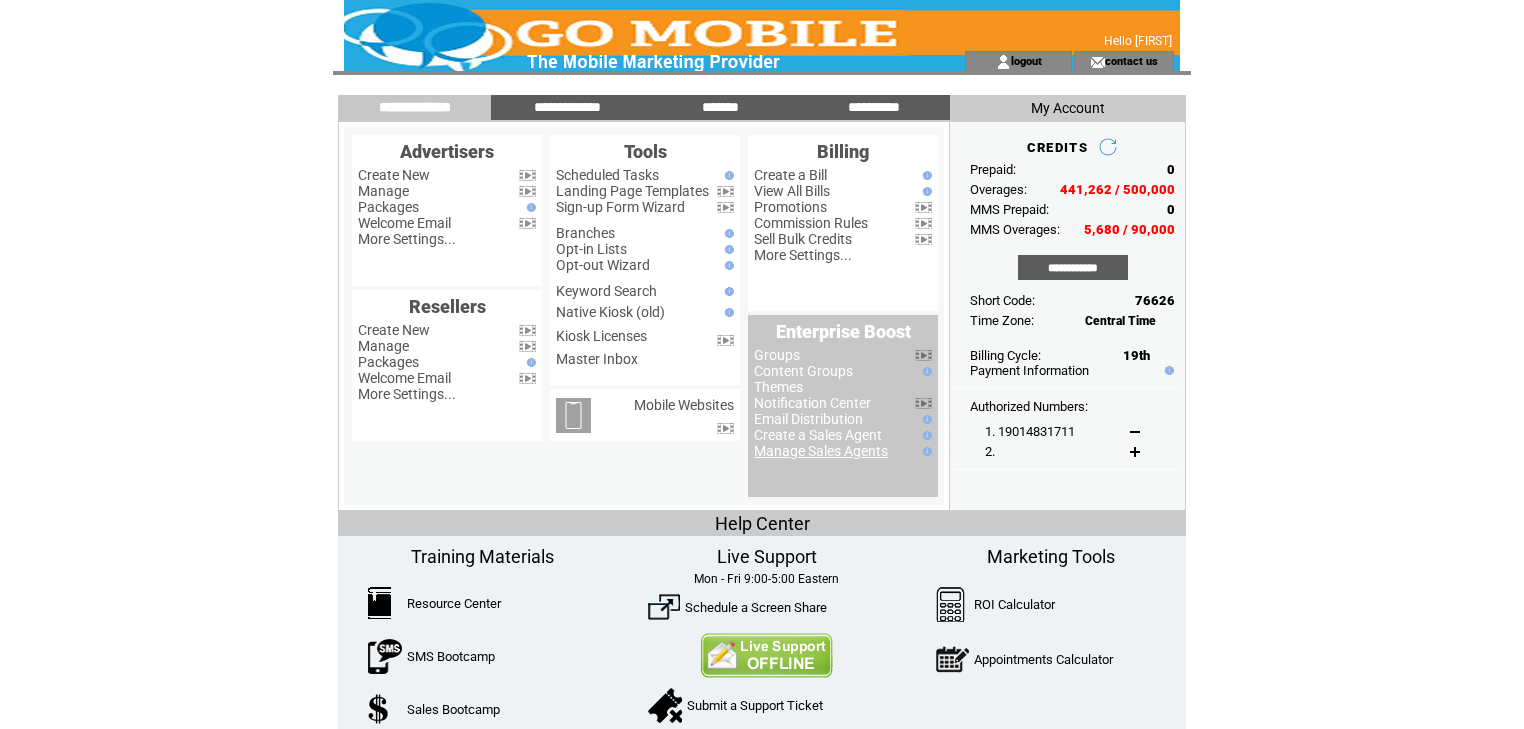 scroll, scrollTop: 0, scrollLeft: 0, axis: both 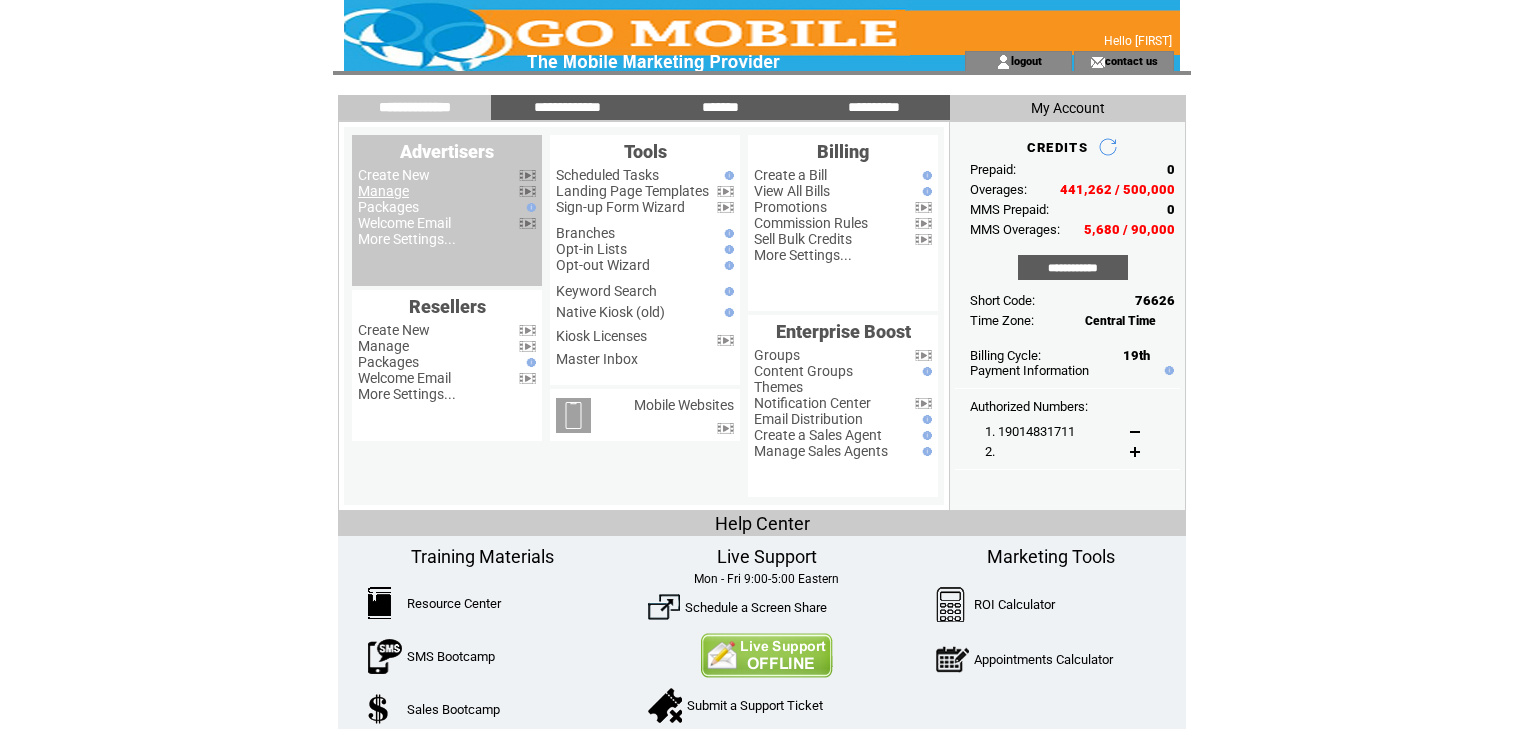 click on "Manage" at bounding box center (383, 191) 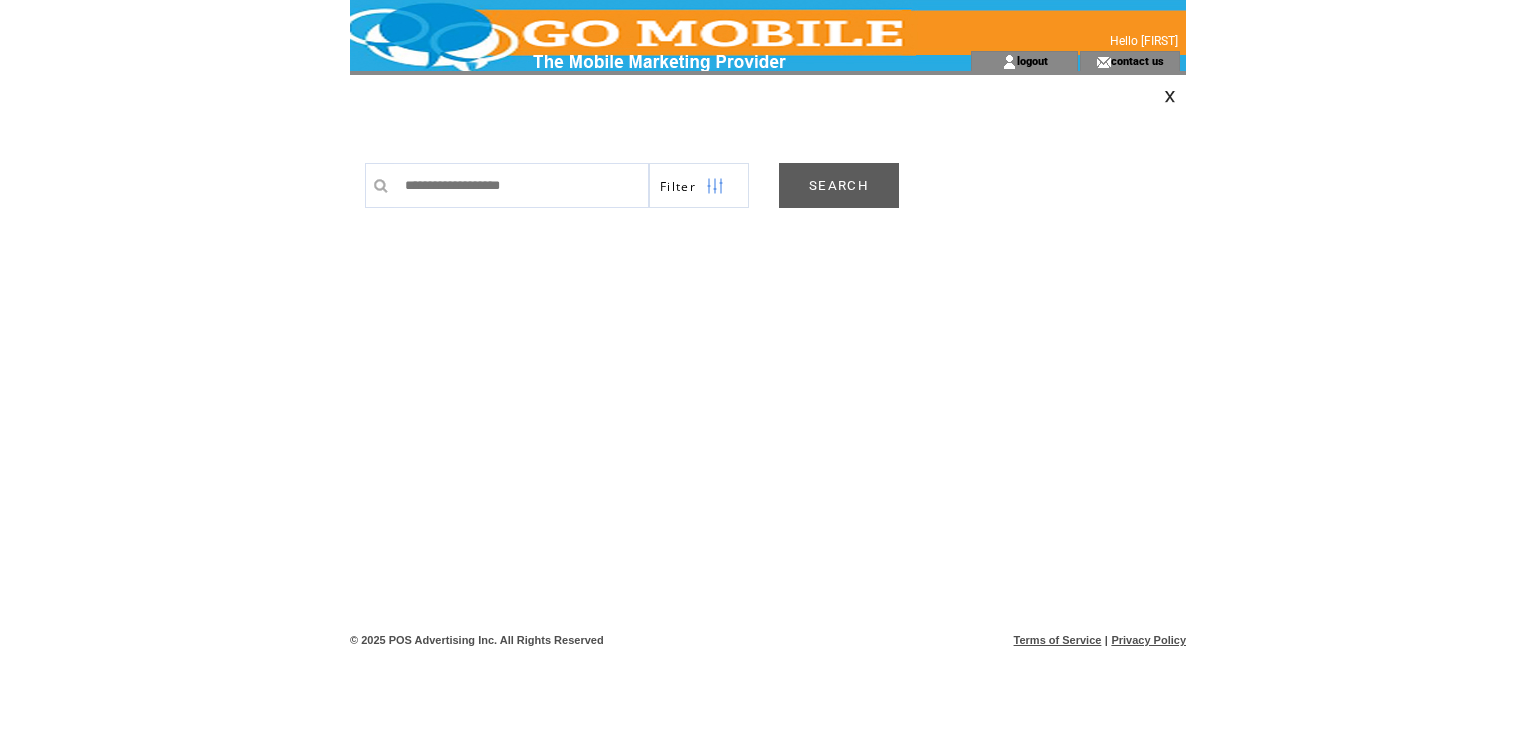 scroll, scrollTop: 0, scrollLeft: 0, axis: both 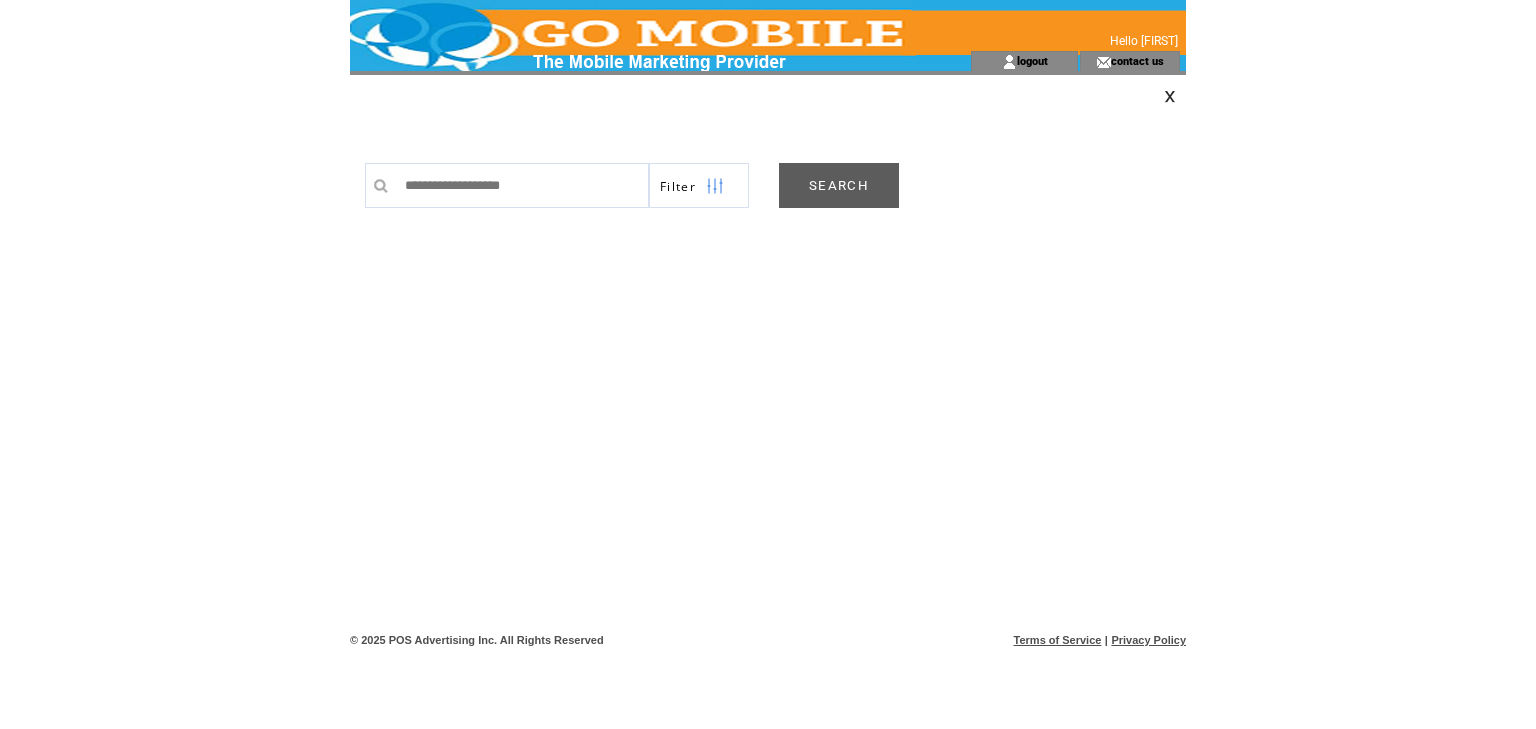 click on "SEARCH" at bounding box center [839, 185] 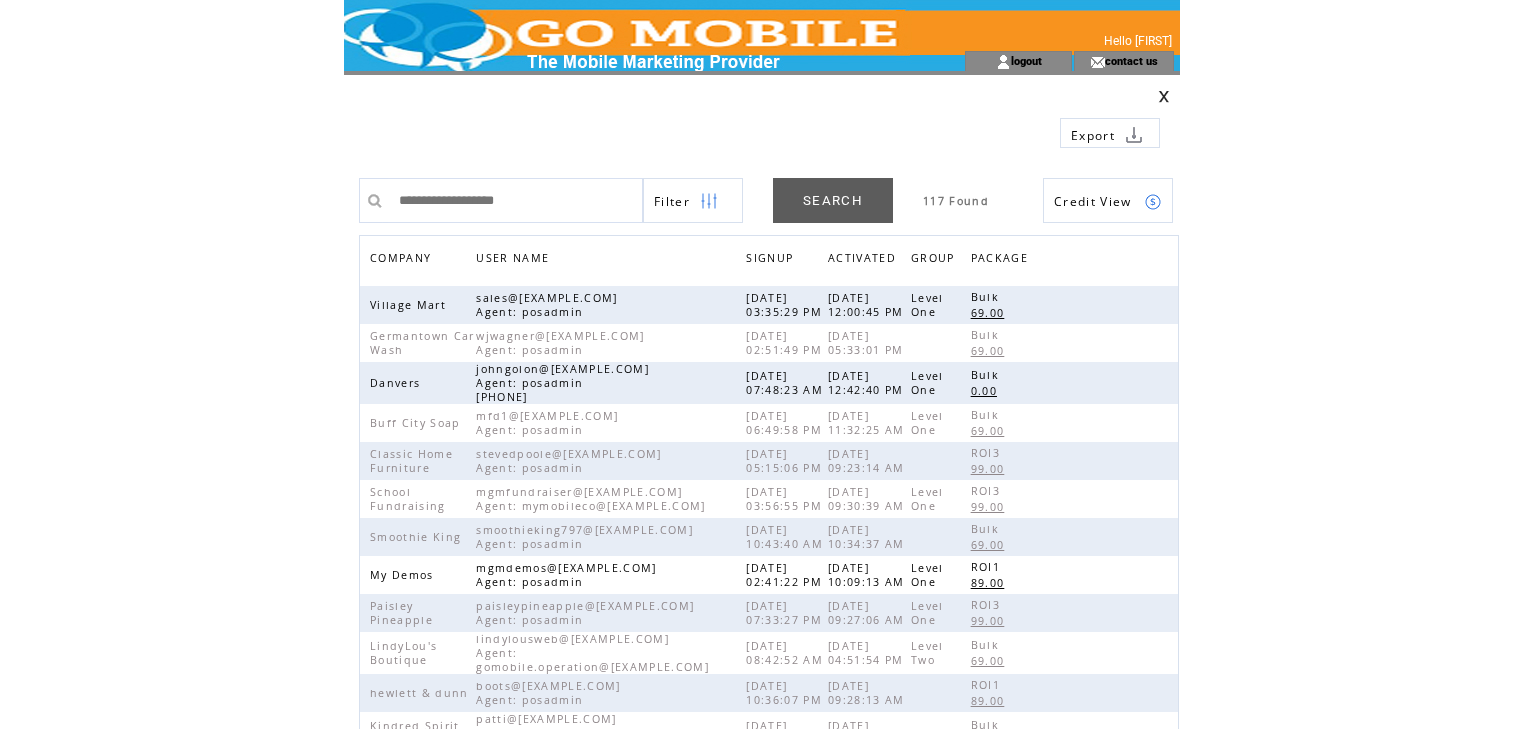 scroll, scrollTop: 0, scrollLeft: 0, axis: both 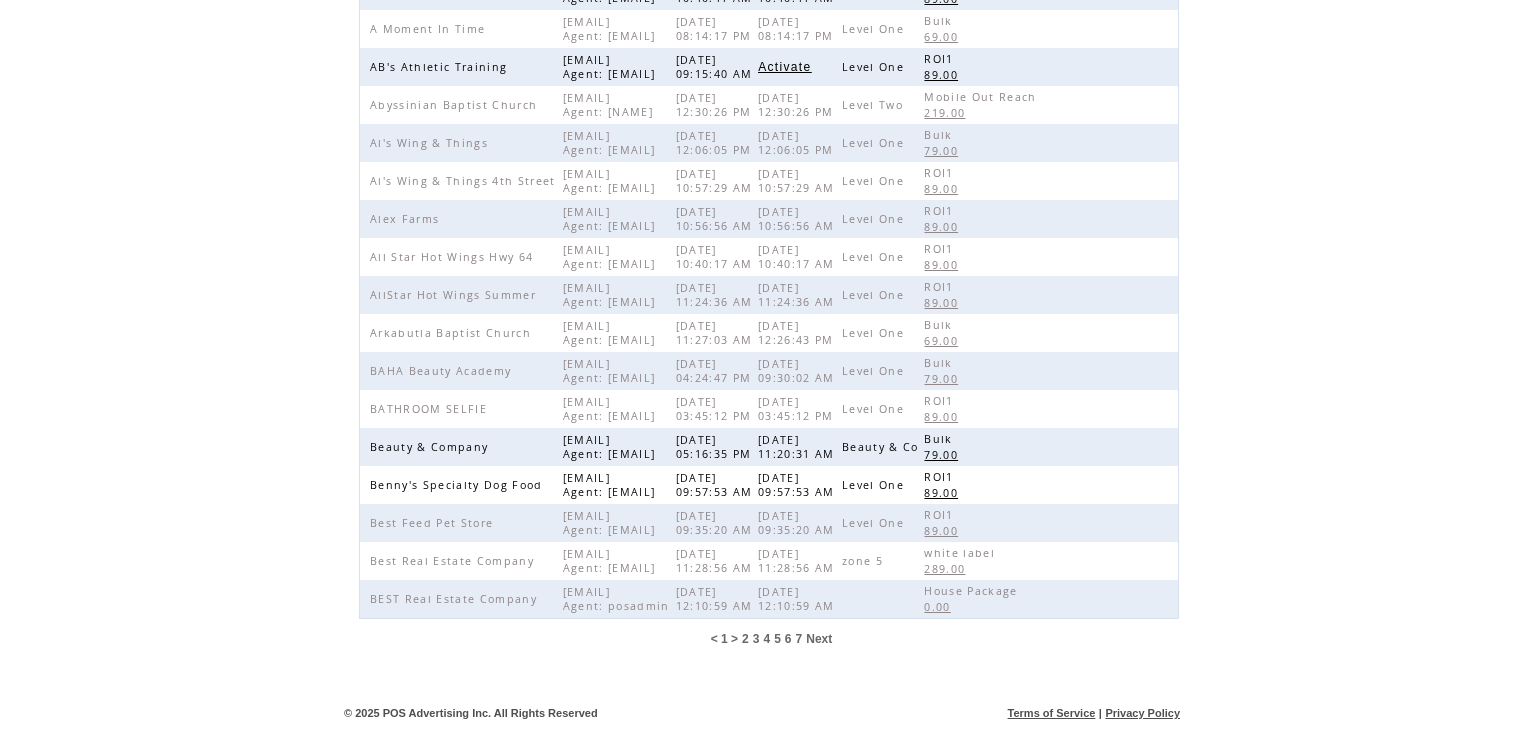 click on "7" at bounding box center [799, 639] 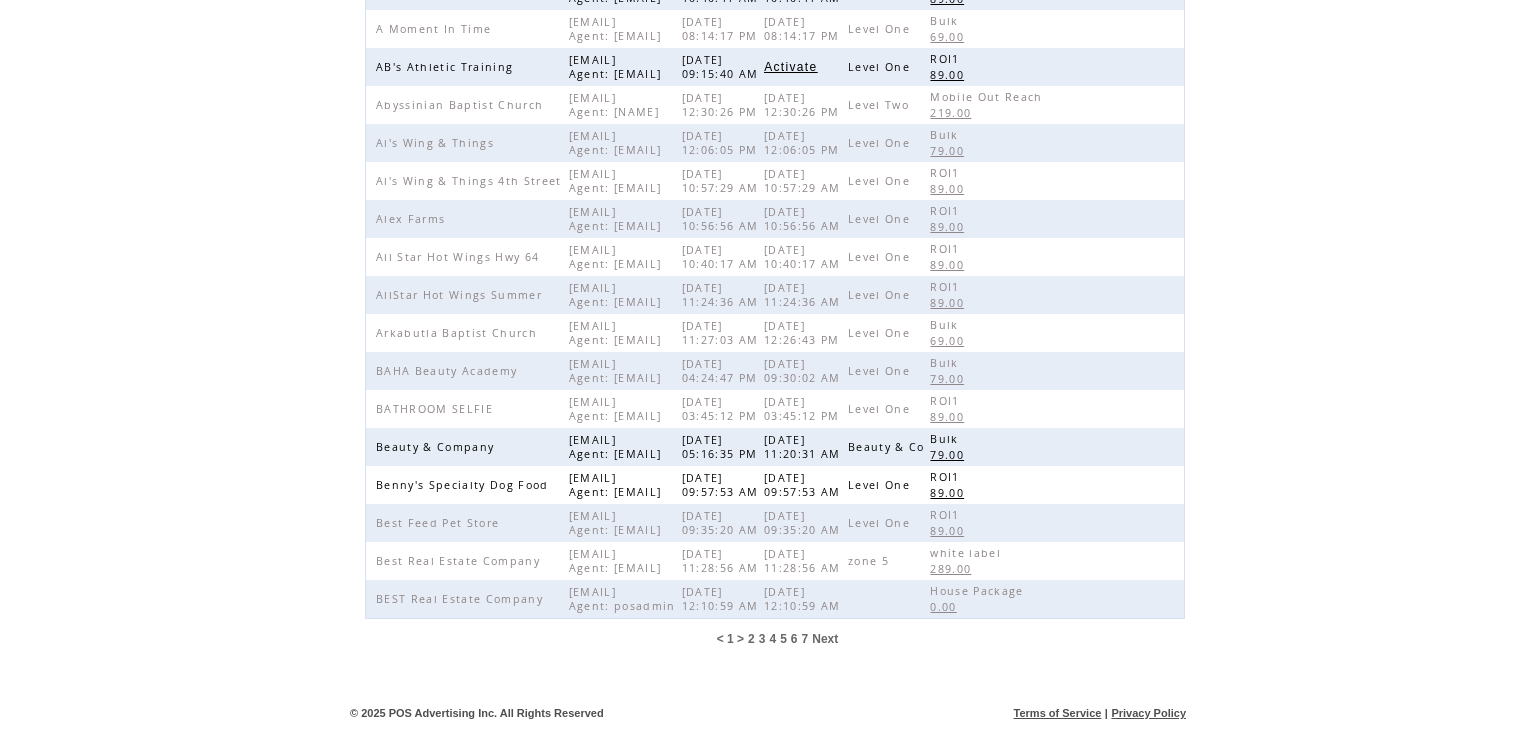 scroll, scrollTop: 0, scrollLeft: 0, axis: both 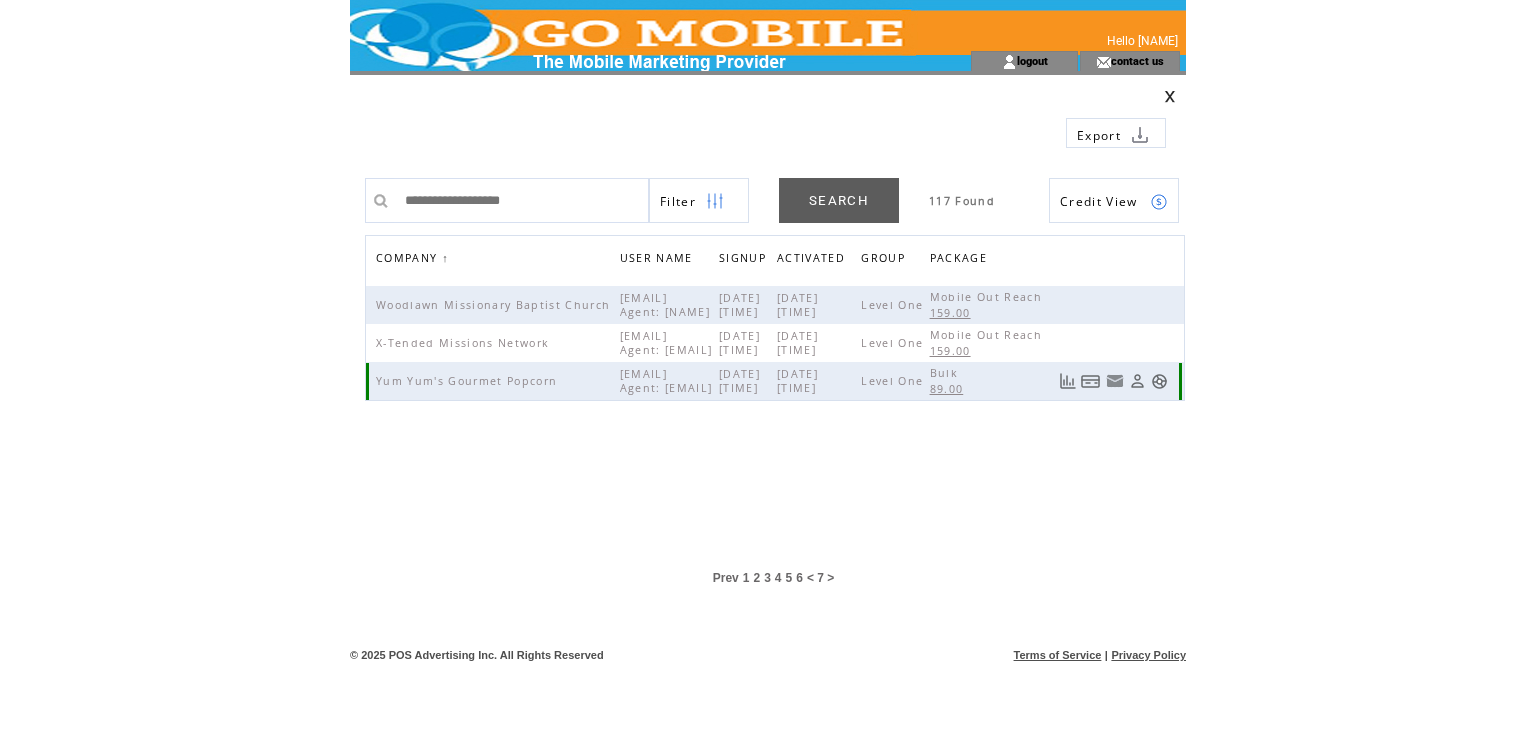 click at bounding box center [1159, 381] 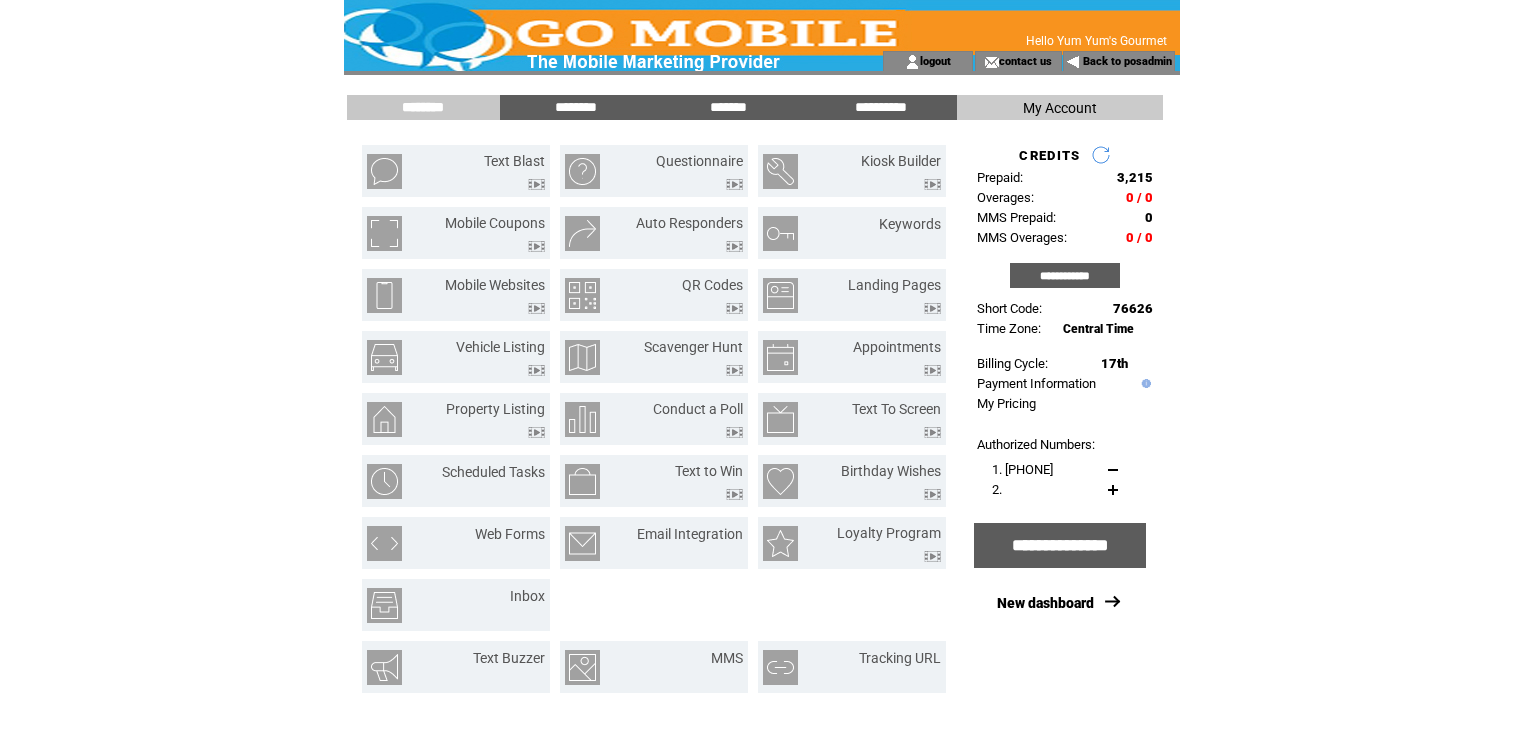 scroll, scrollTop: 0, scrollLeft: 0, axis: both 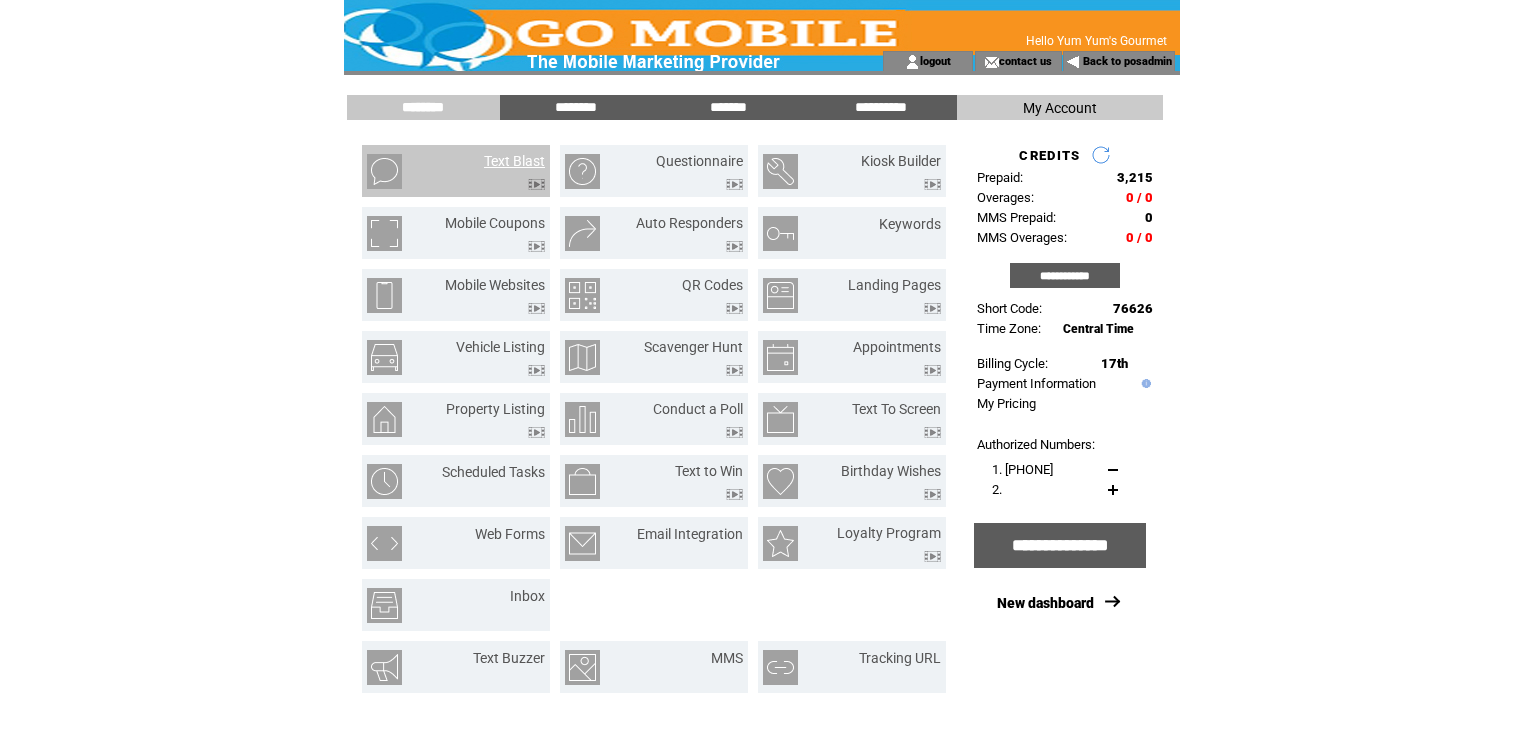 click on "Text Blast" at bounding box center [514, 161] 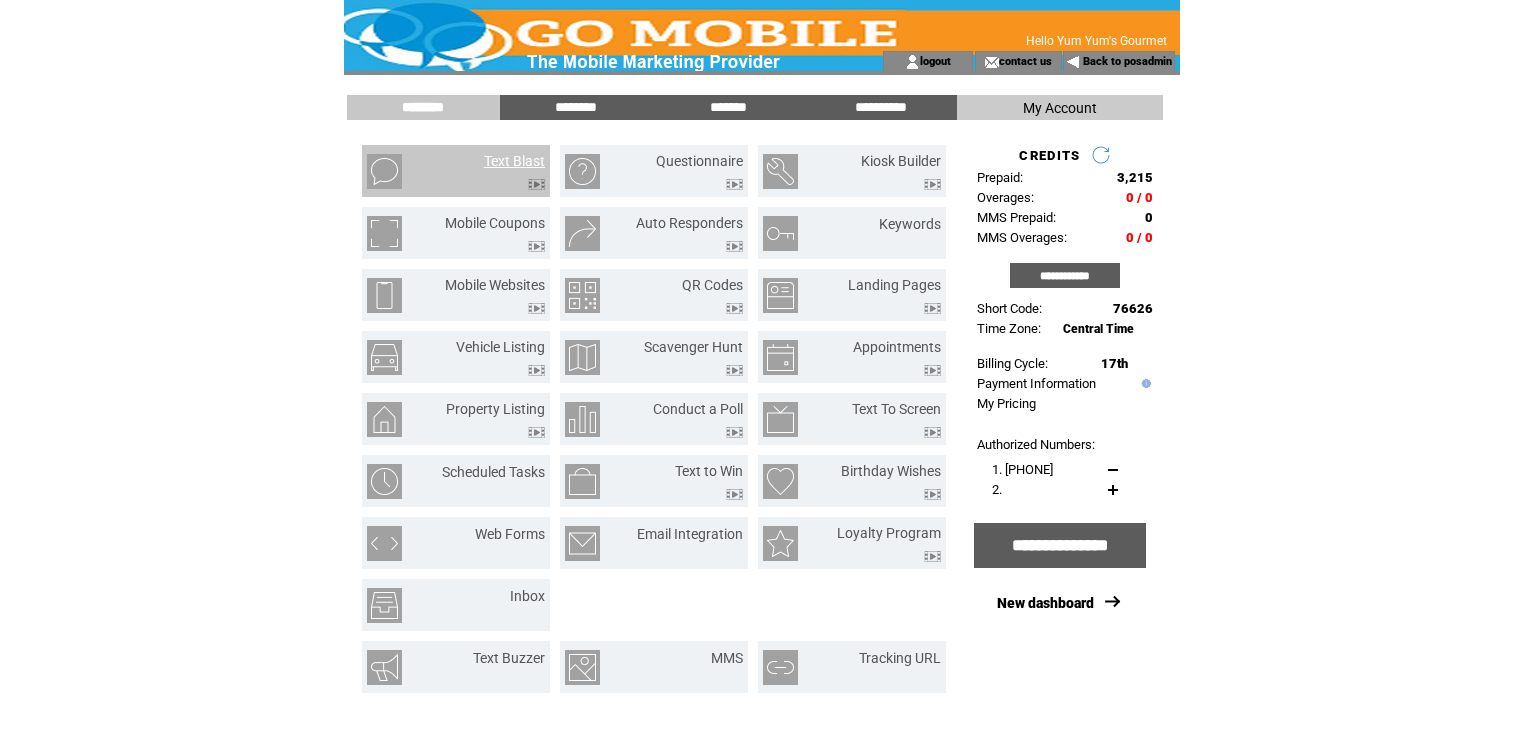 click on "Text Blast" at bounding box center [514, 161] 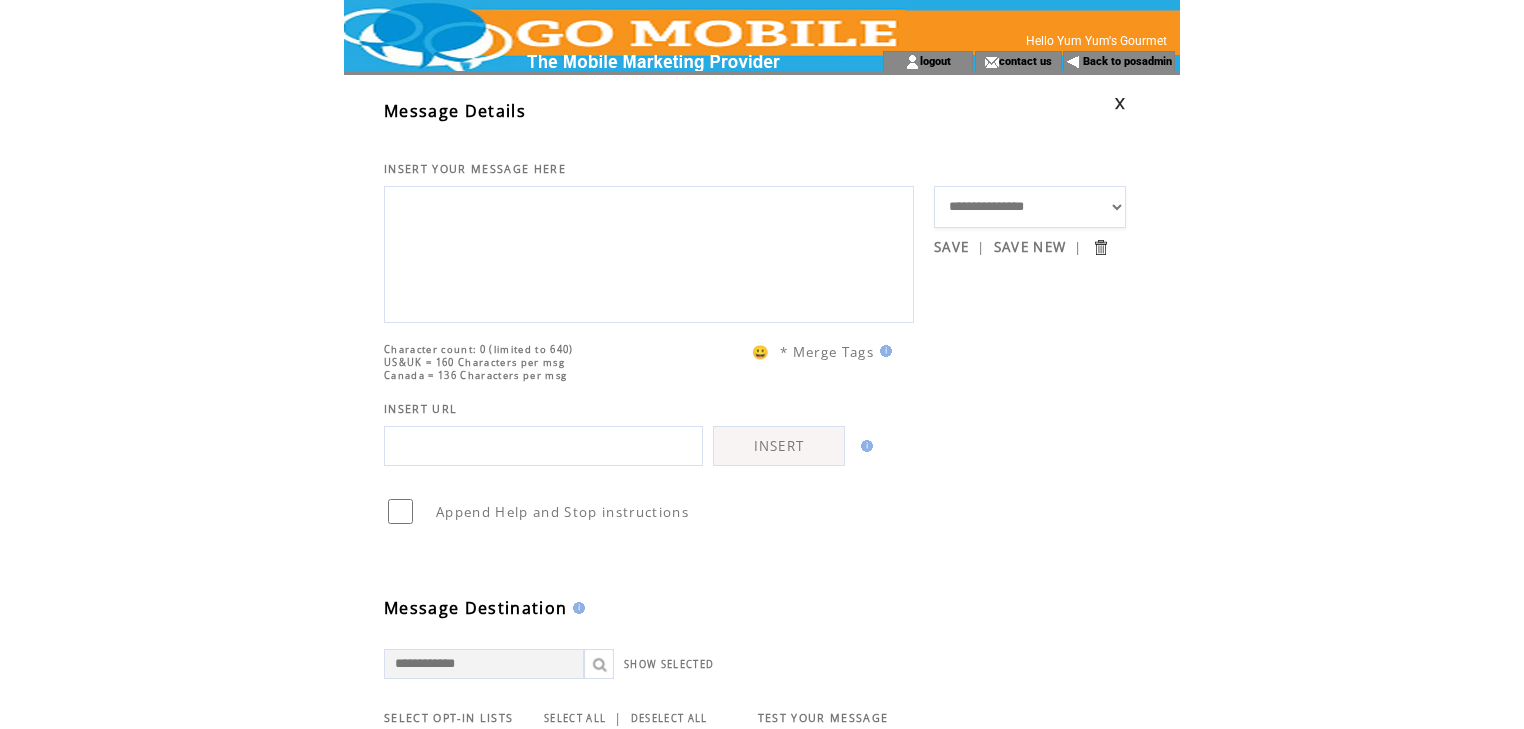 scroll, scrollTop: 0, scrollLeft: 0, axis: both 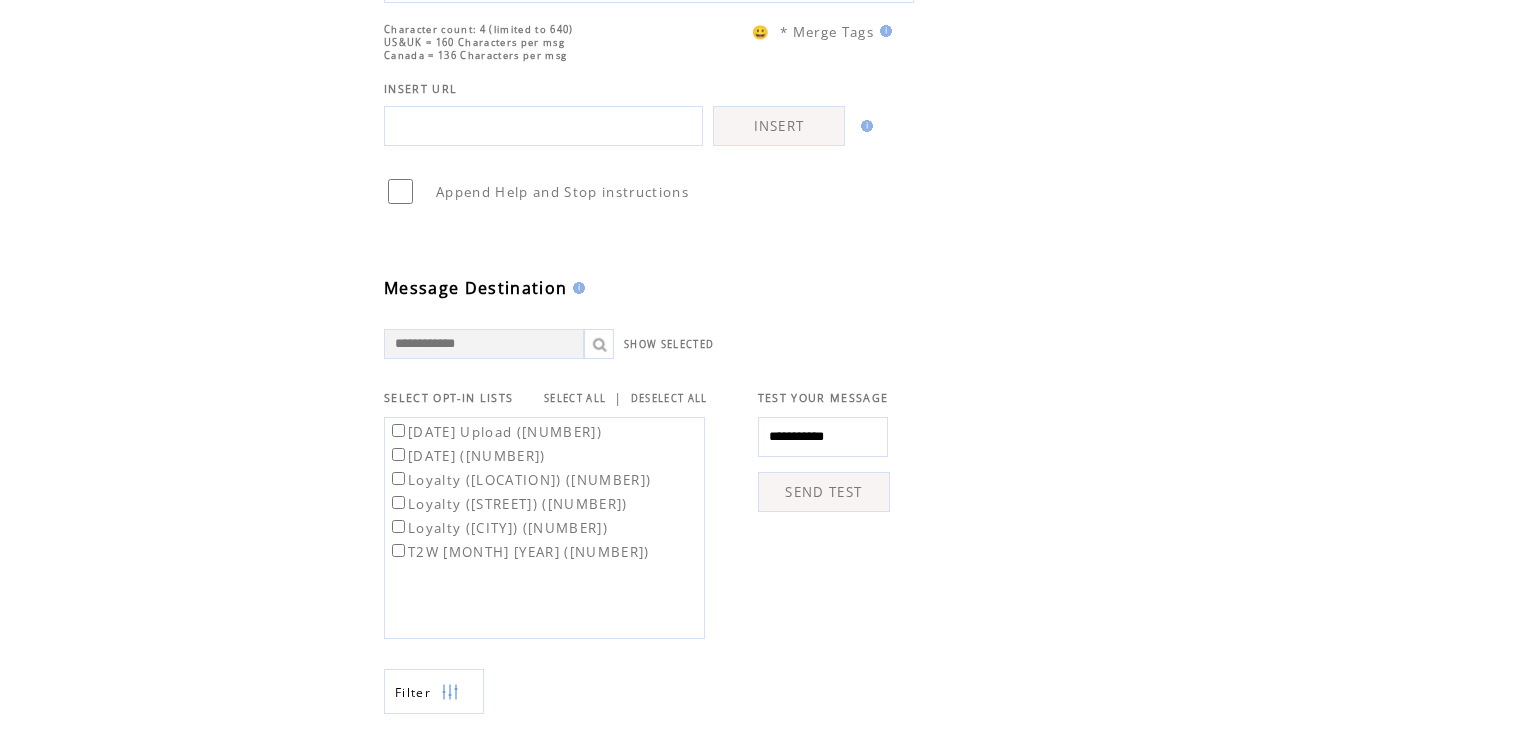 type on "****" 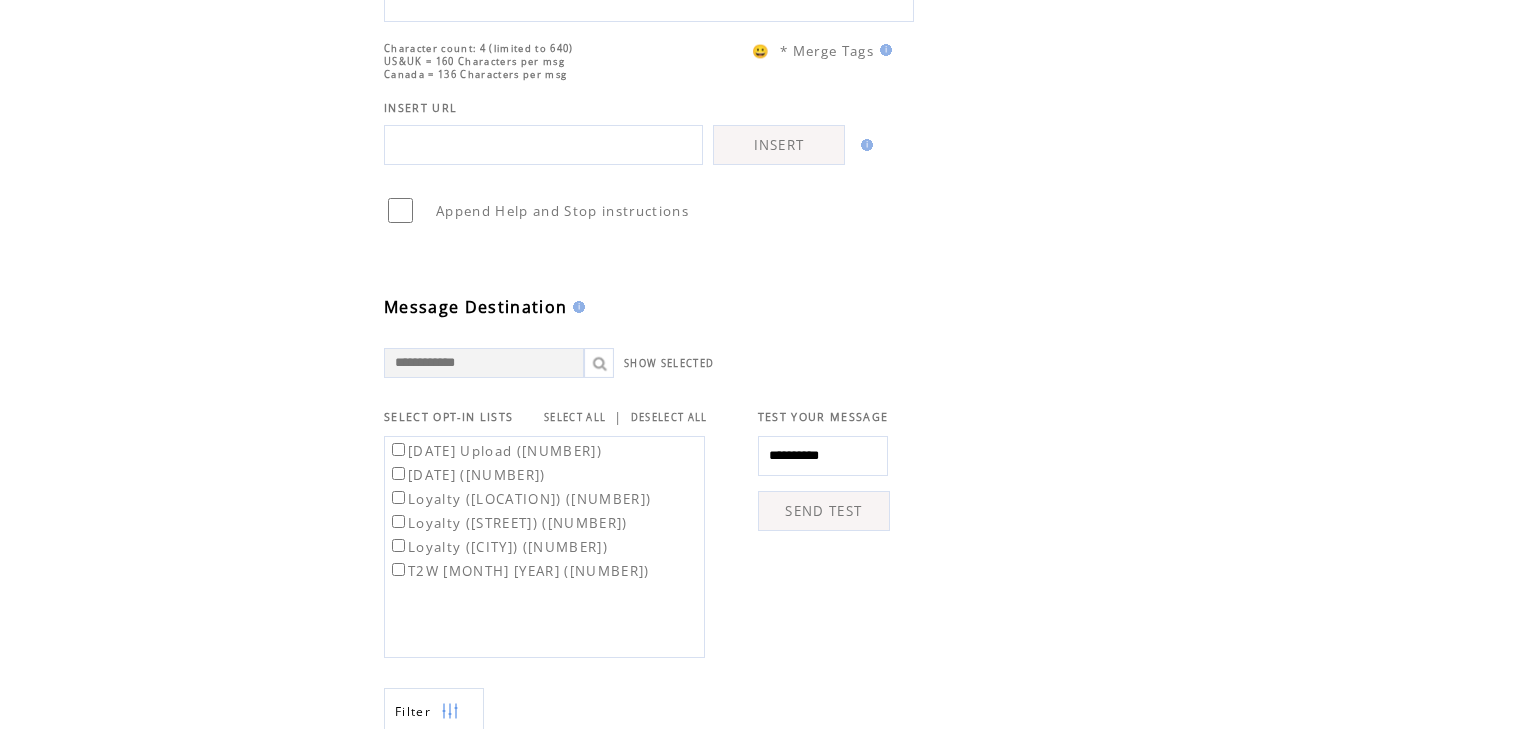 scroll, scrollTop: 320, scrollLeft: 0, axis: vertical 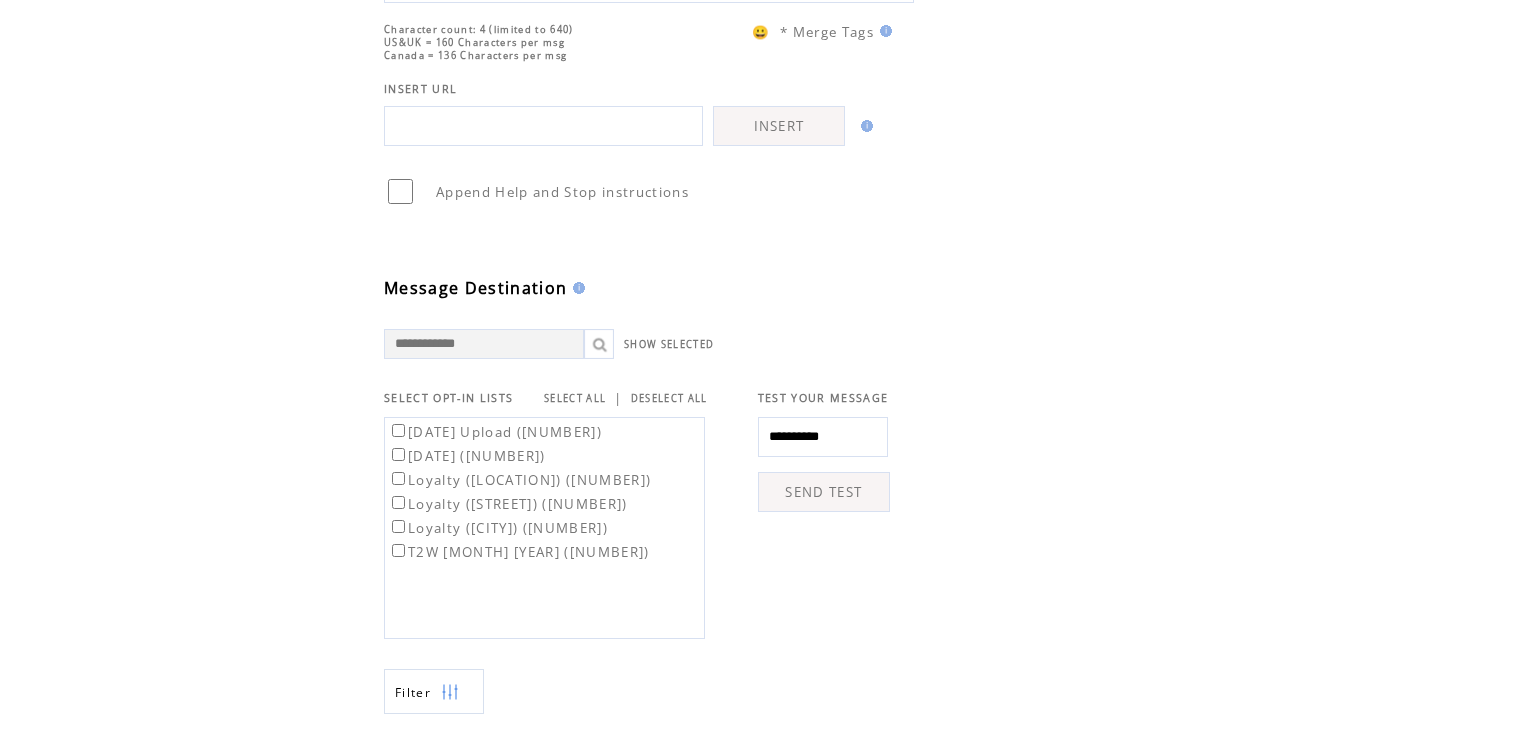 type on "**********" 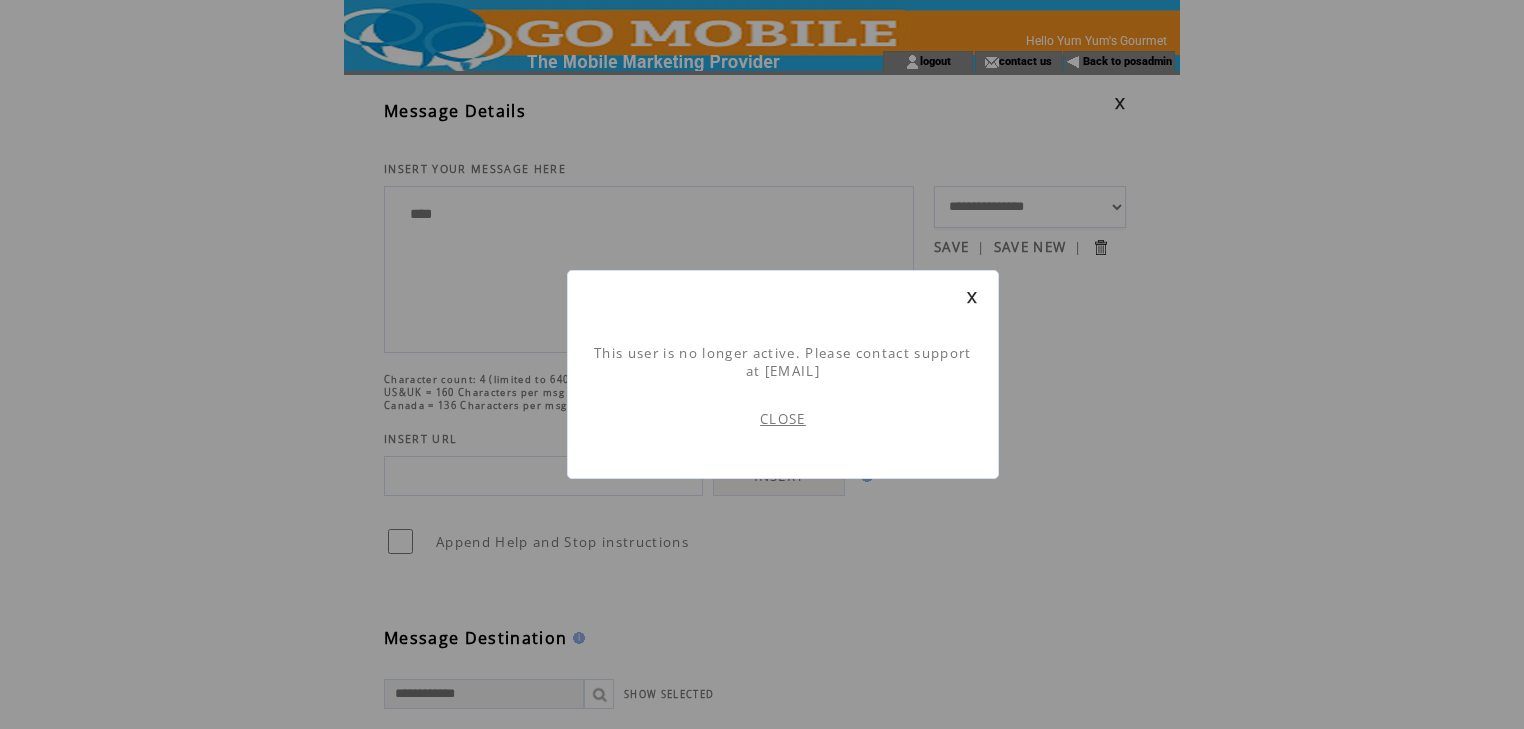 scroll, scrollTop: 0, scrollLeft: 0, axis: both 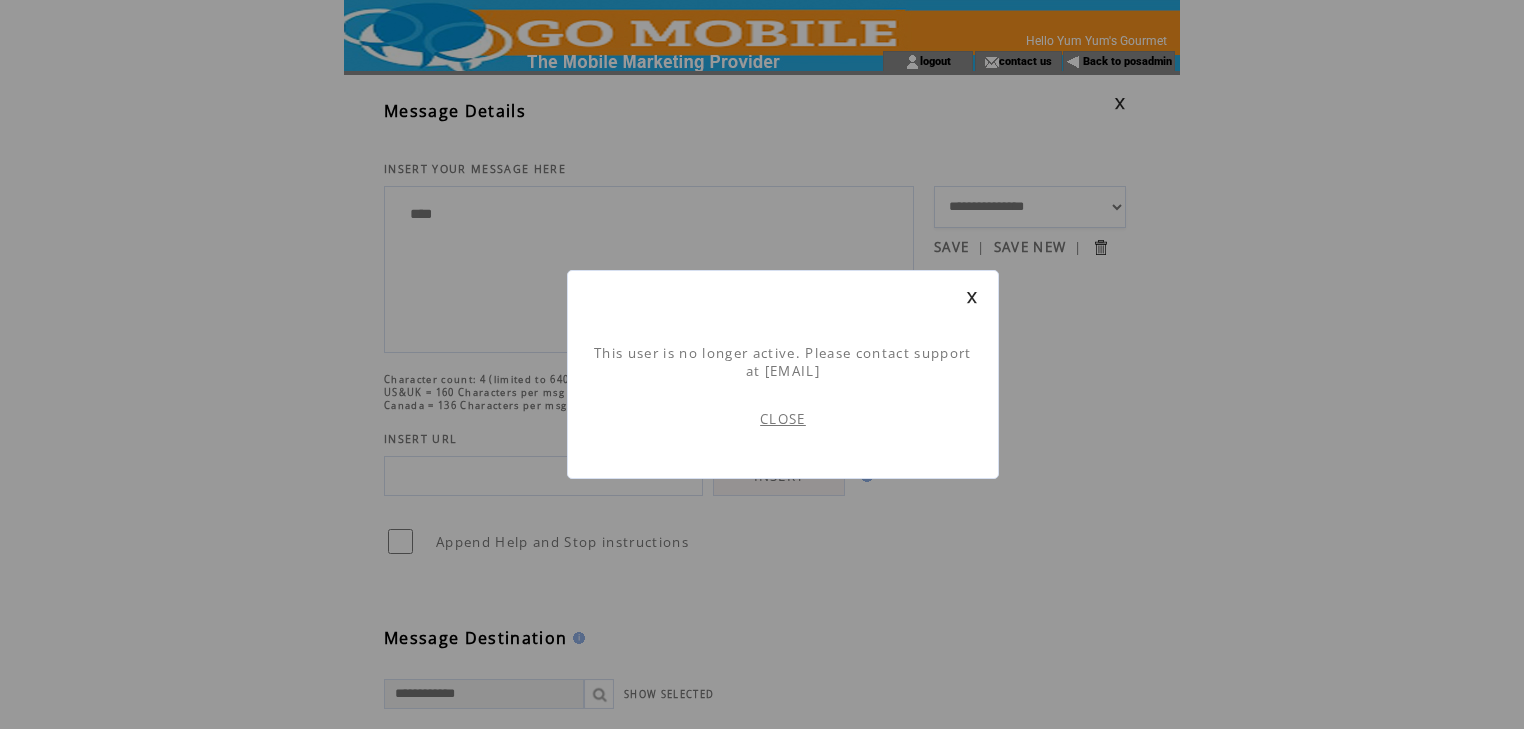 click on "CLOSE" at bounding box center [783, 419] 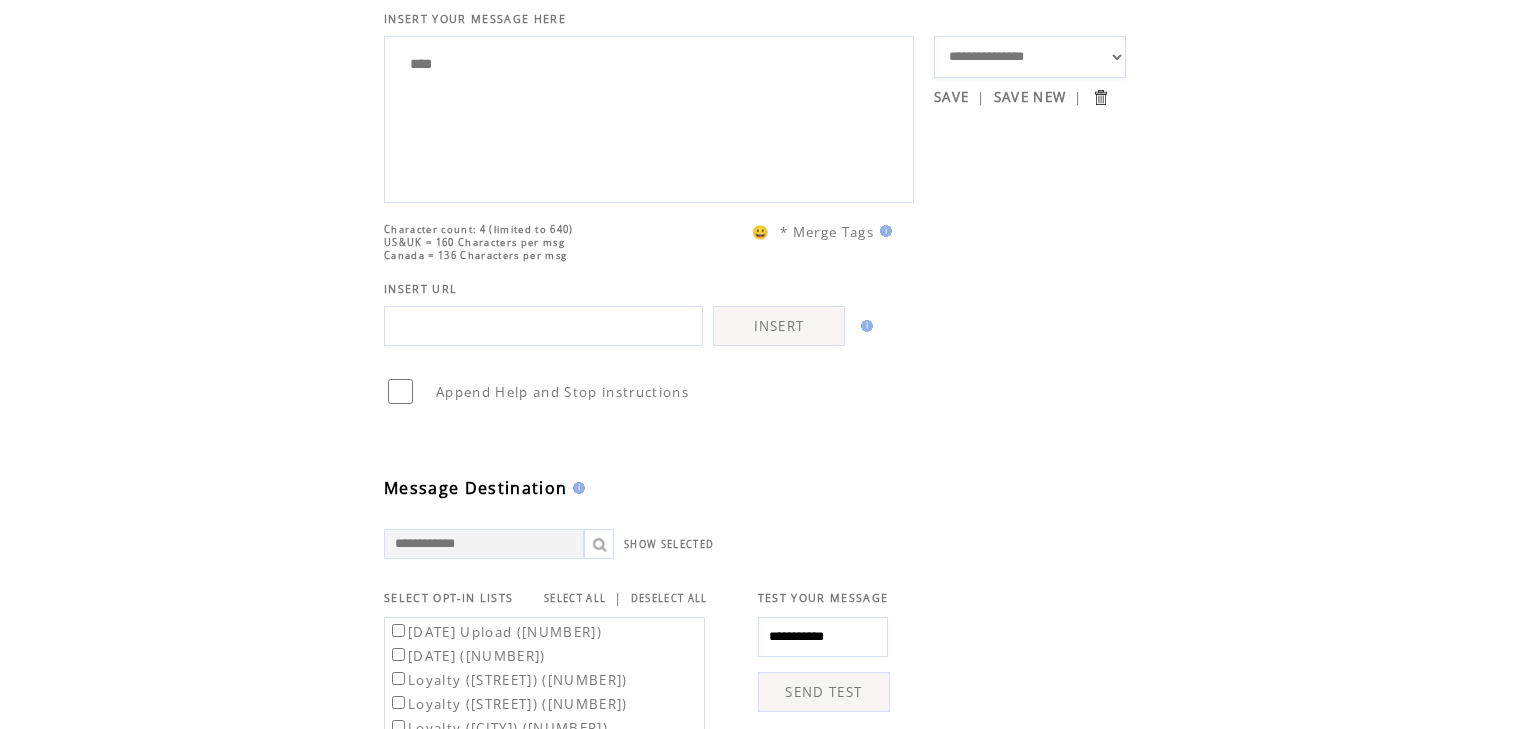 scroll, scrollTop: 160, scrollLeft: 0, axis: vertical 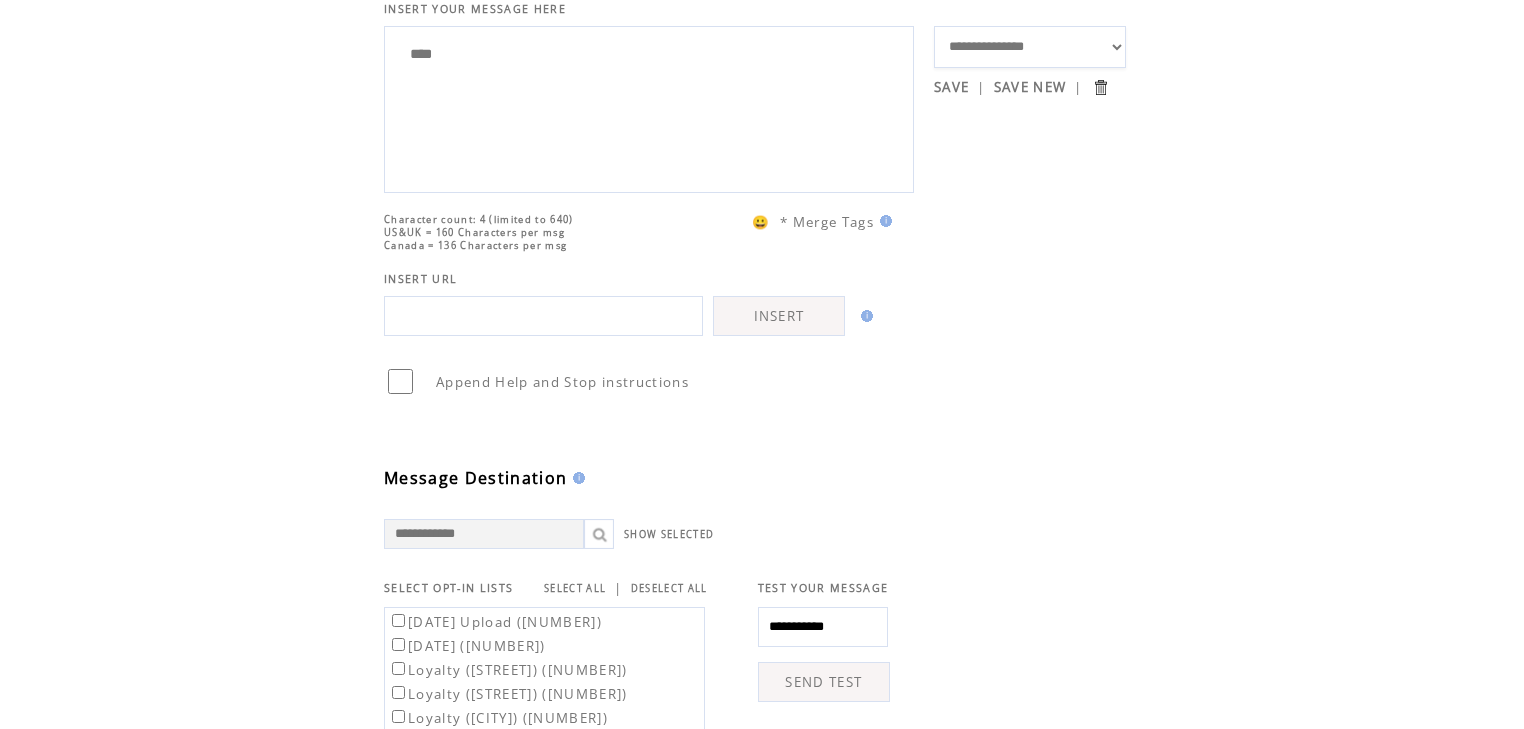 drag, startPoint x: 450, startPoint y: 50, endPoint x: 401, endPoint y: 52, distance: 49.0408 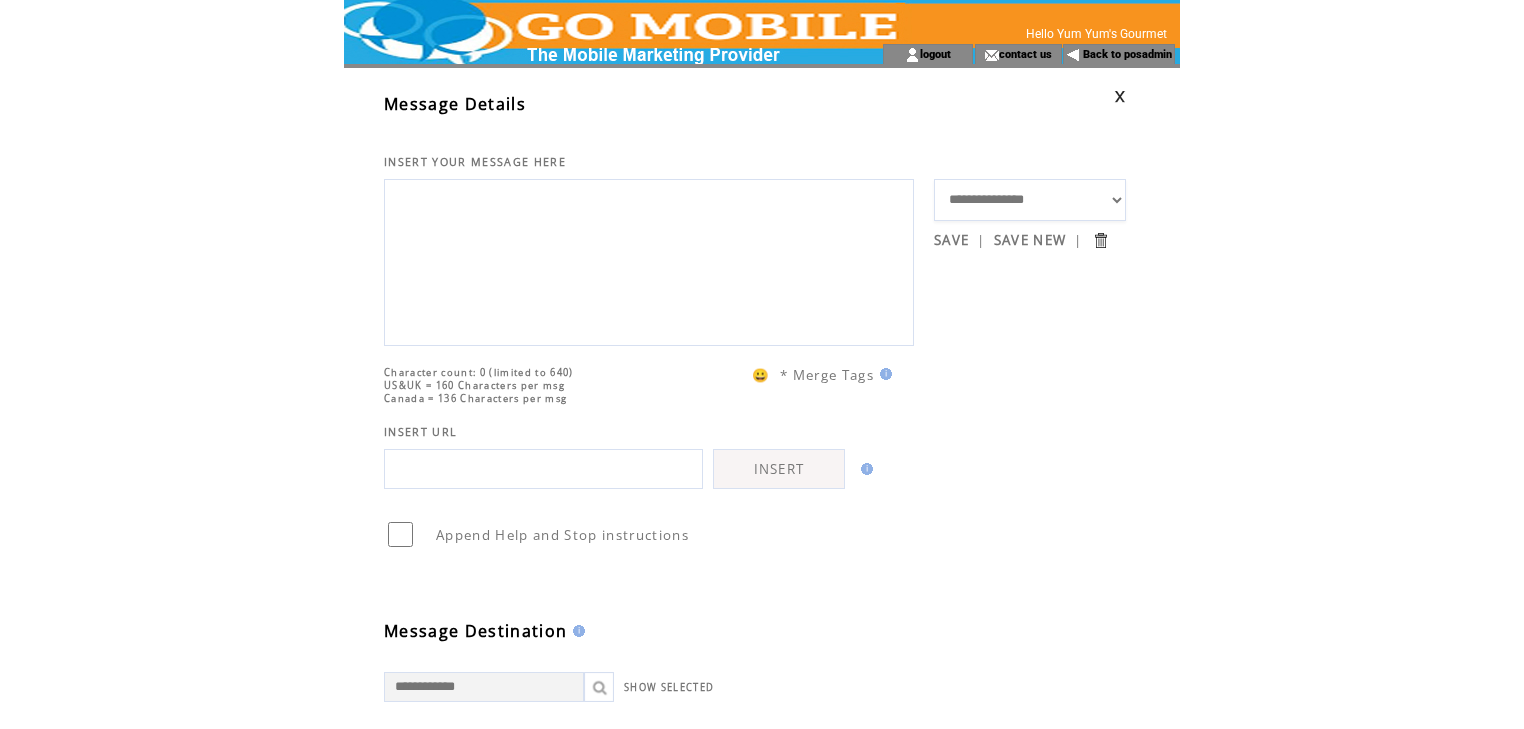 scroll, scrollTop: 0, scrollLeft: 0, axis: both 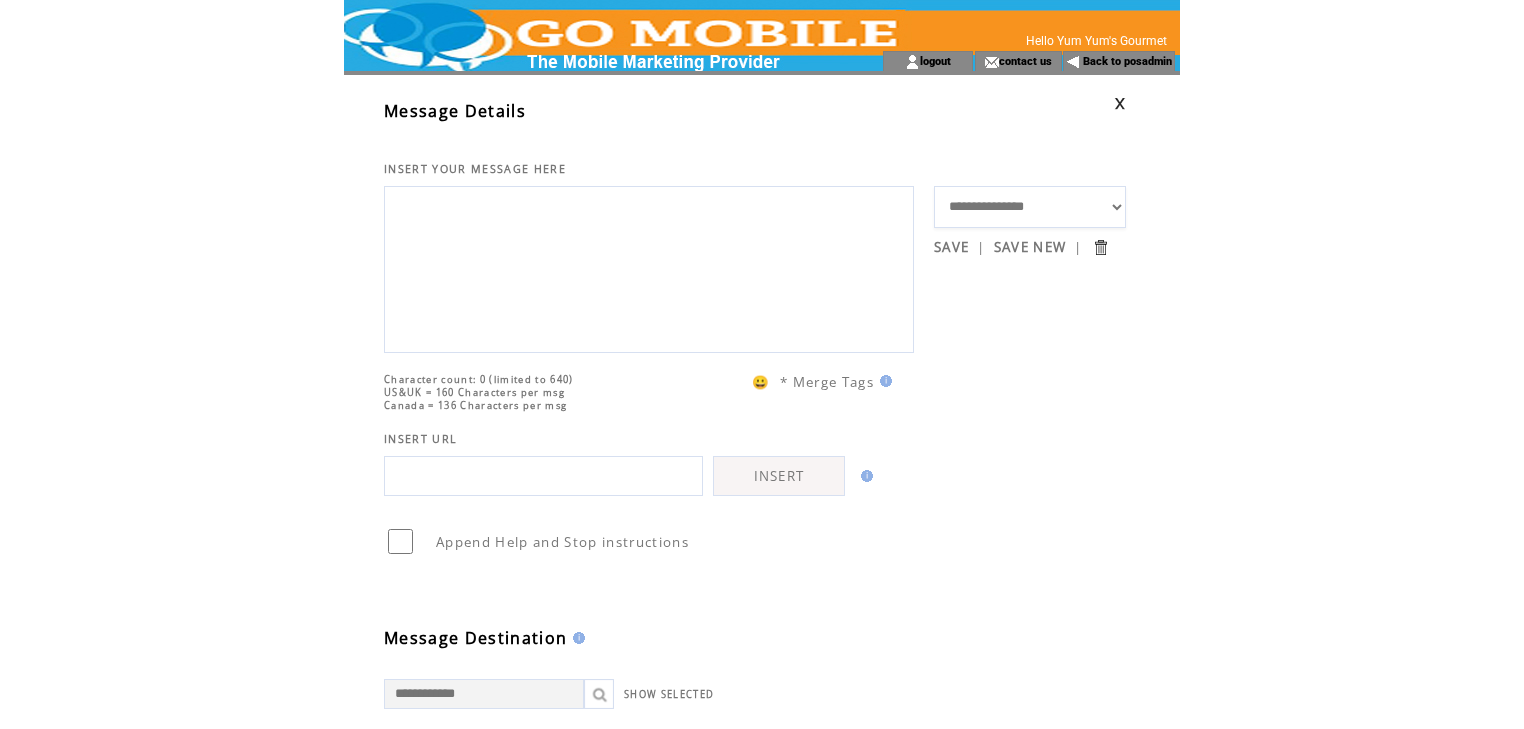 type 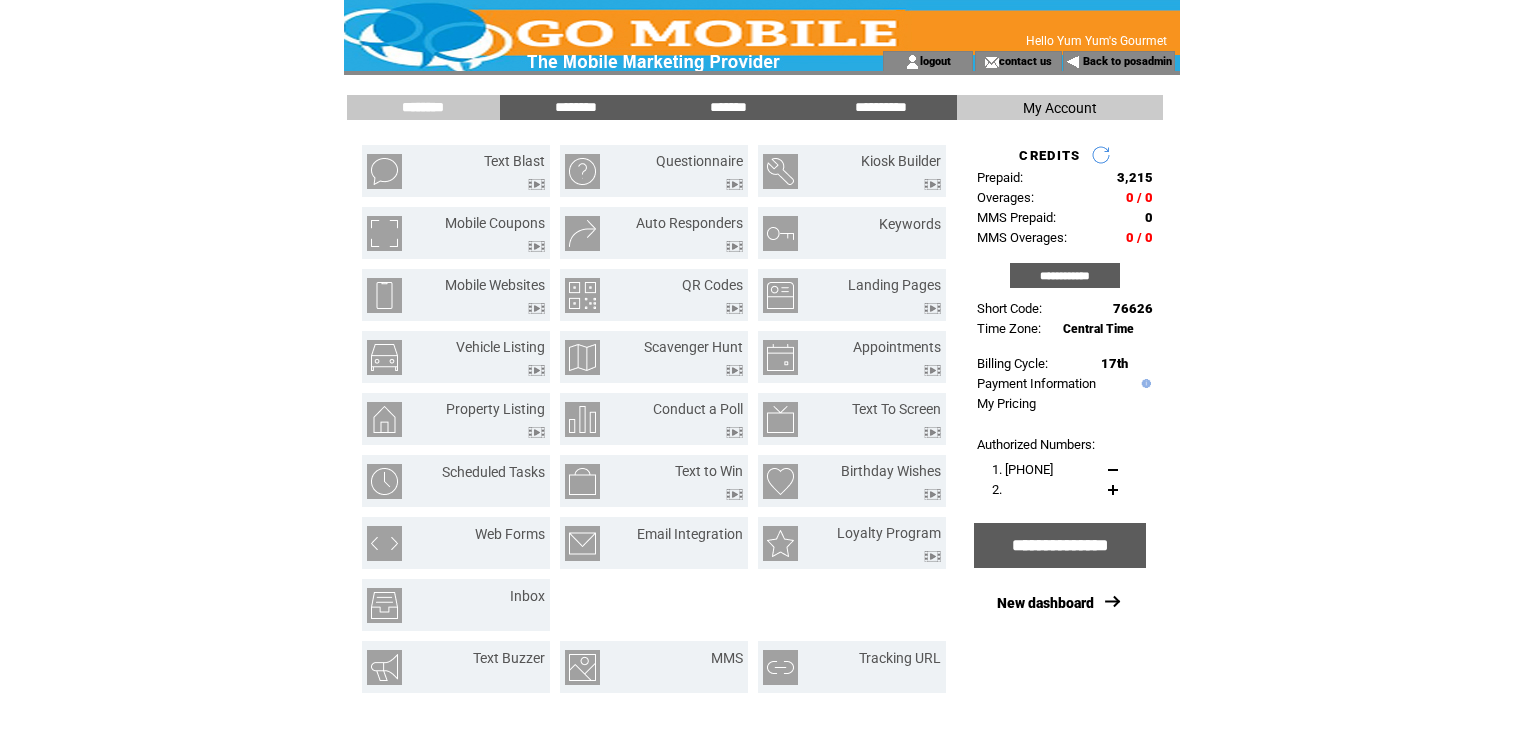 scroll, scrollTop: 0, scrollLeft: 0, axis: both 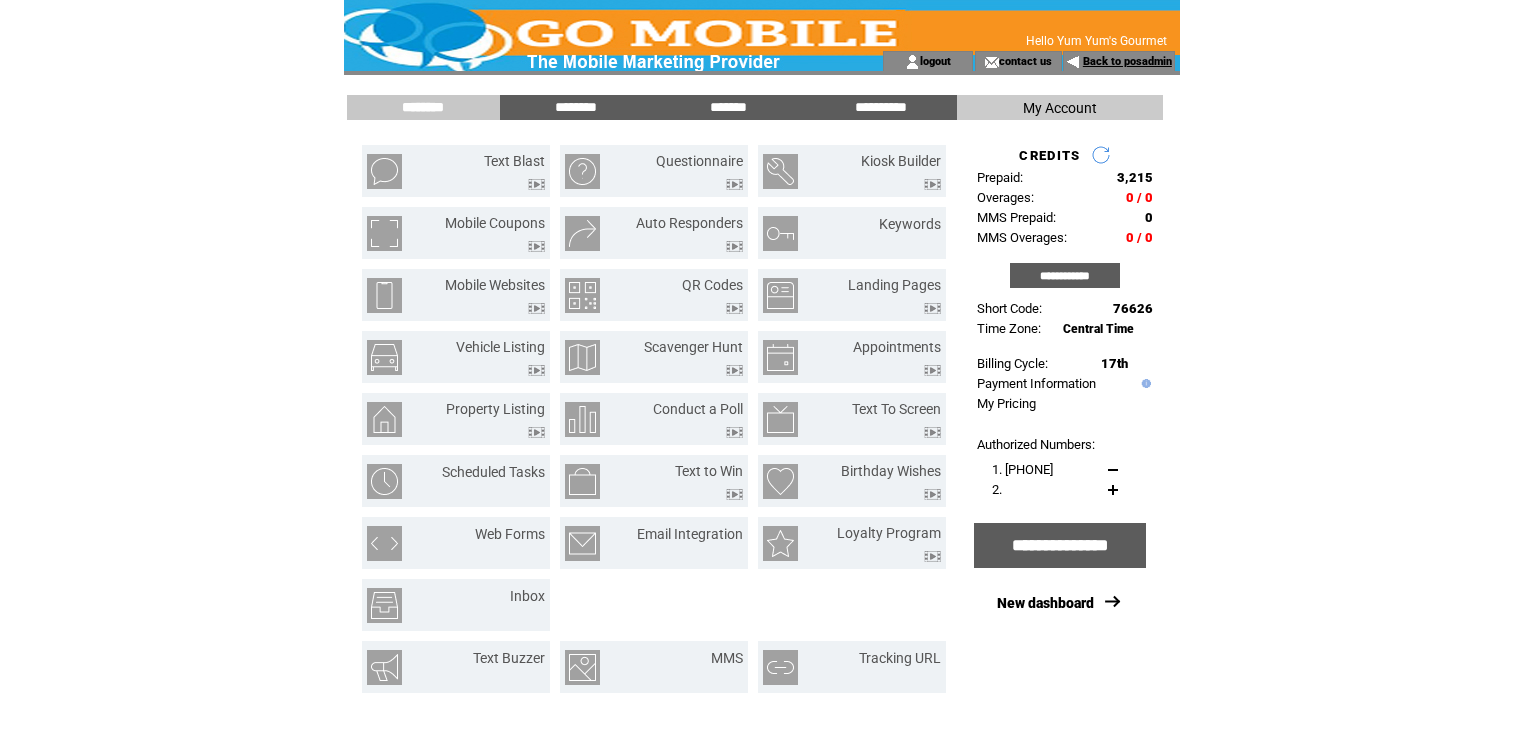 click on "Back to posadmin" at bounding box center [1127, 61] 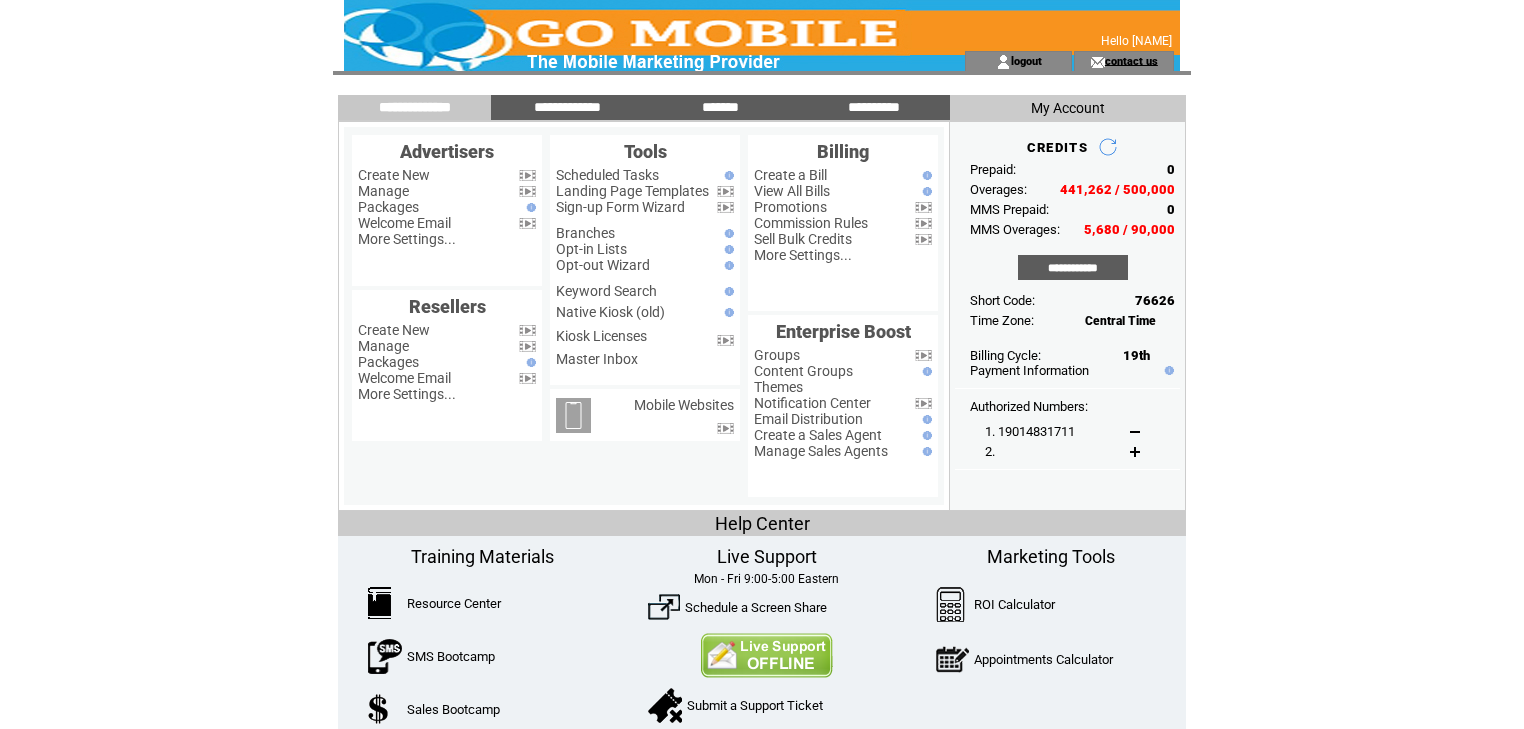 scroll, scrollTop: 0, scrollLeft: 0, axis: both 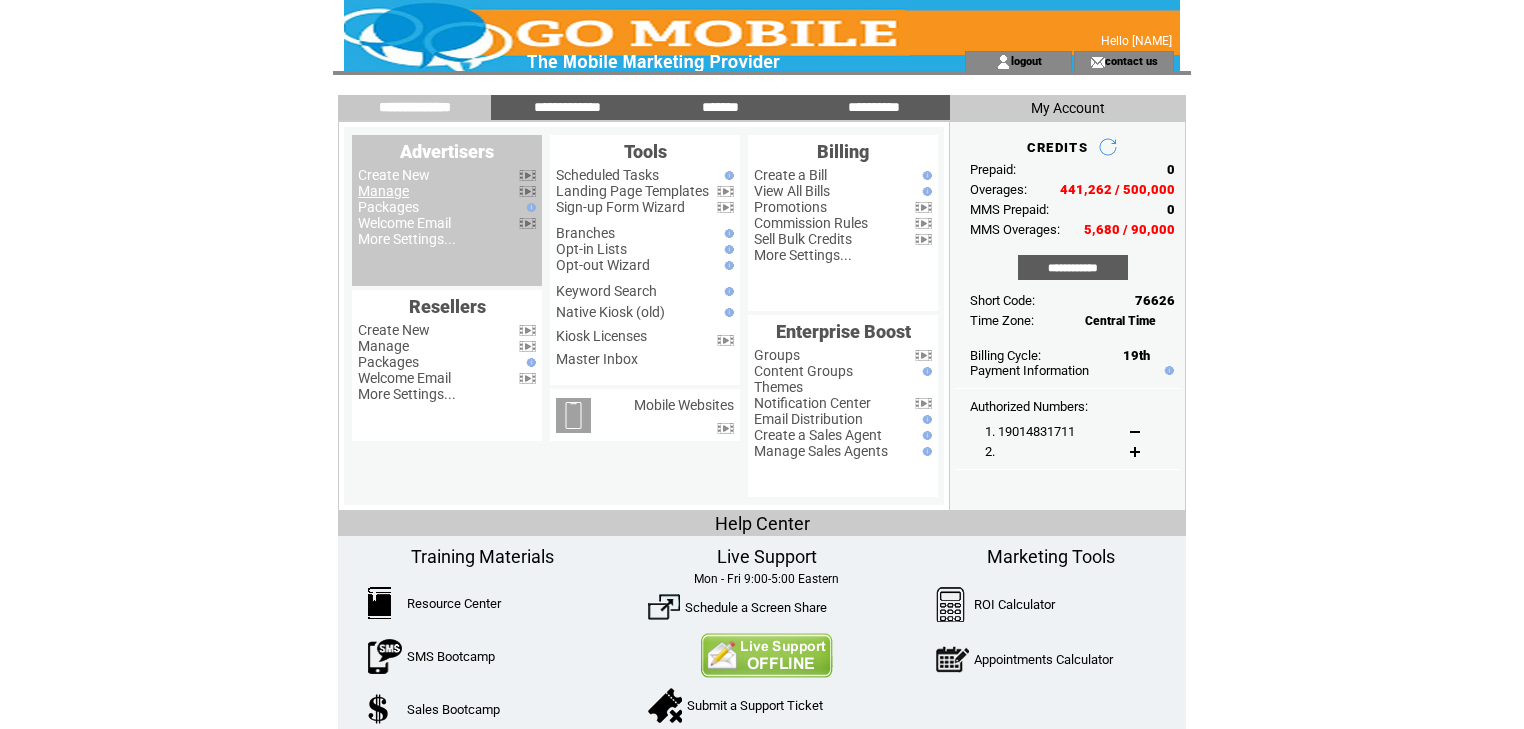 click on "Manage" at bounding box center [383, 191] 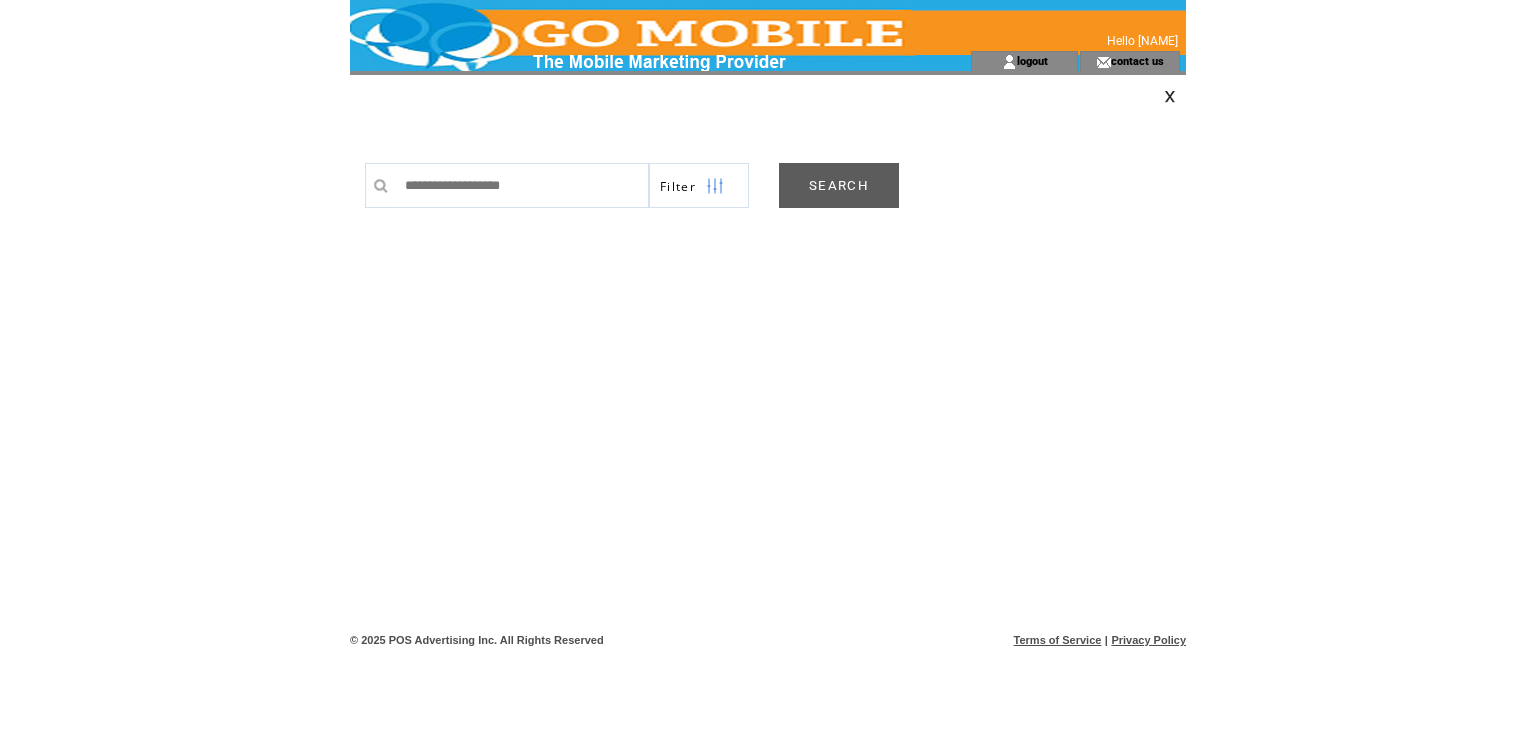 scroll, scrollTop: 0, scrollLeft: 0, axis: both 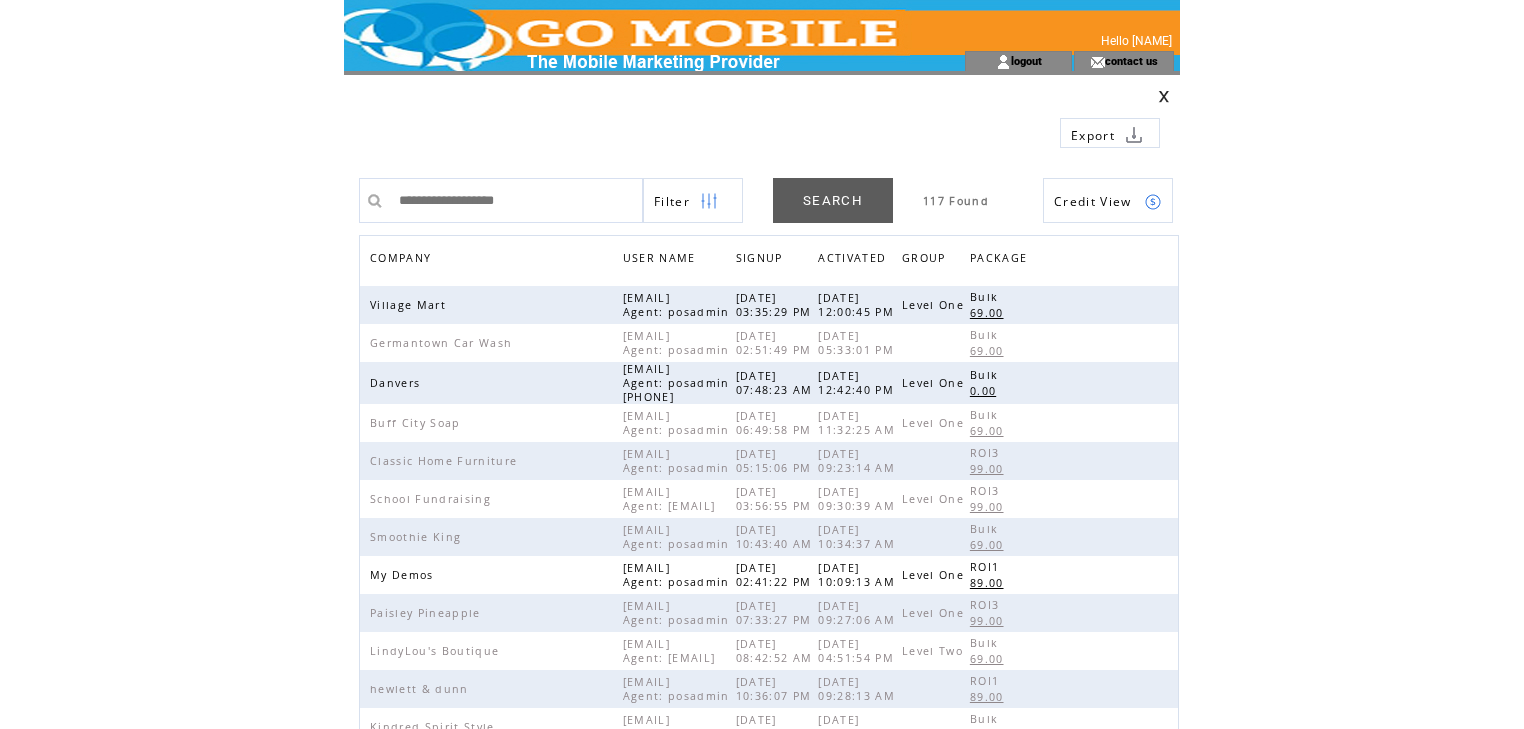 click on "COMPANY" at bounding box center (403, 260) 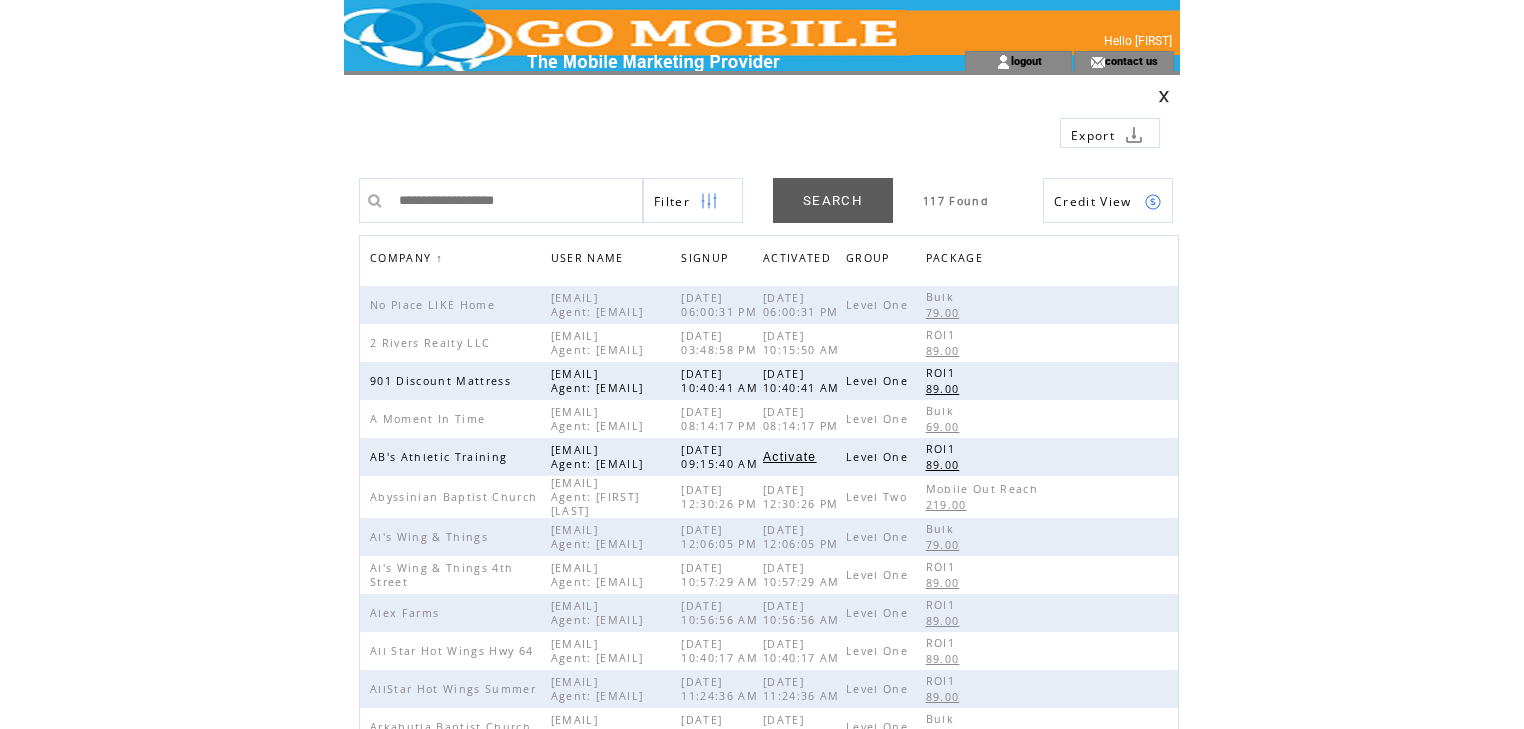 scroll, scrollTop: 0, scrollLeft: 0, axis: both 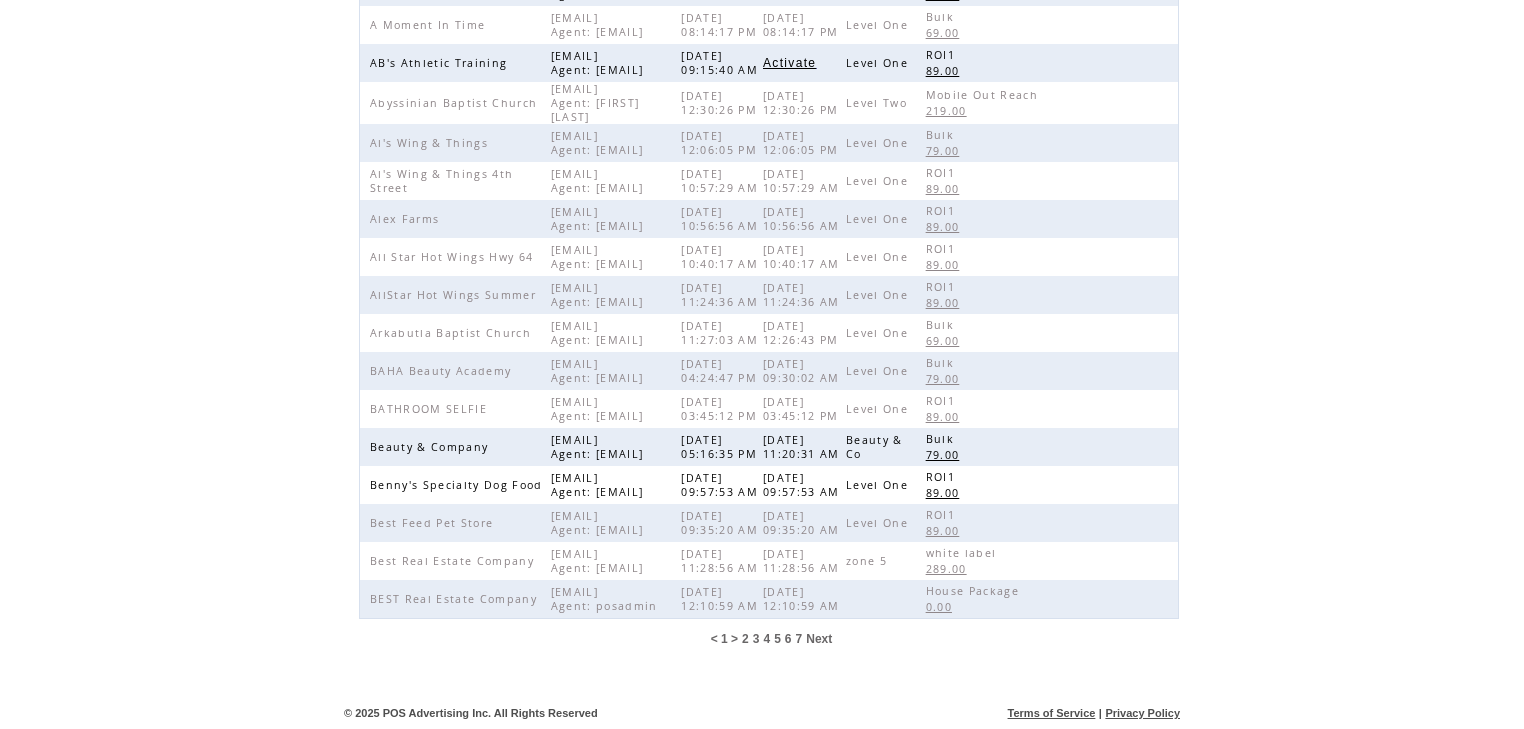 click on "7" at bounding box center (799, 639) 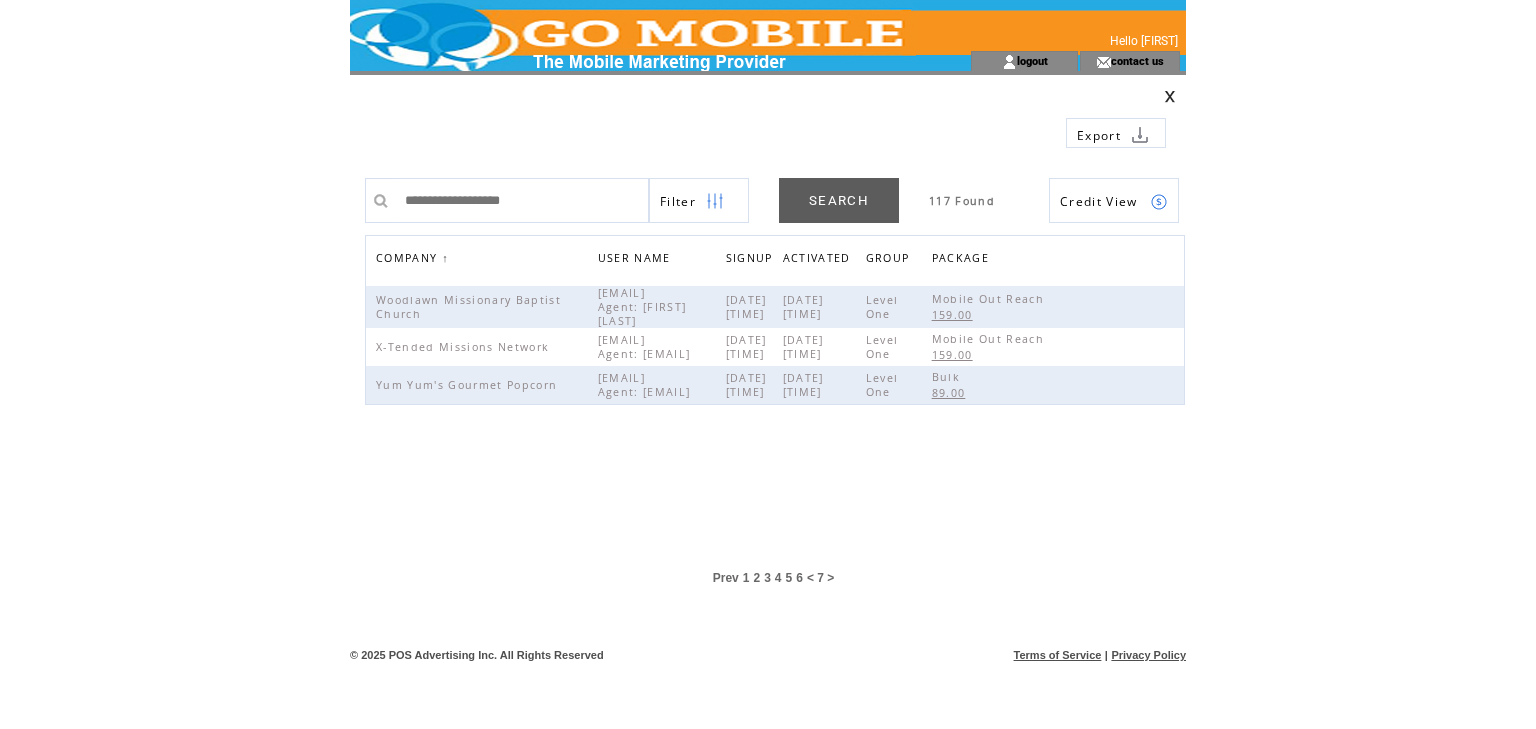 scroll, scrollTop: 0, scrollLeft: 0, axis: both 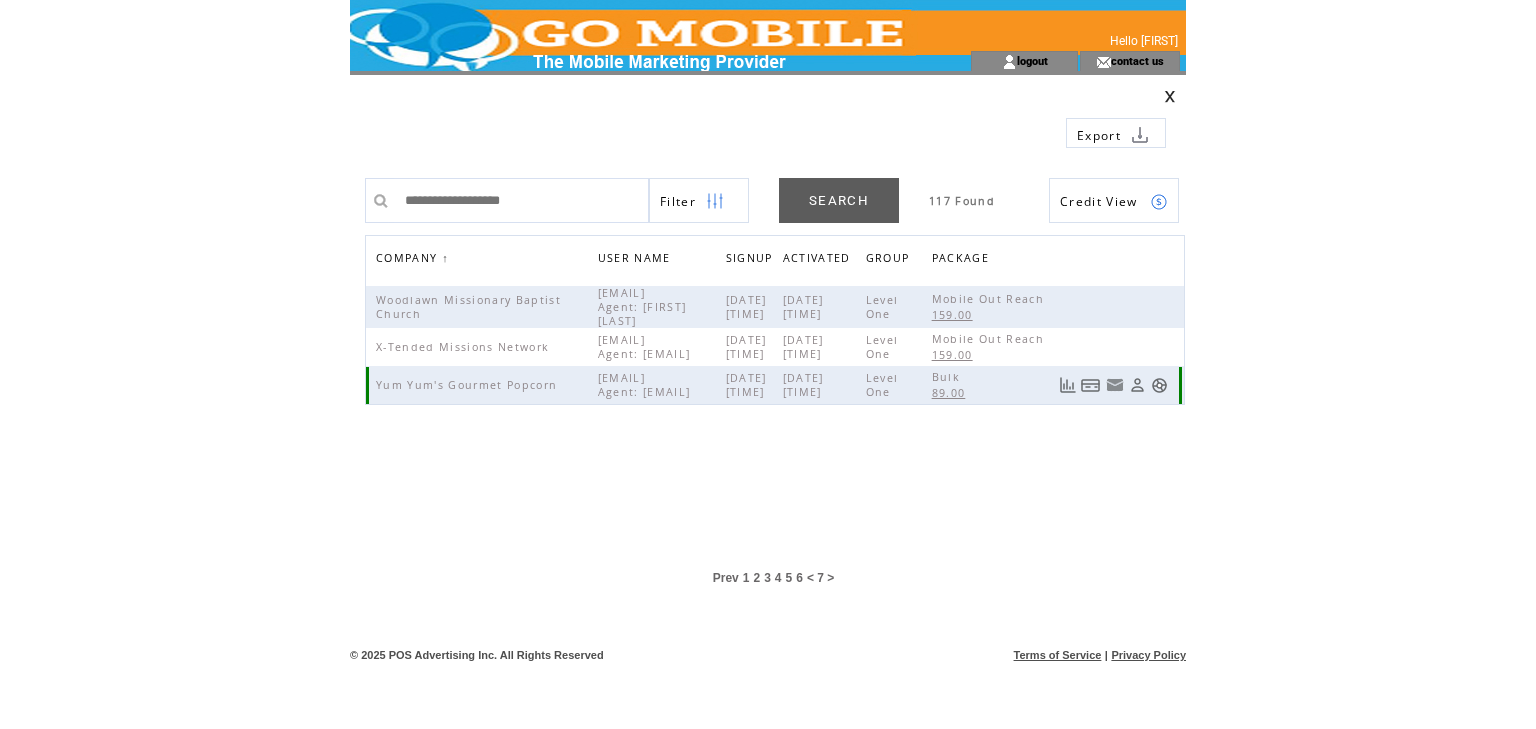 click at bounding box center [1137, 385] 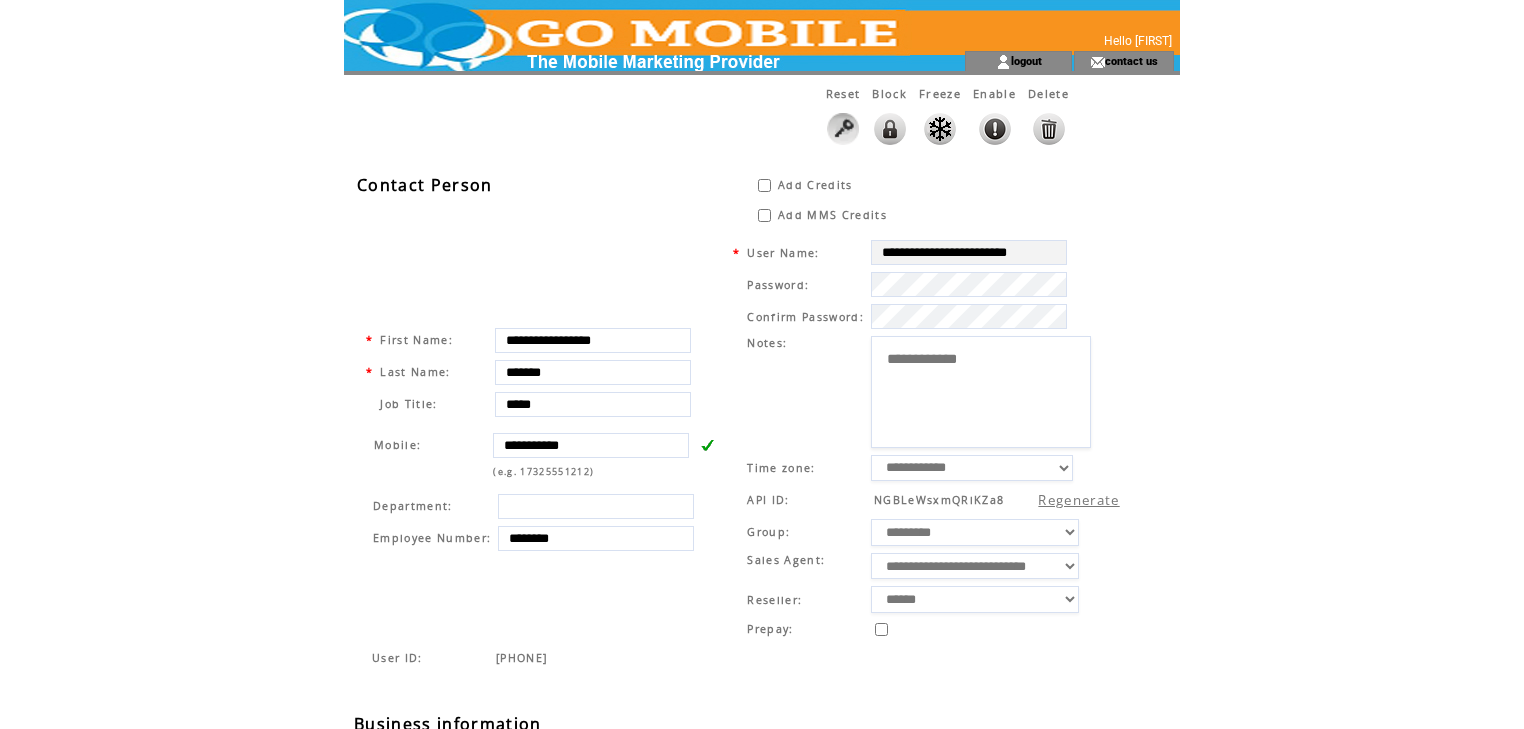 scroll, scrollTop: 0, scrollLeft: 0, axis: both 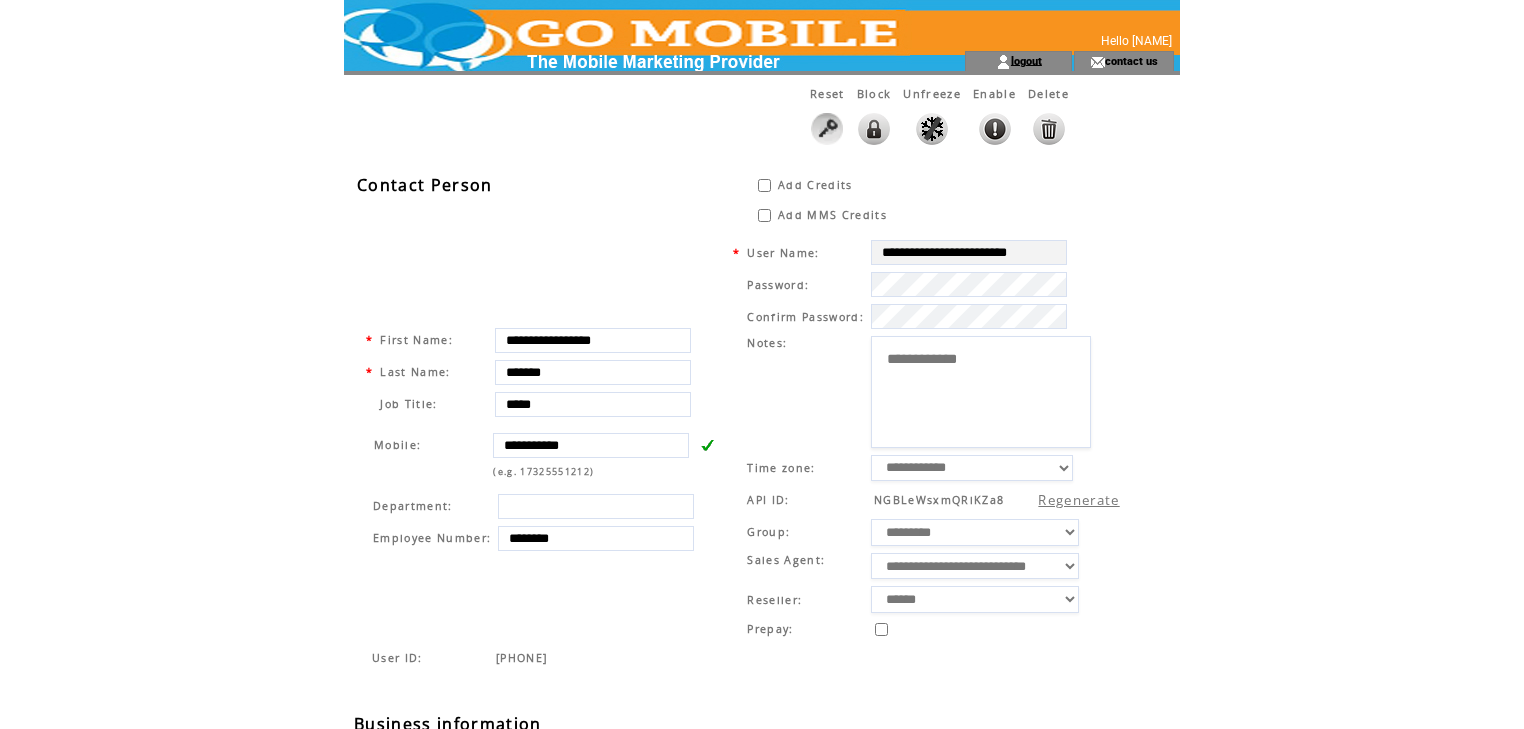 click on "logout" at bounding box center [1026, 60] 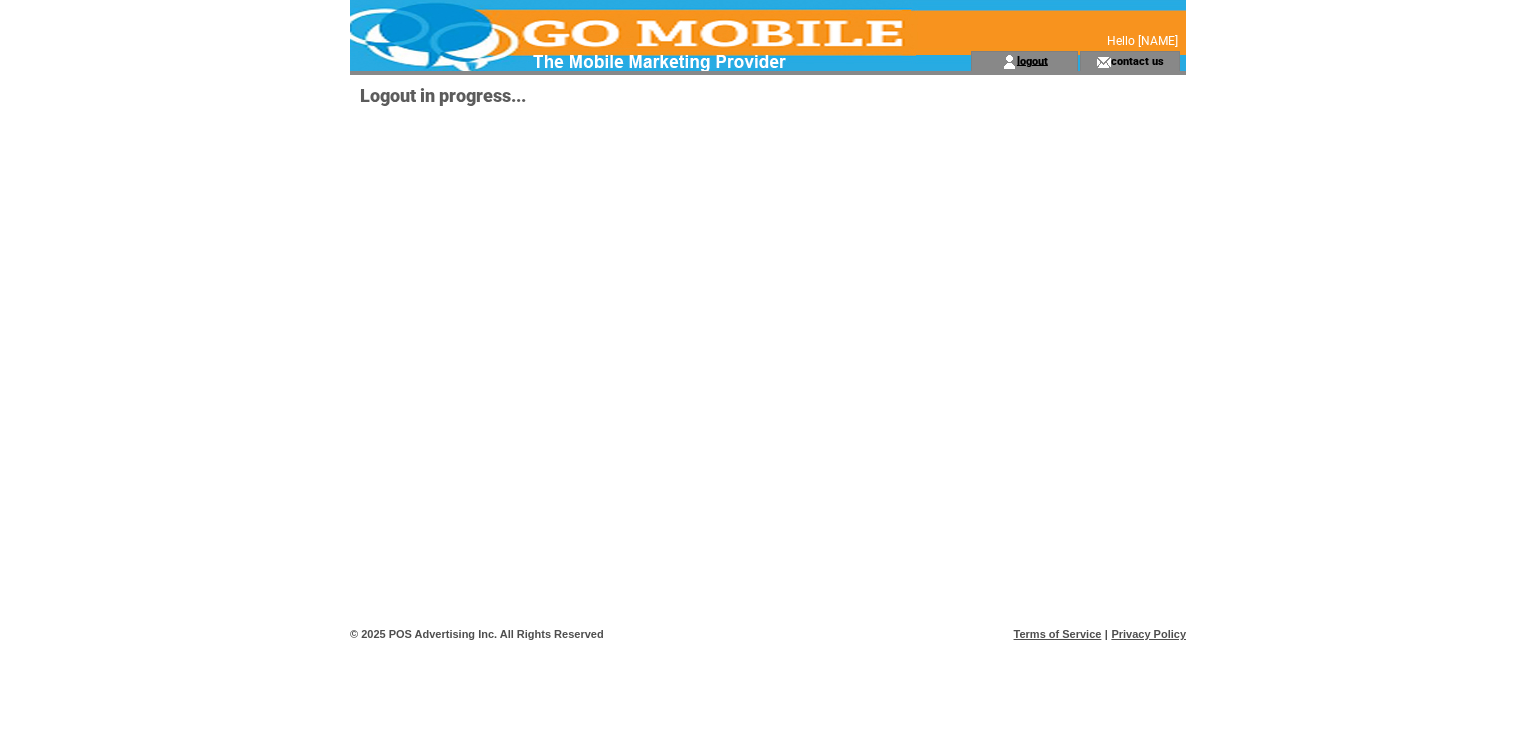 scroll, scrollTop: 0, scrollLeft: 0, axis: both 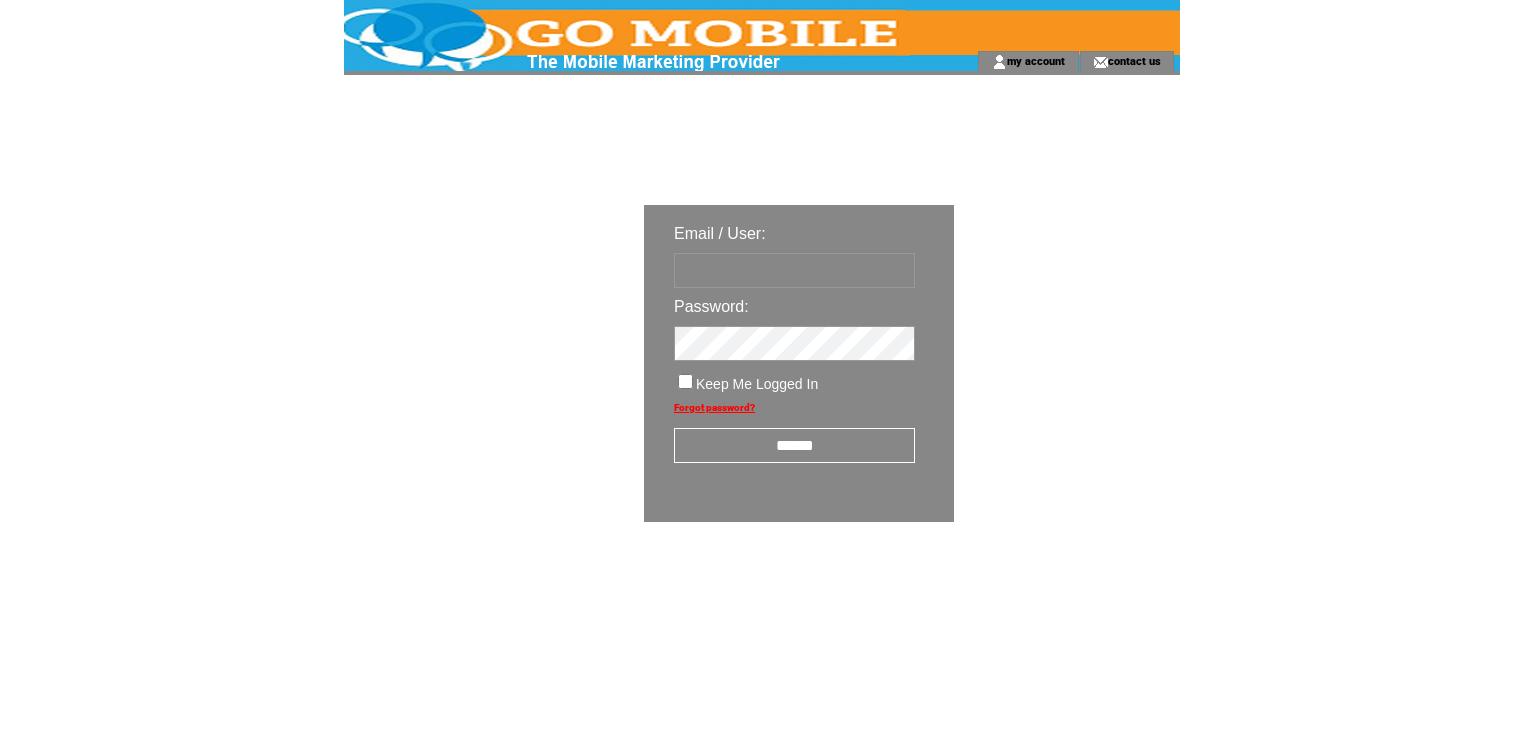 type on "********" 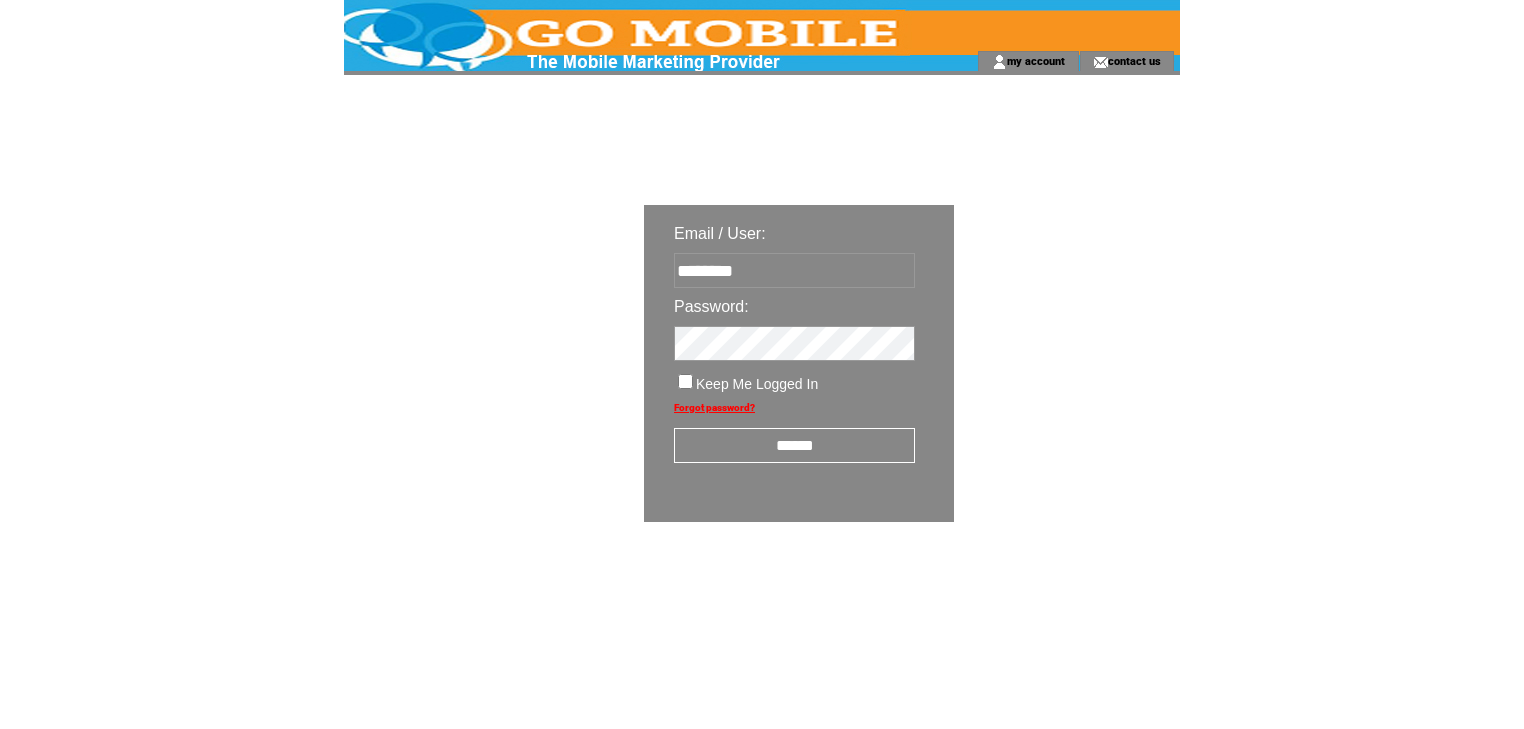 click on "******" at bounding box center (794, 445) 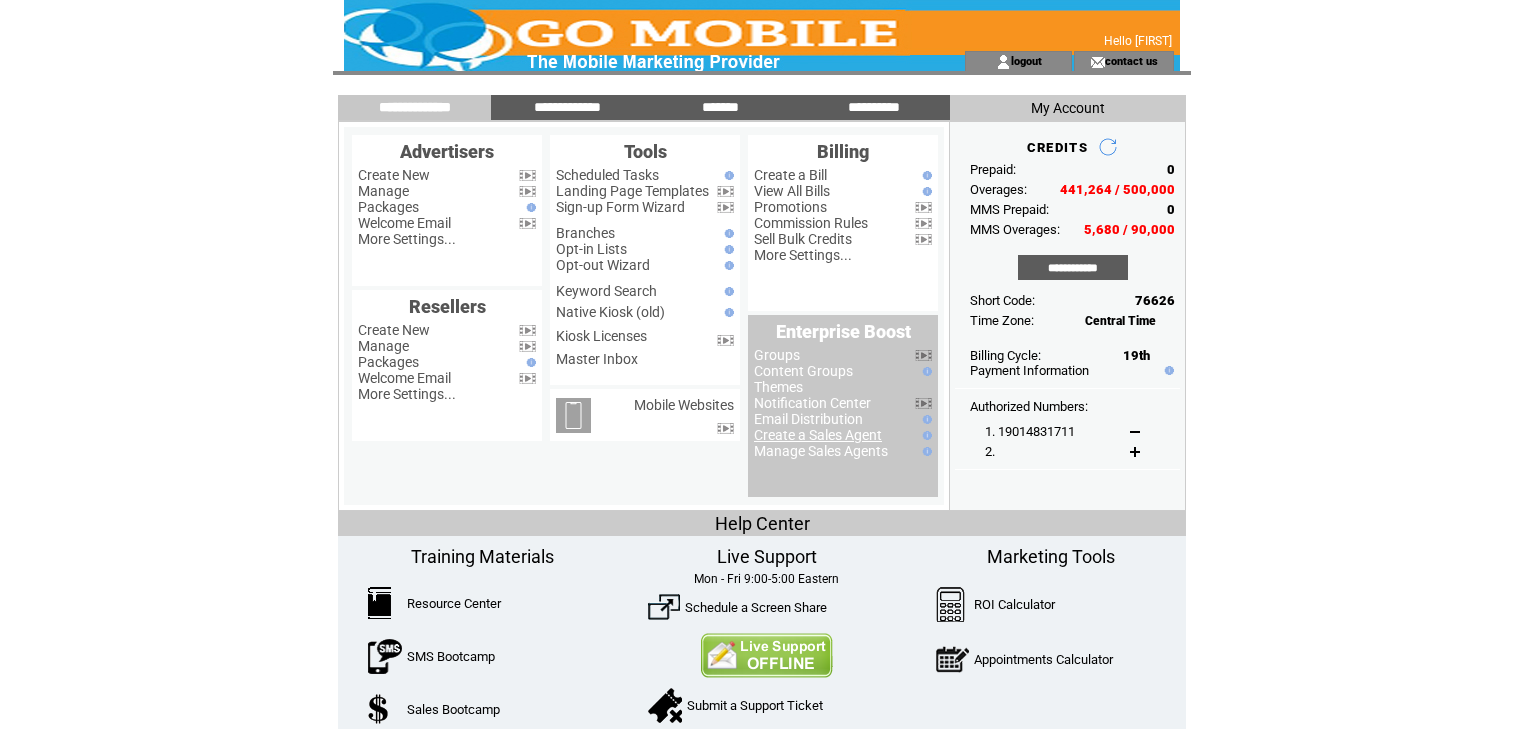 scroll, scrollTop: 0, scrollLeft: 0, axis: both 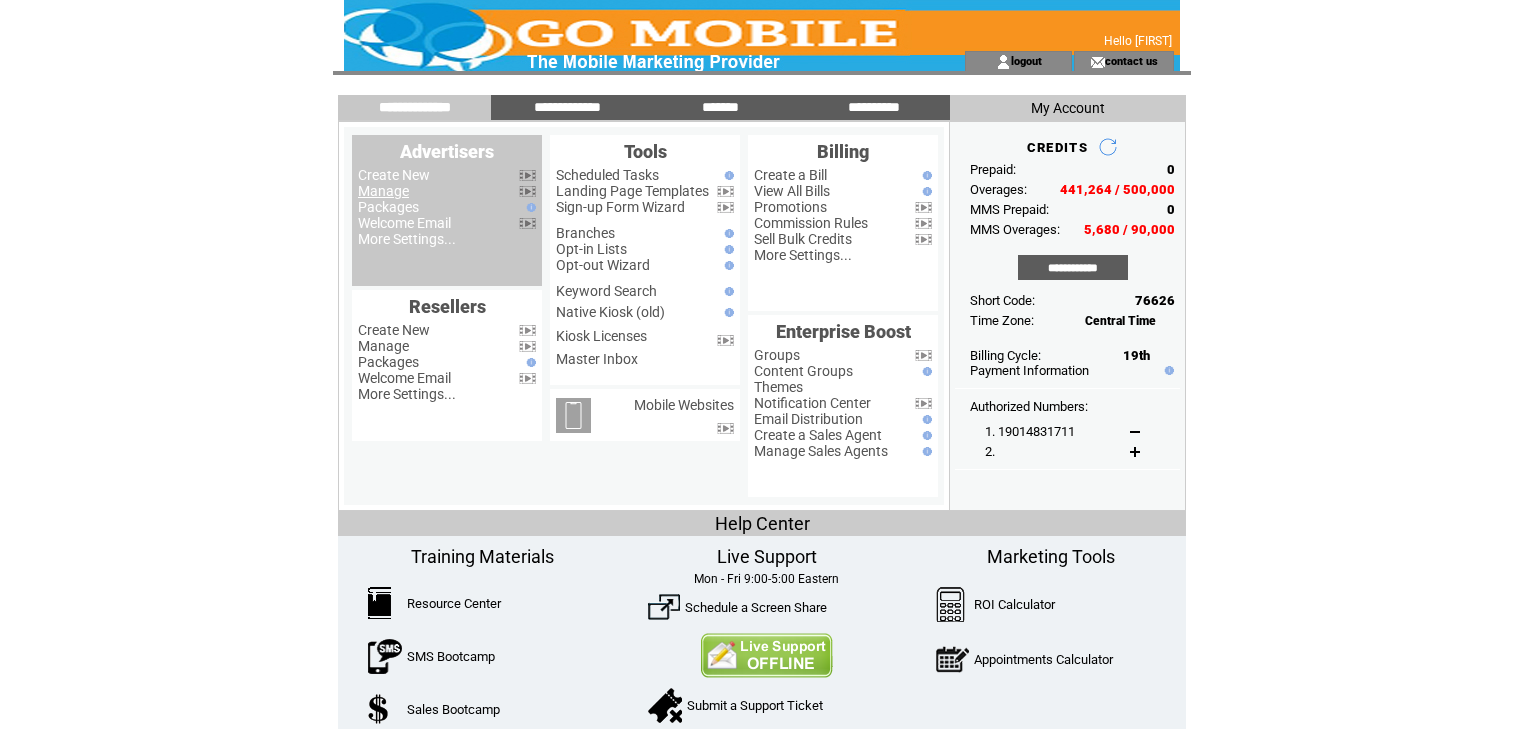 click on "Manage" at bounding box center (383, 191) 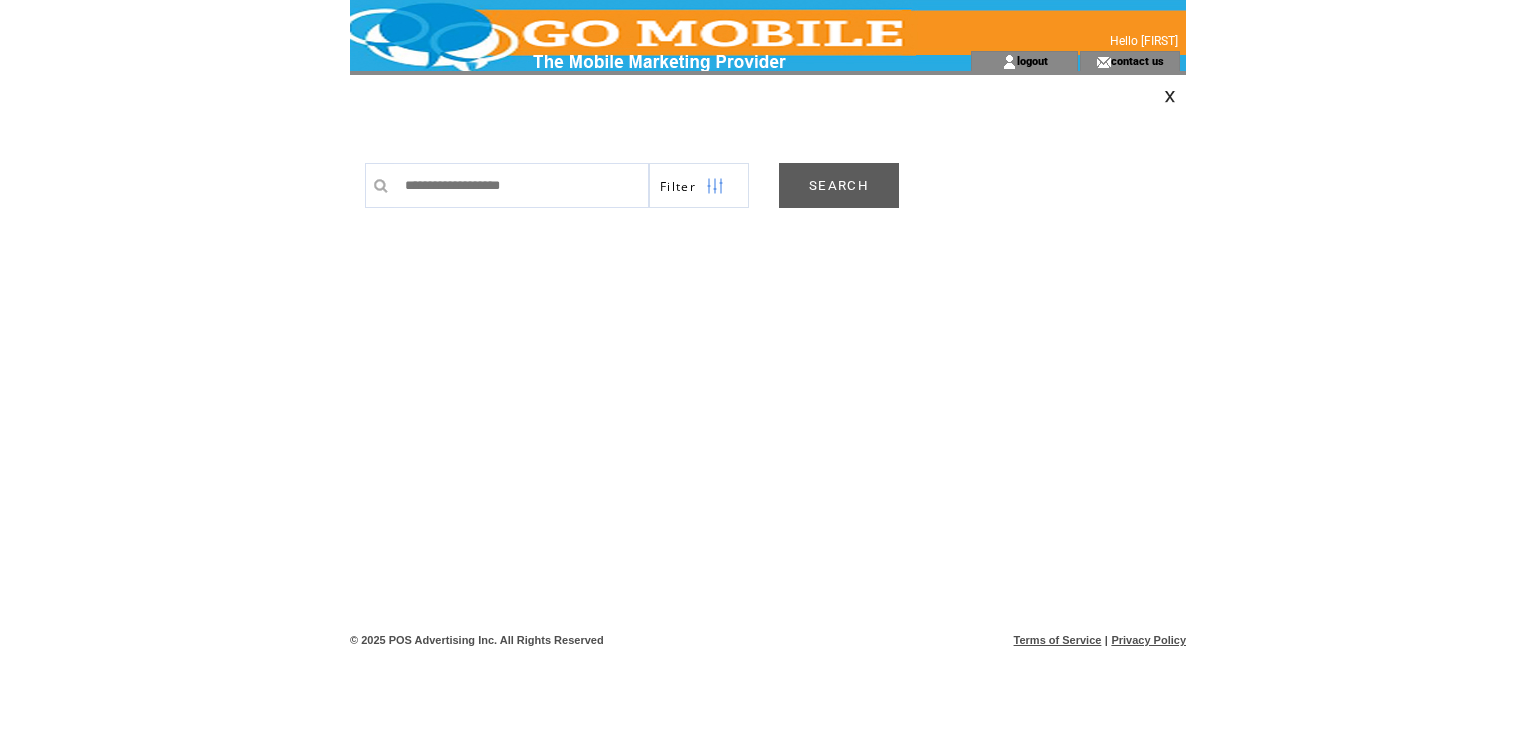 scroll, scrollTop: 0, scrollLeft: 0, axis: both 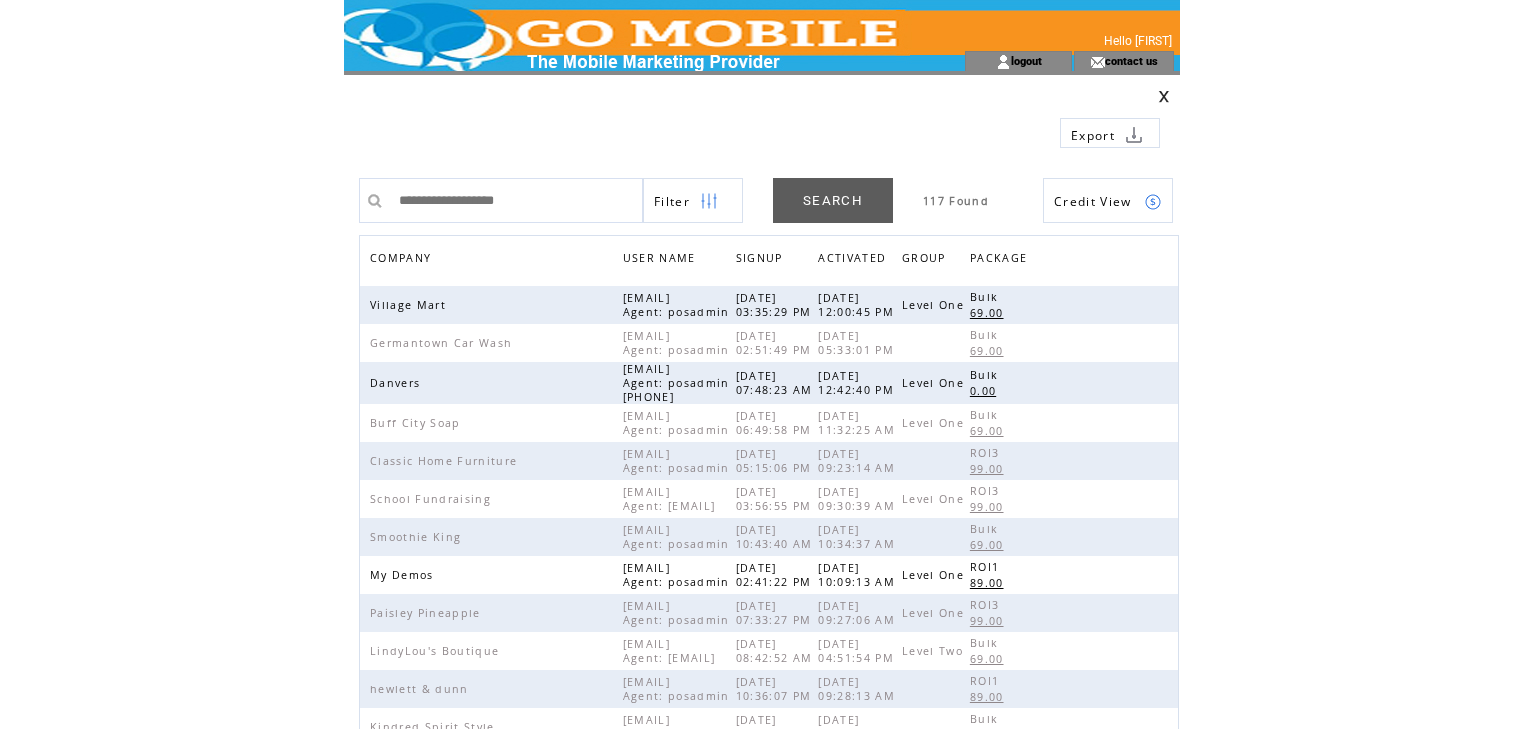 click on "COMPANY" at bounding box center (403, 260) 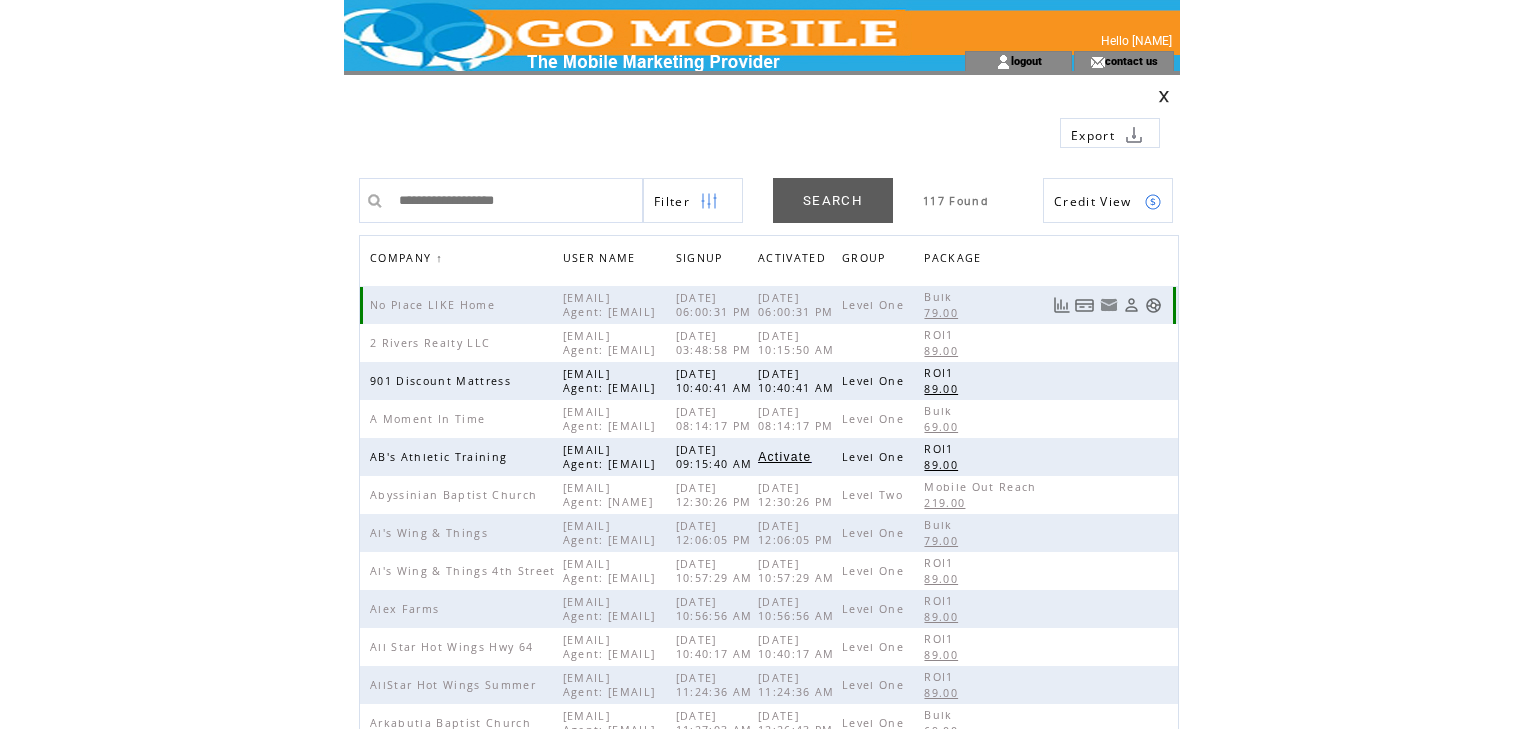 scroll, scrollTop: 0, scrollLeft: 0, axis: both 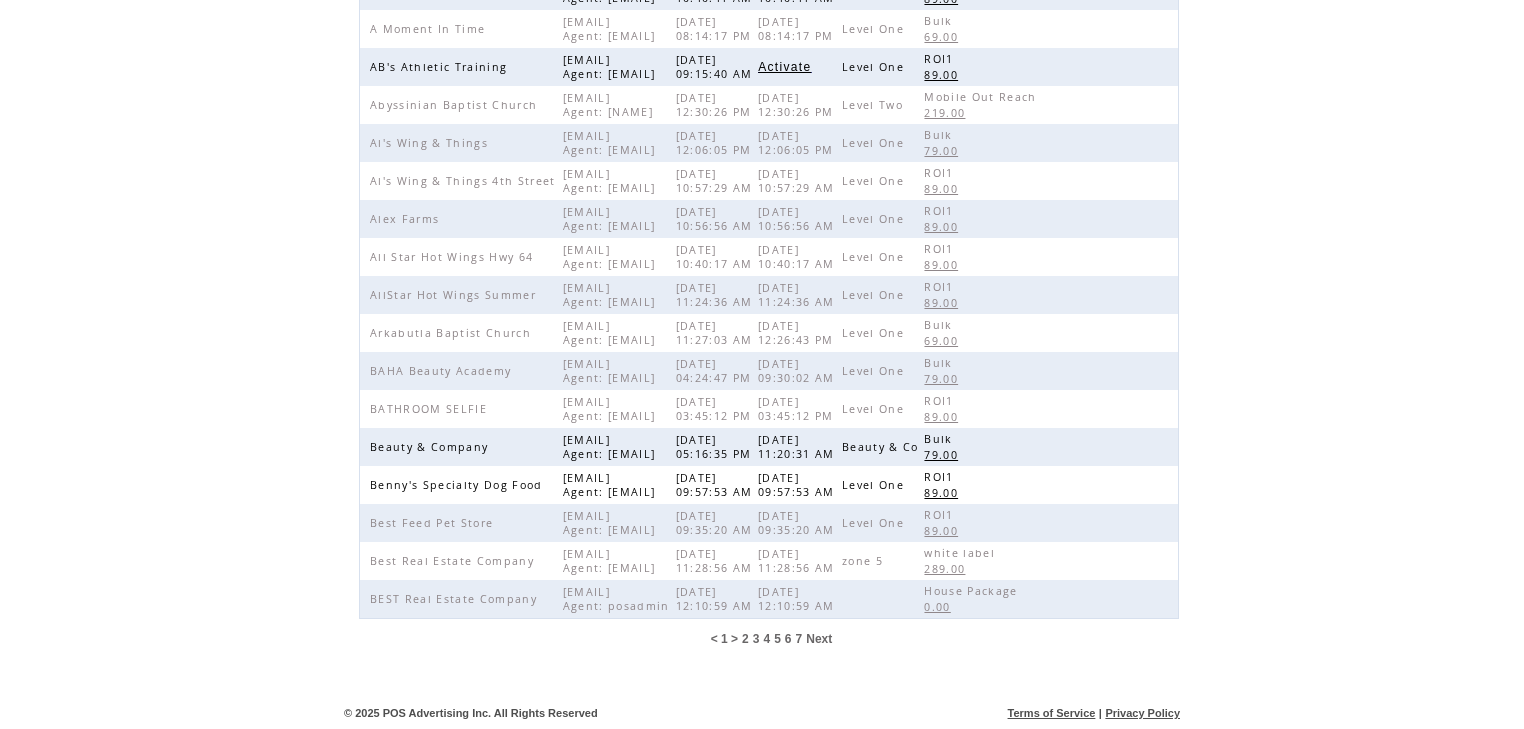click on "7" at bounding box center [799, 639] 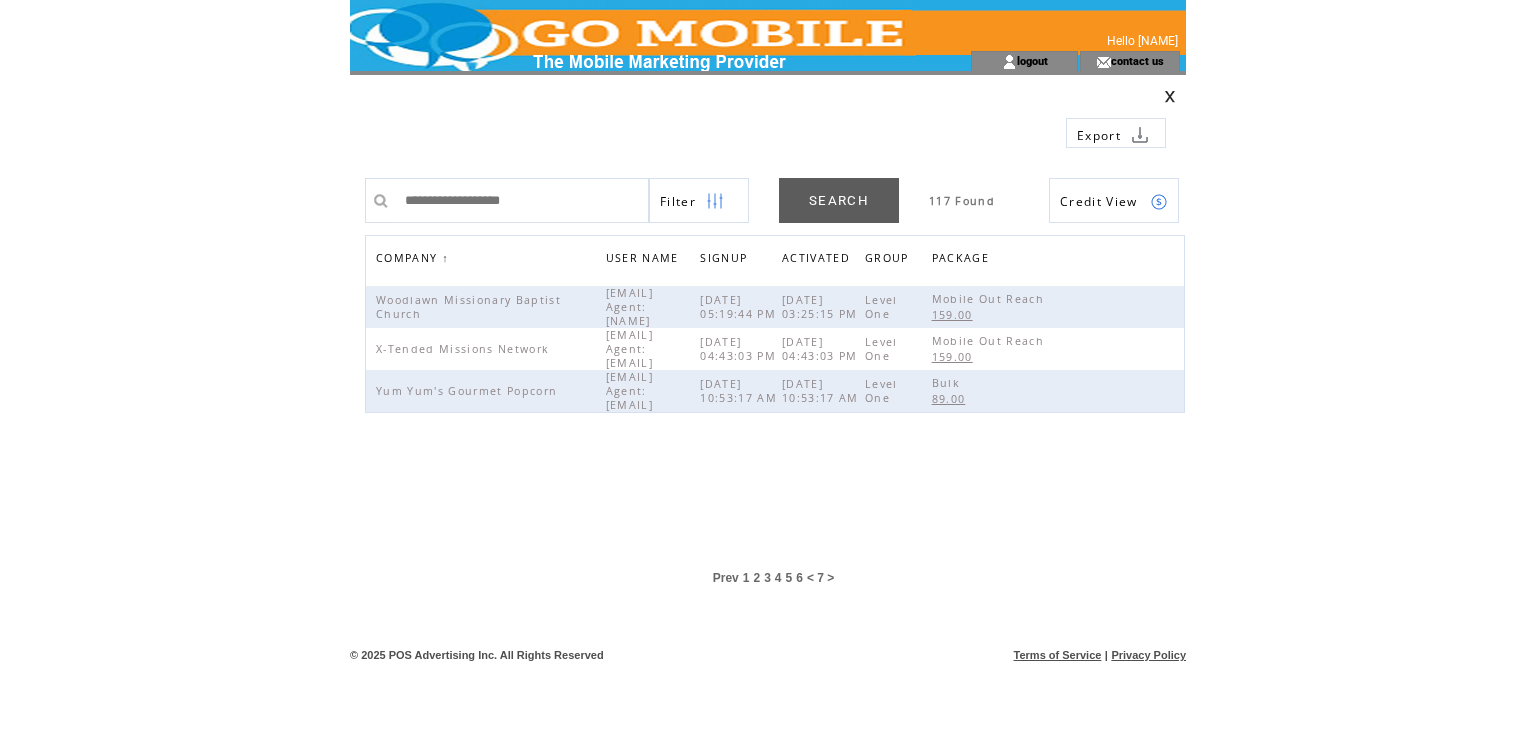 scroll, scrollTop: 0, scrollLeft: 0, axis: both 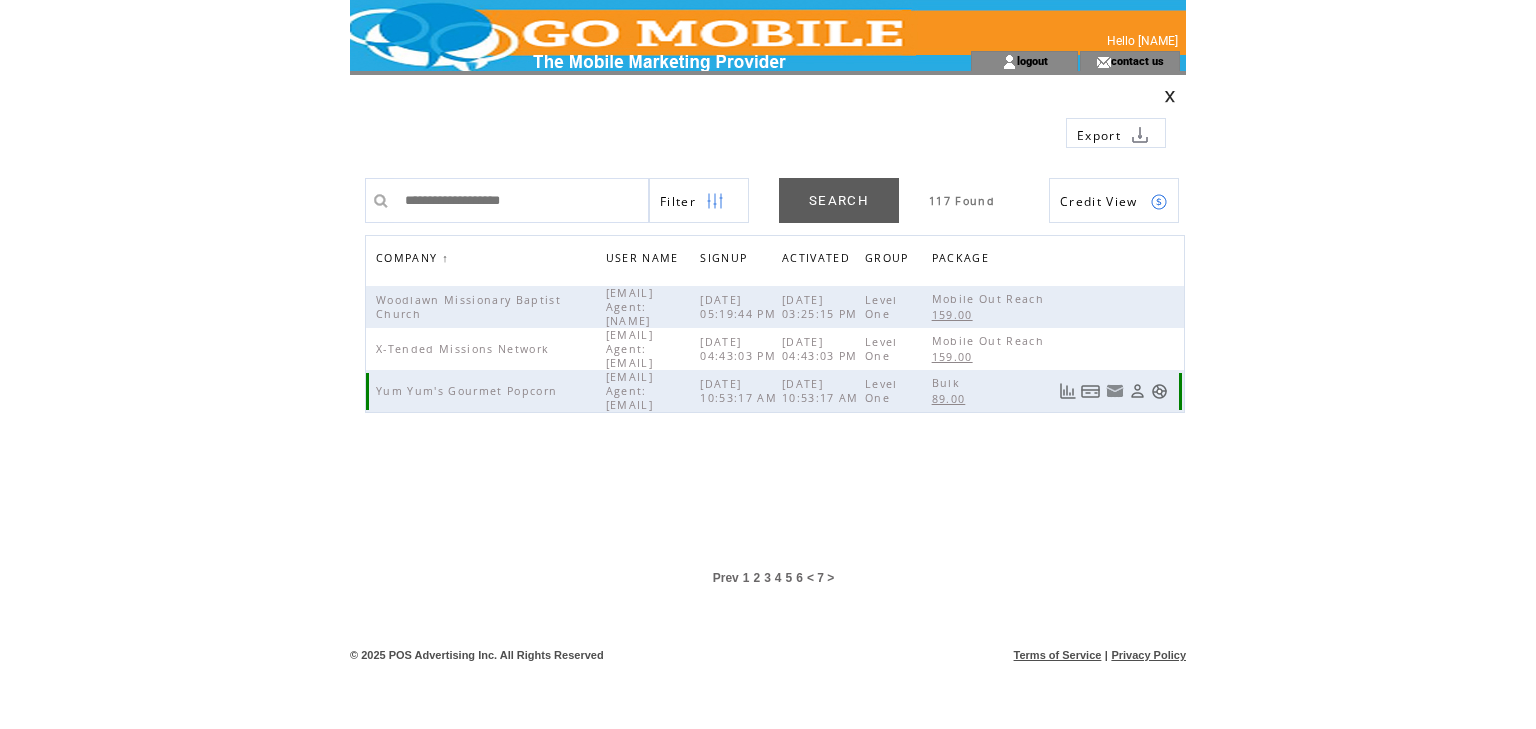 click at bounding box center (1159, 391) 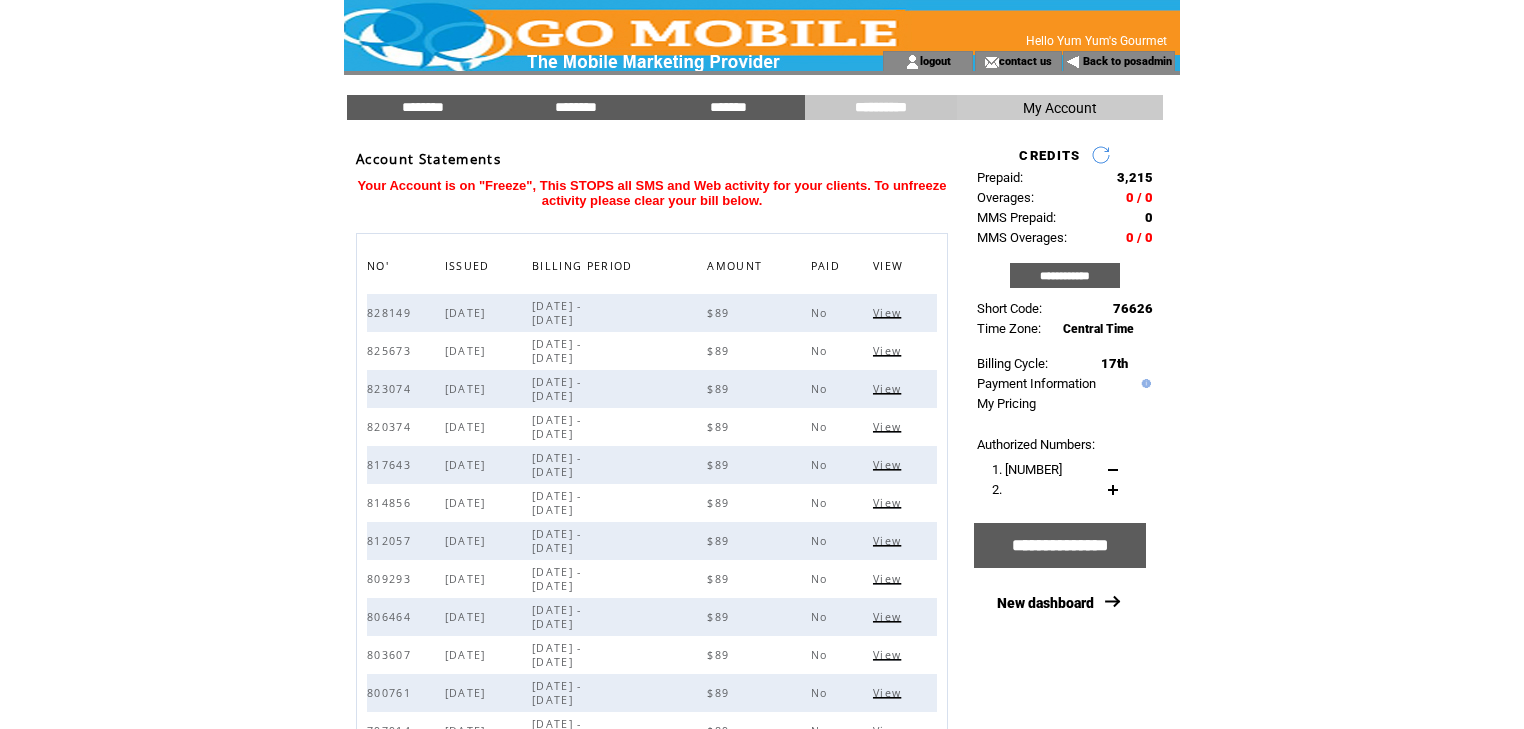 scroll, scrollTop: 0, scrollLeft: 0, axis: both 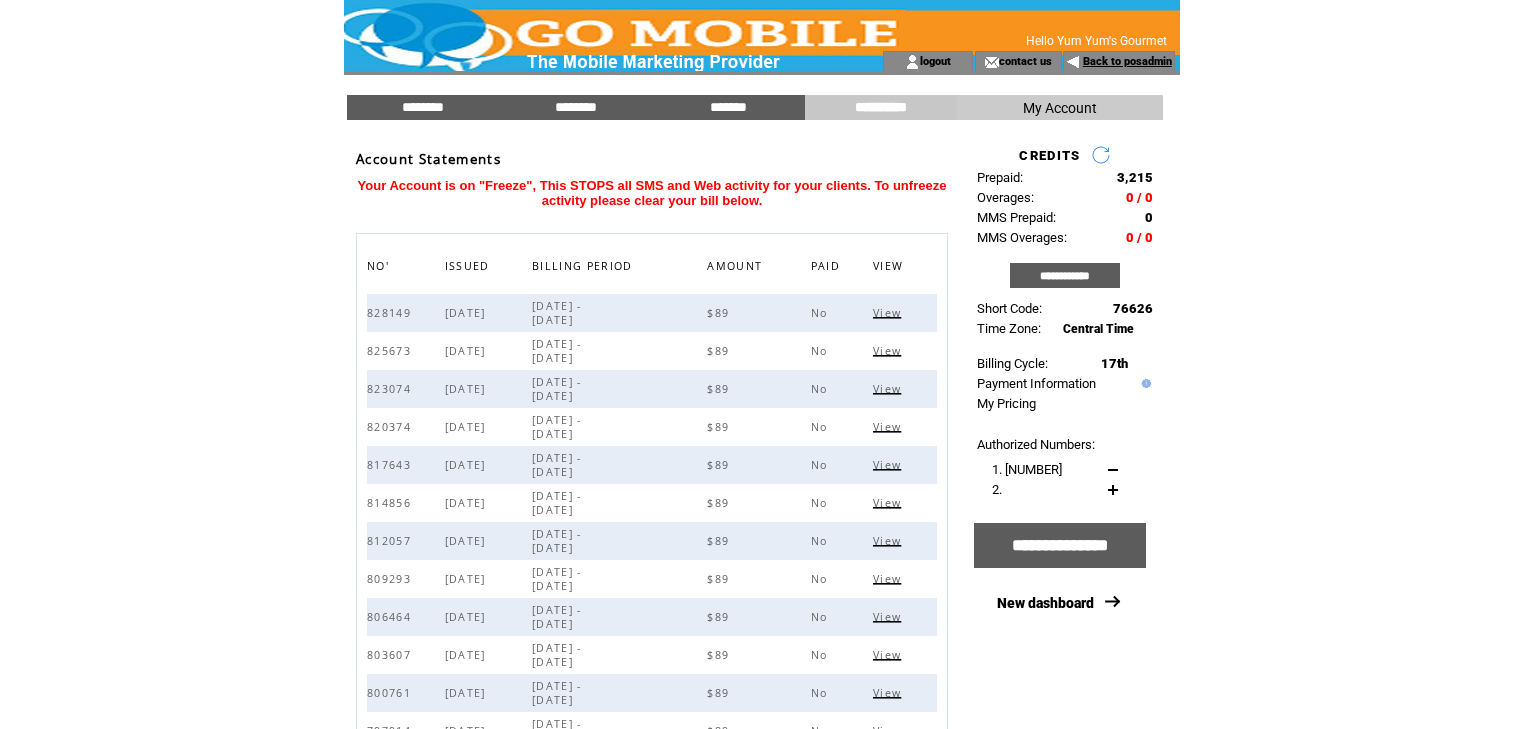 click on "Back to posadmin" at bounding box center (1127, 61) 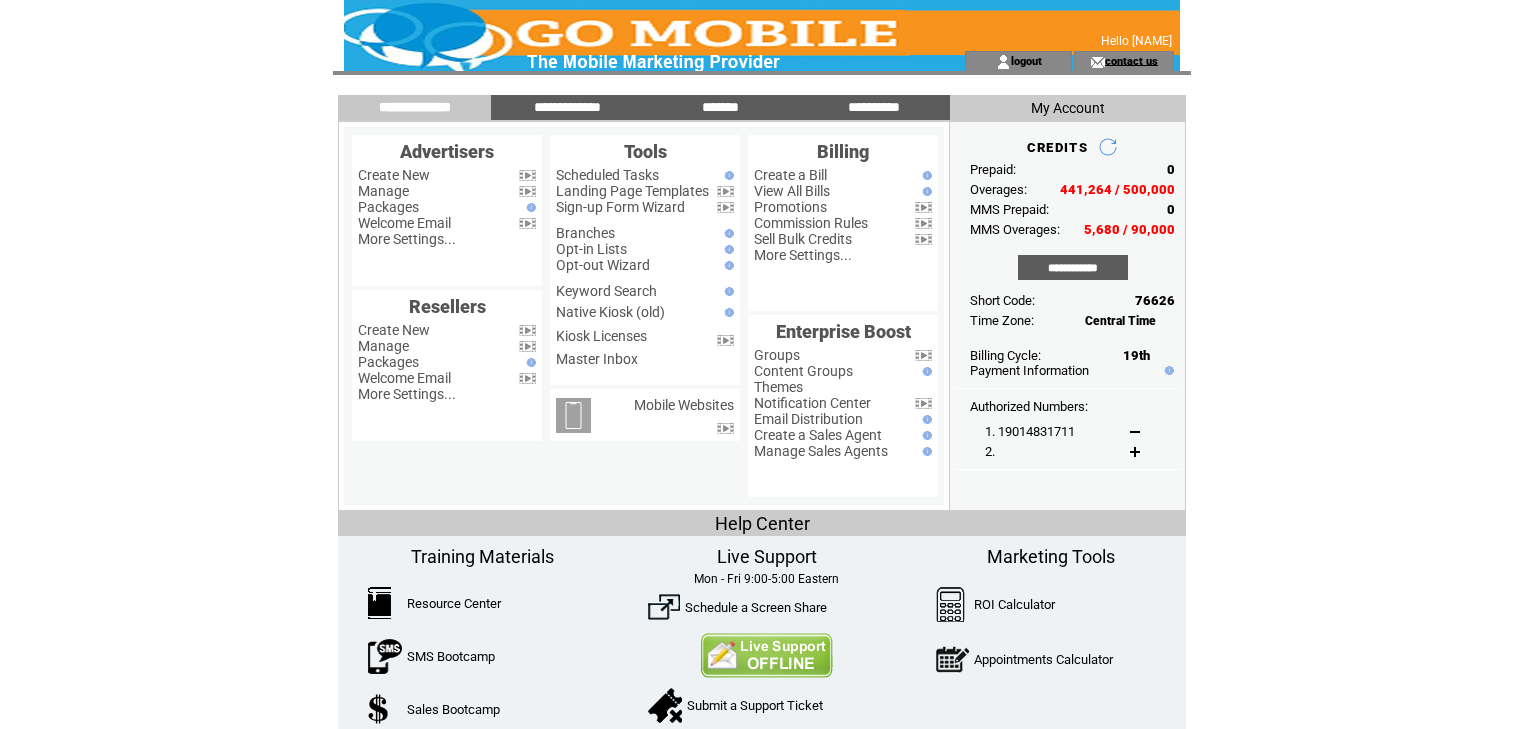 scroll, scrollTop: 0, scrollLeft: 0, axis: both 